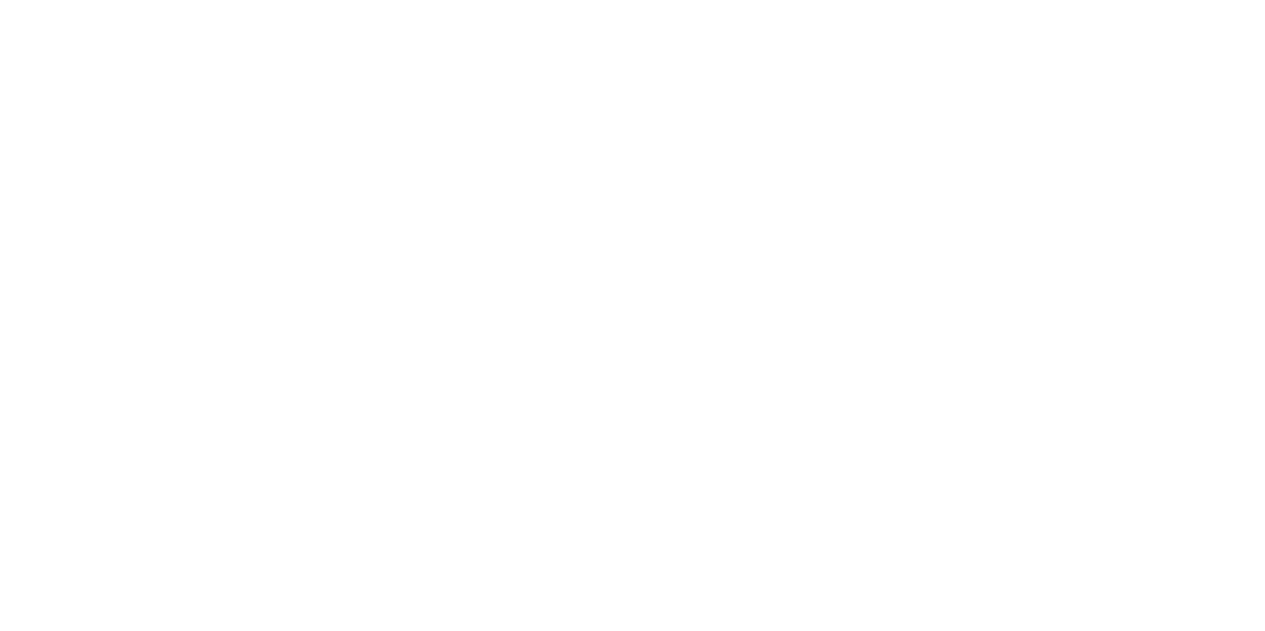 scroll, scrollTop: 0, scrollLeft: 0, axis: both 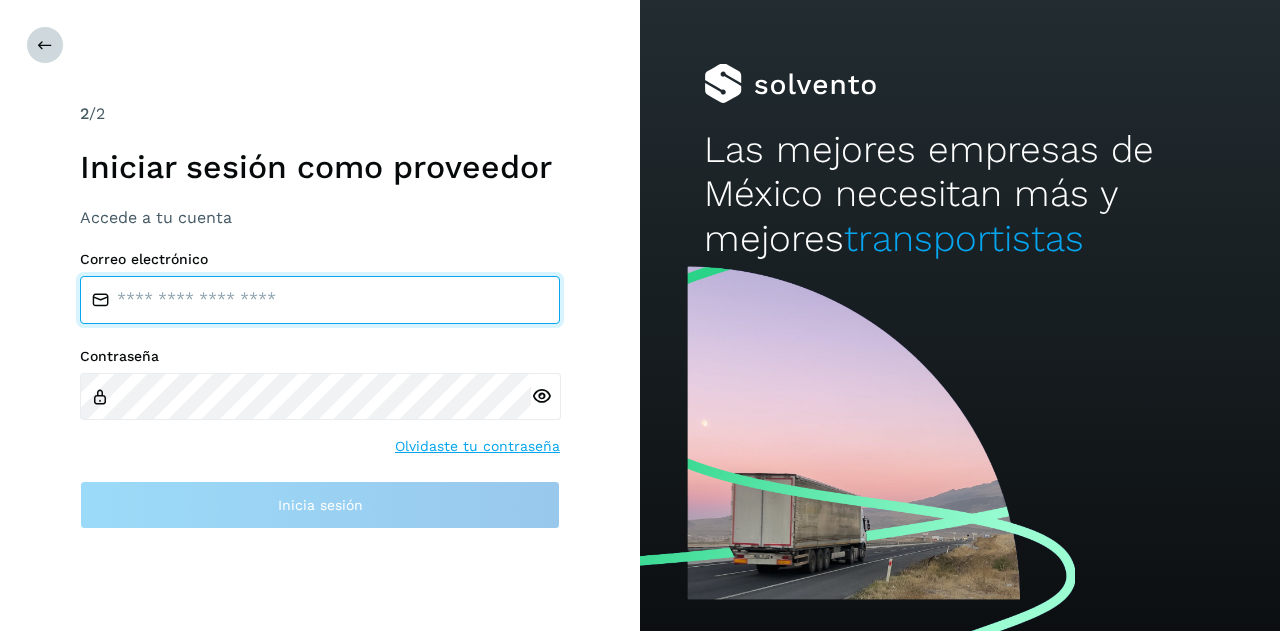 type on "**********" 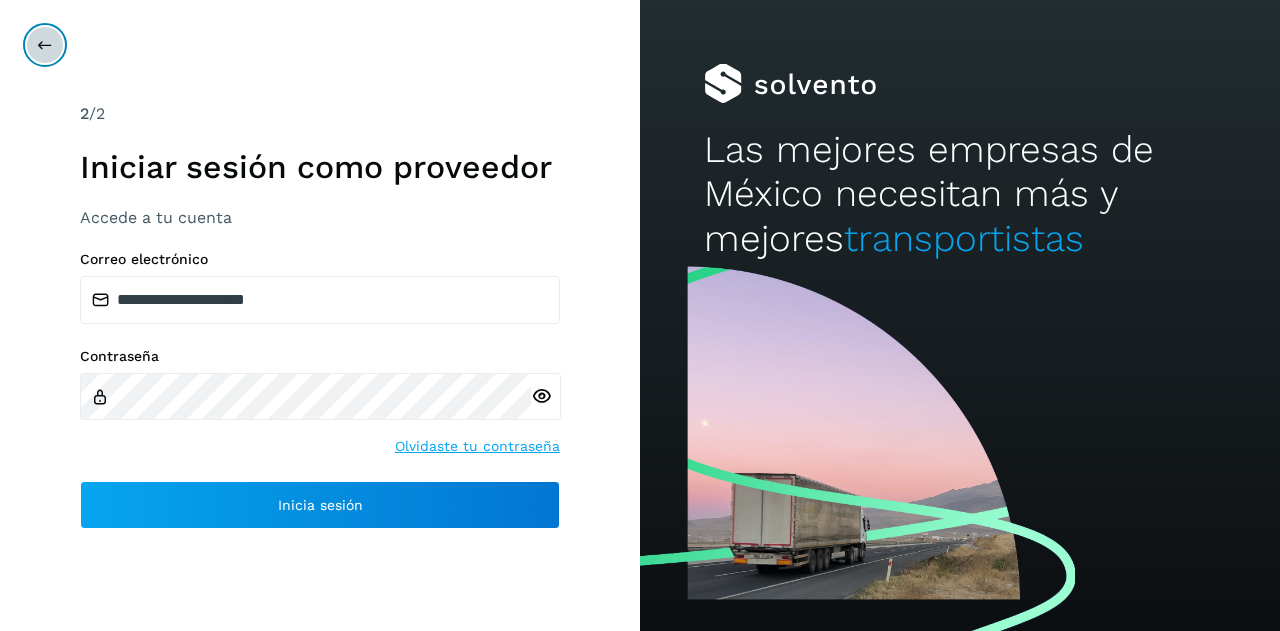 click at bounding box center (45, 45) 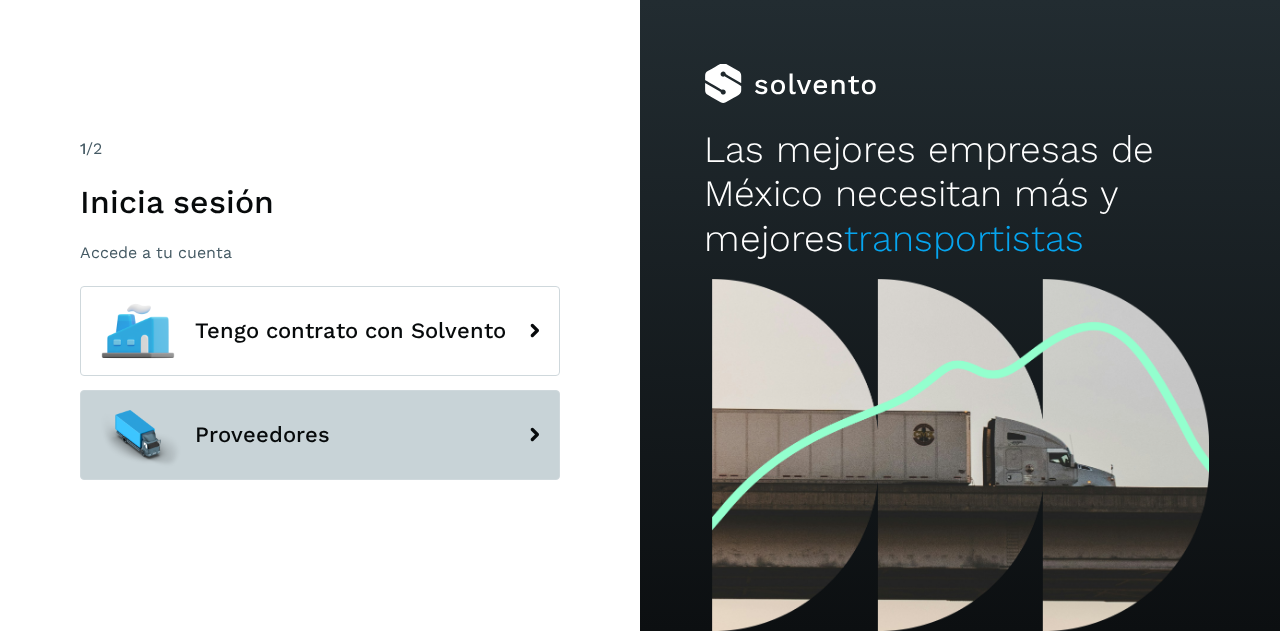 click on "Proveedores" at bounding box center [320, 435] 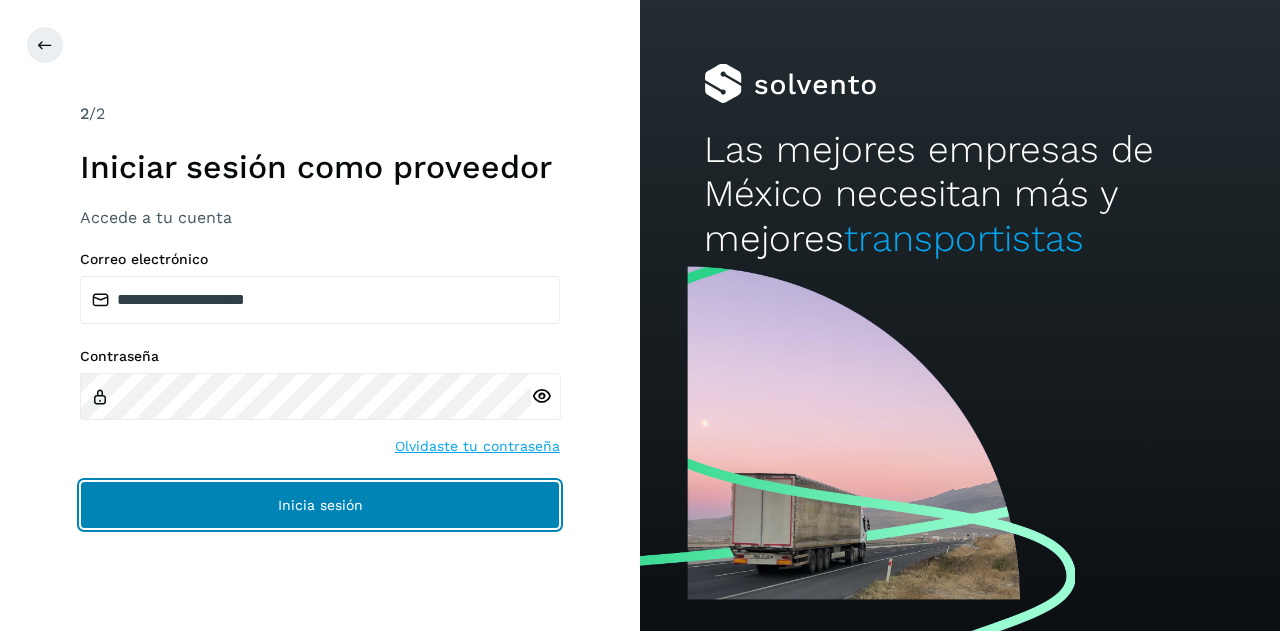 click on "Inicia sesión" at bounding box center (320, 505) 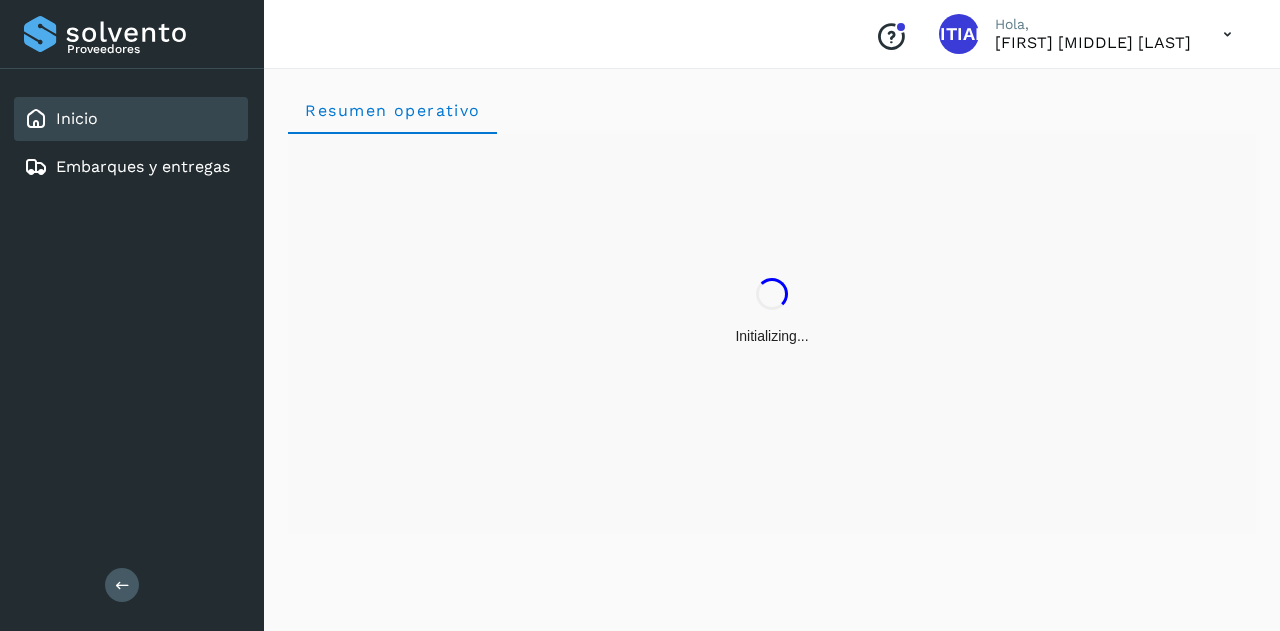 click at bounding box center [122, 584] 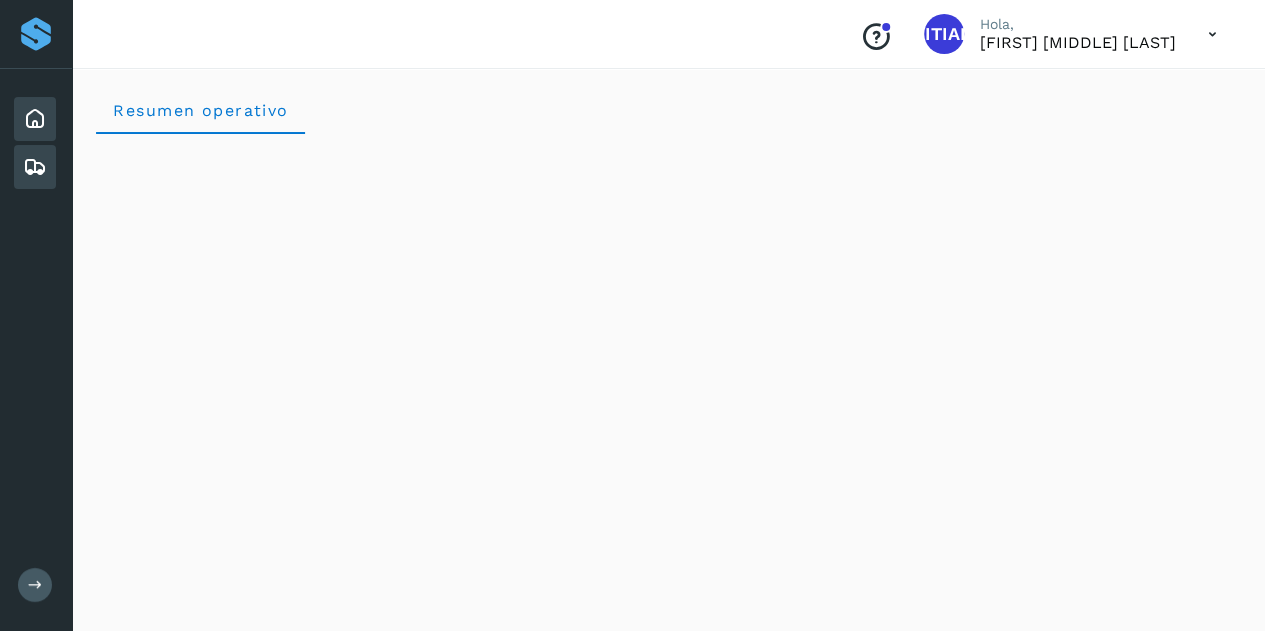 click at bounding box center [35, 167] 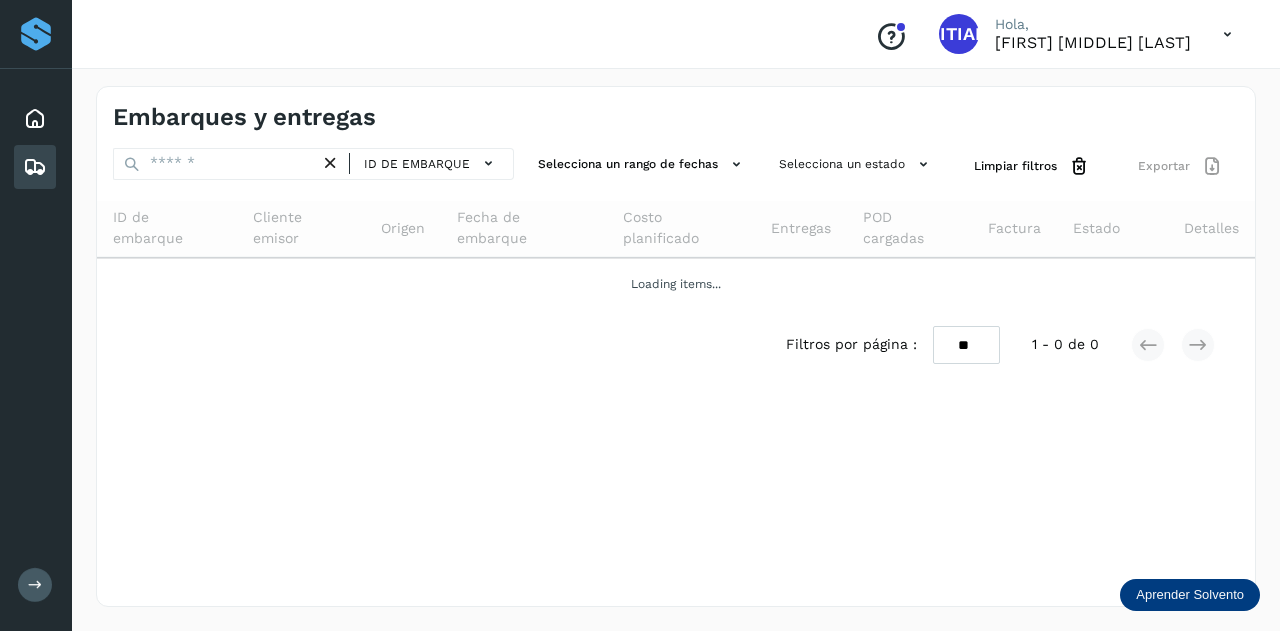 click at bounding box center [35, 585] 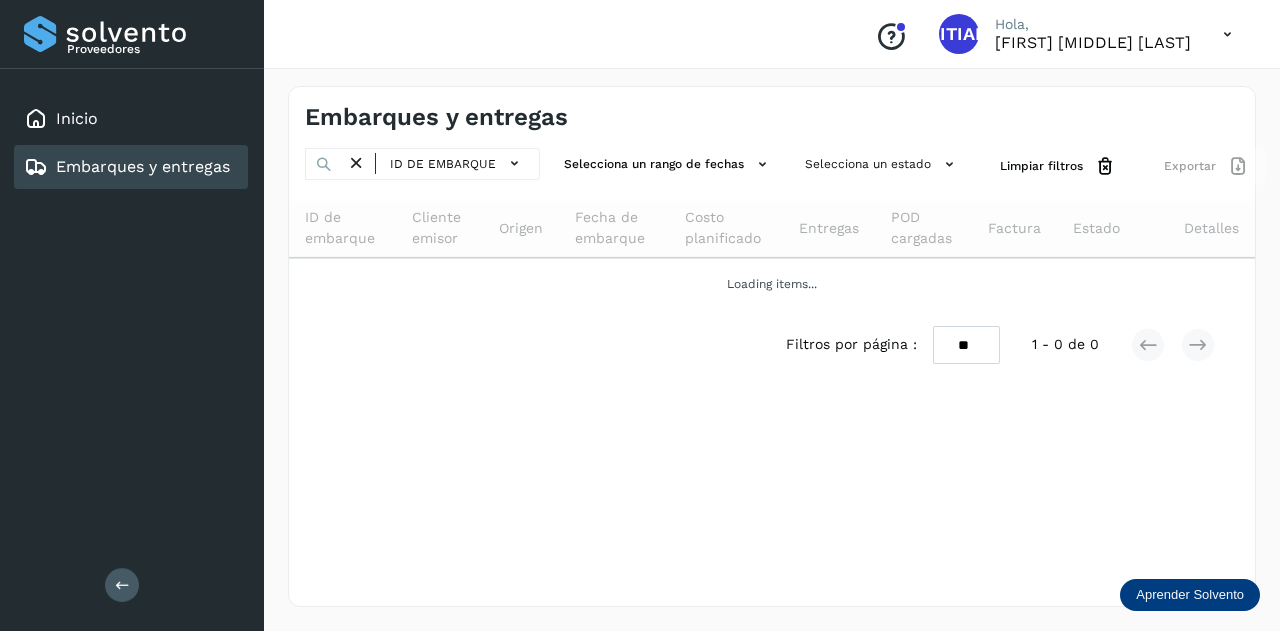 click at bounding box center [122, 584] 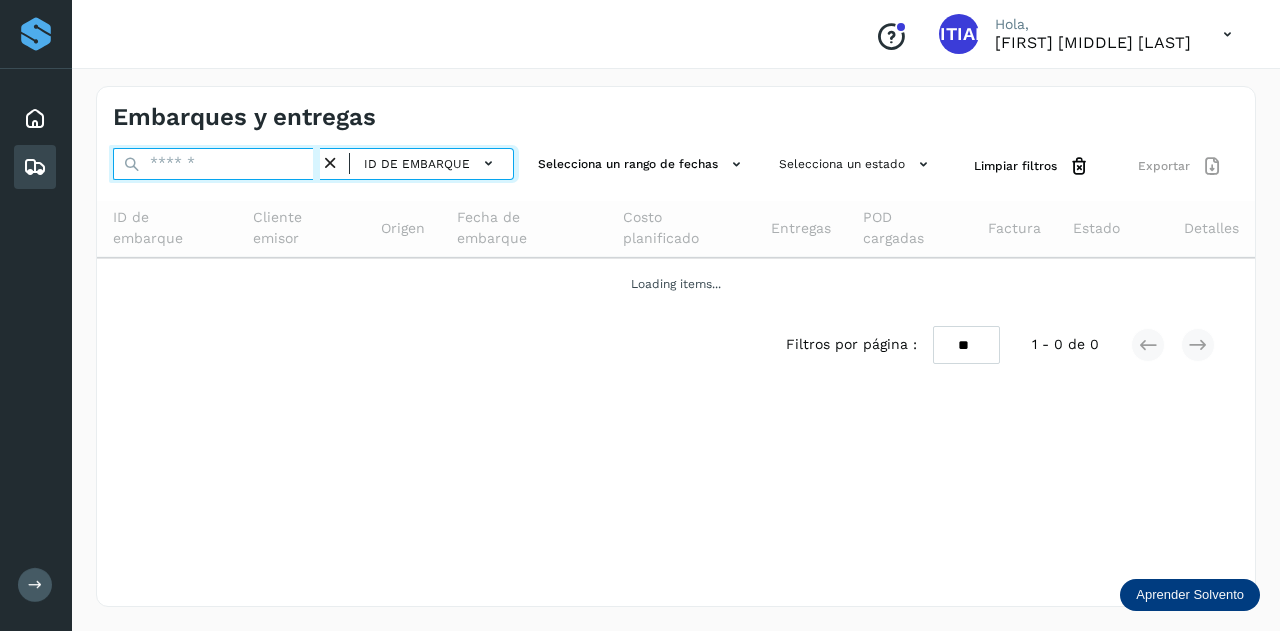 click at bounding box center [216, 164] 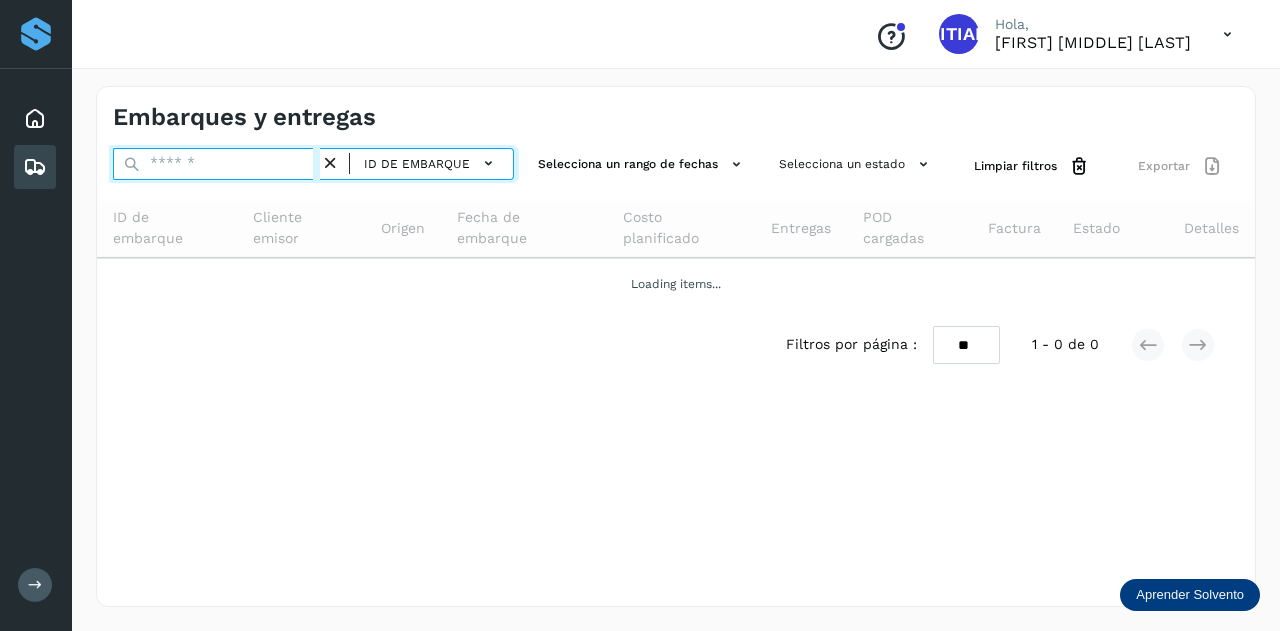 paste on "**********" 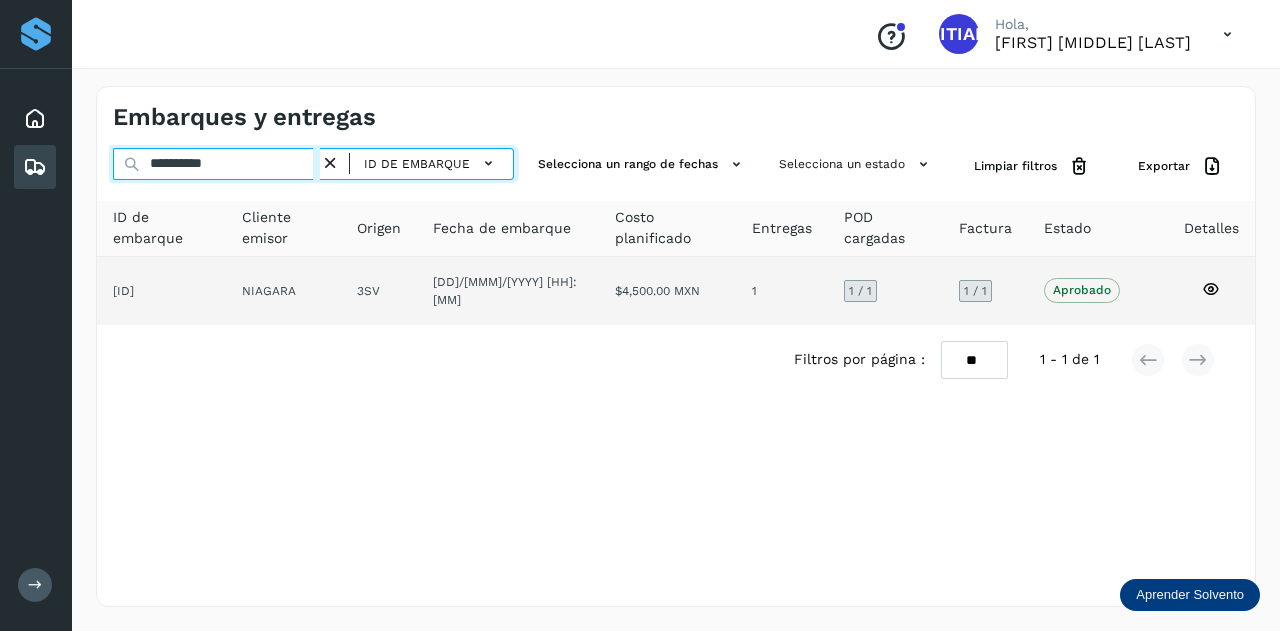type on "**********" 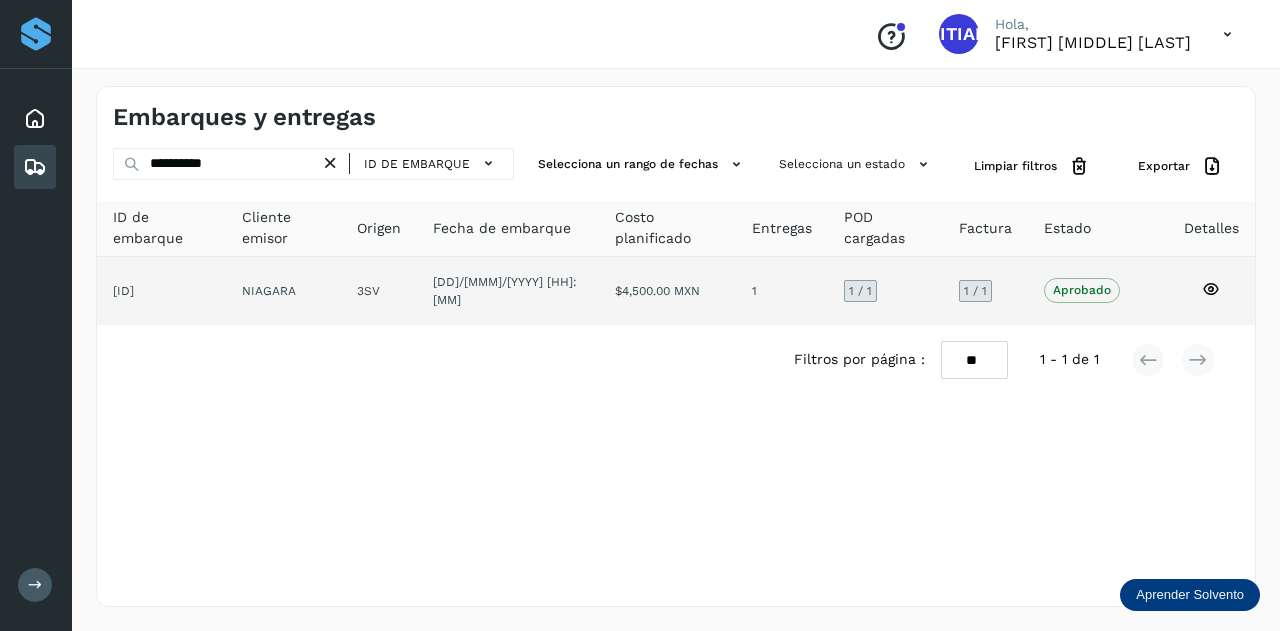 click on "3SV" 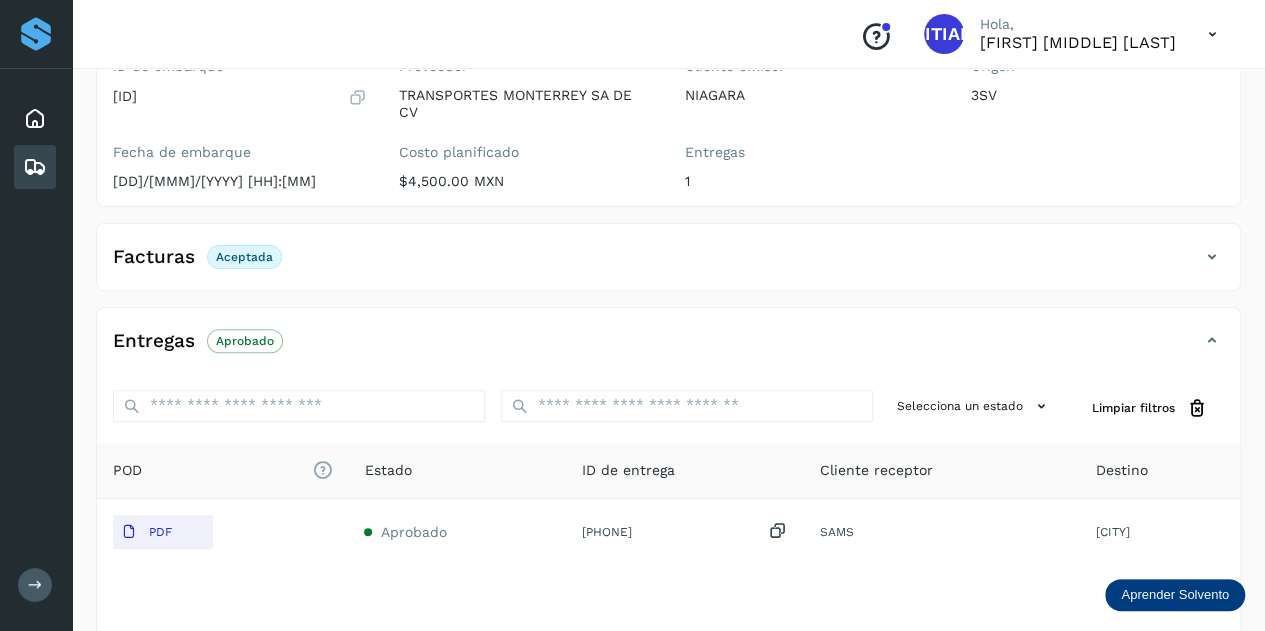 scroll, scrollTop: 0, scrollLeft: 0, axis: both 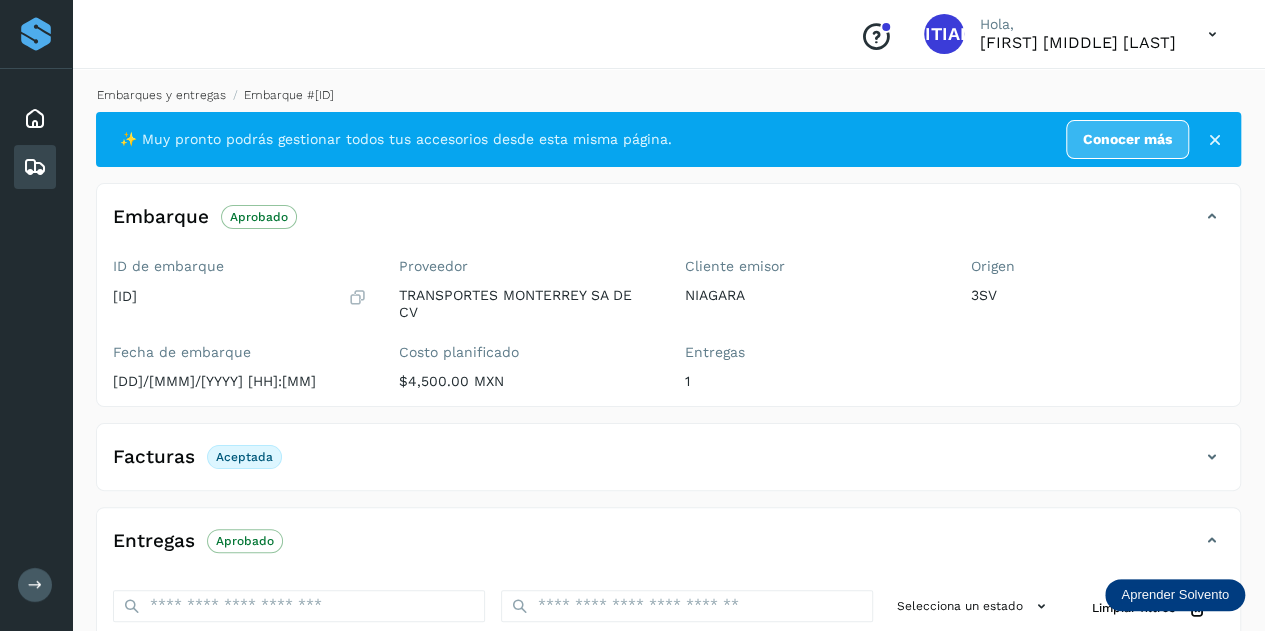 click on "Embarques y entregas" at bounding box center (161, 95) 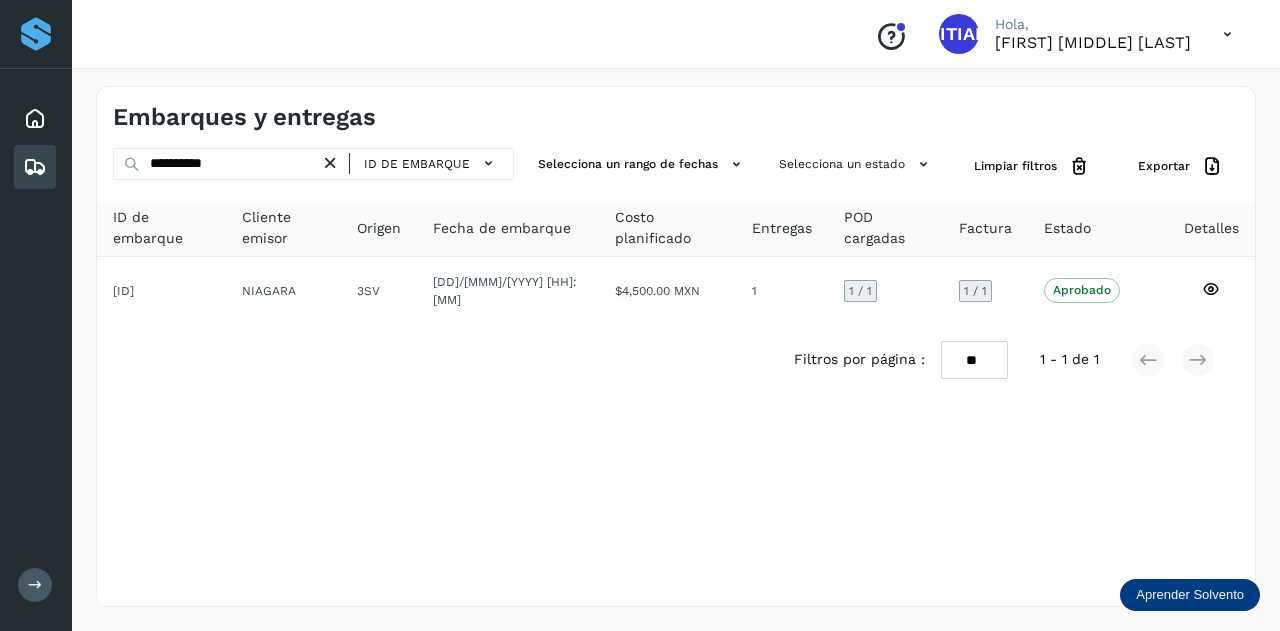 drag, startPoint x: 336, startPoint y: 163, endPoint x: 302, endPoint y: 167, distance: 34.234486 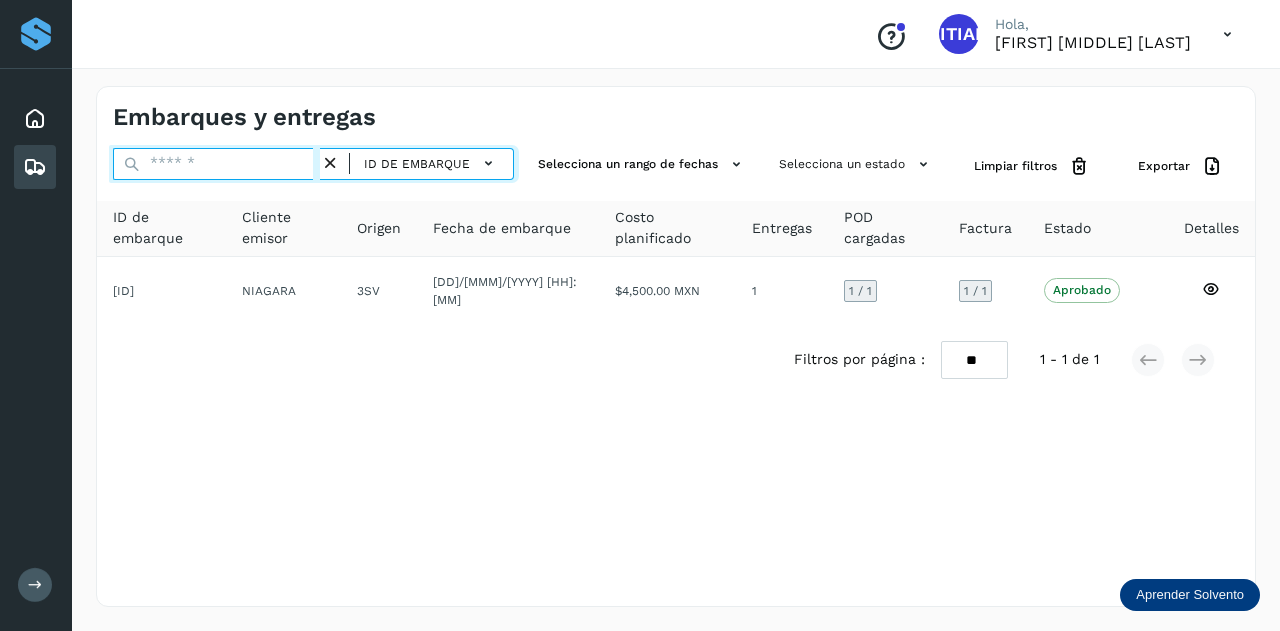 click at bounding box center (216, 164) 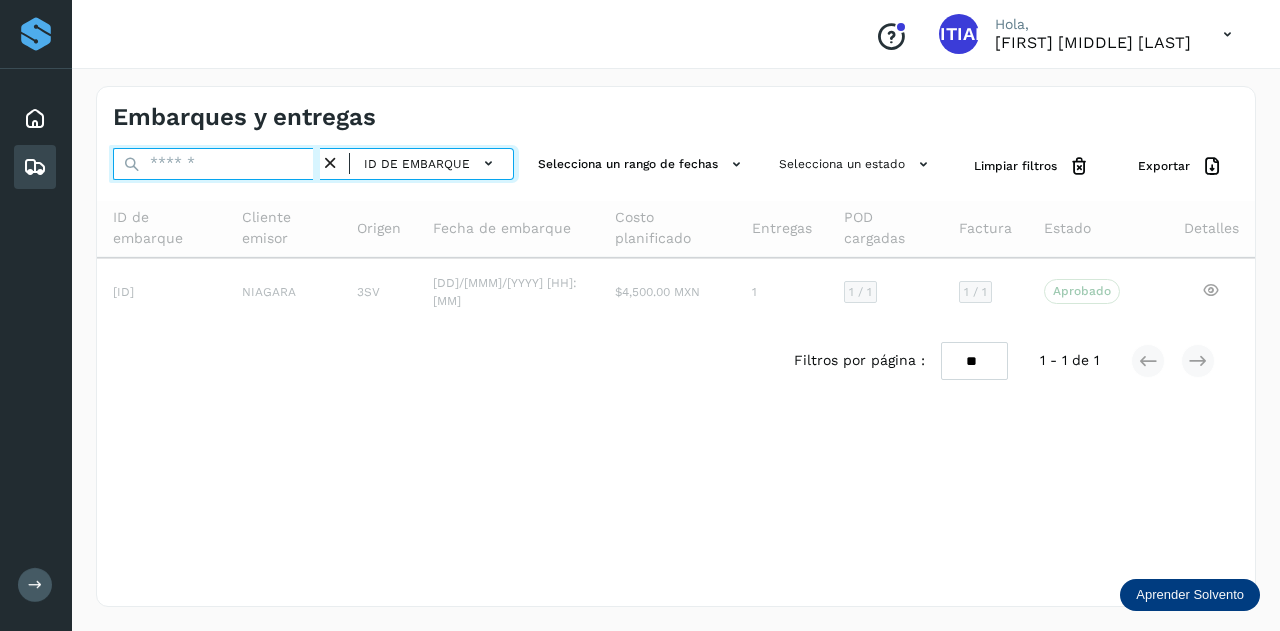 paste on "**********" 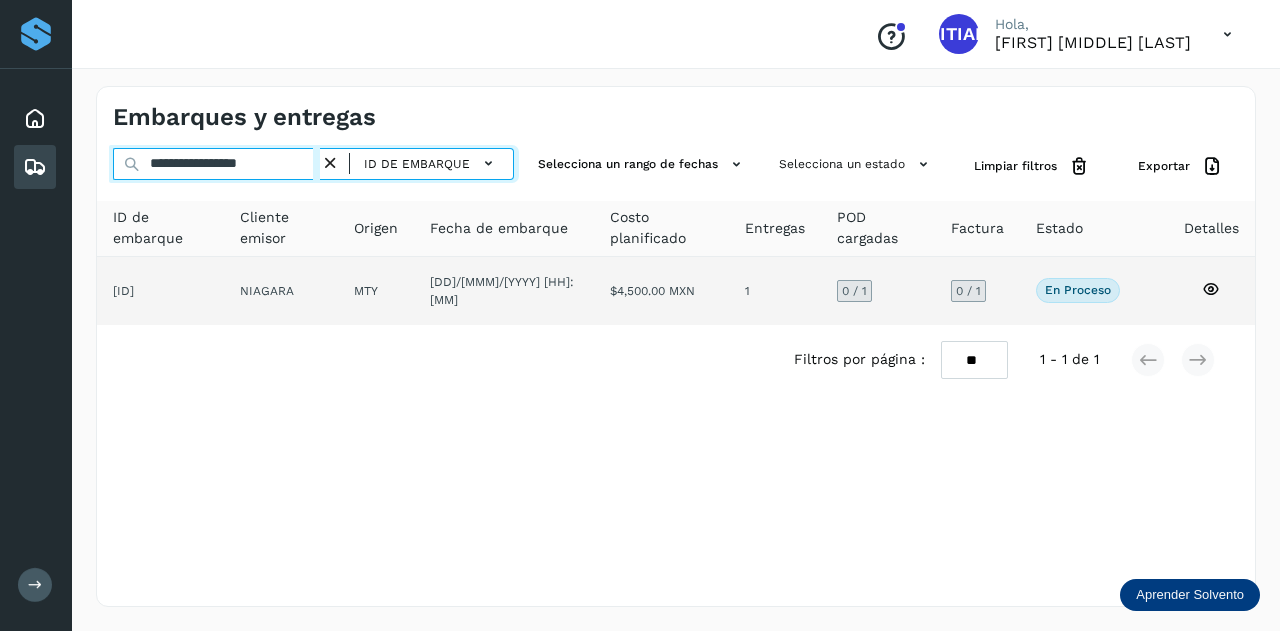 type on "**********" 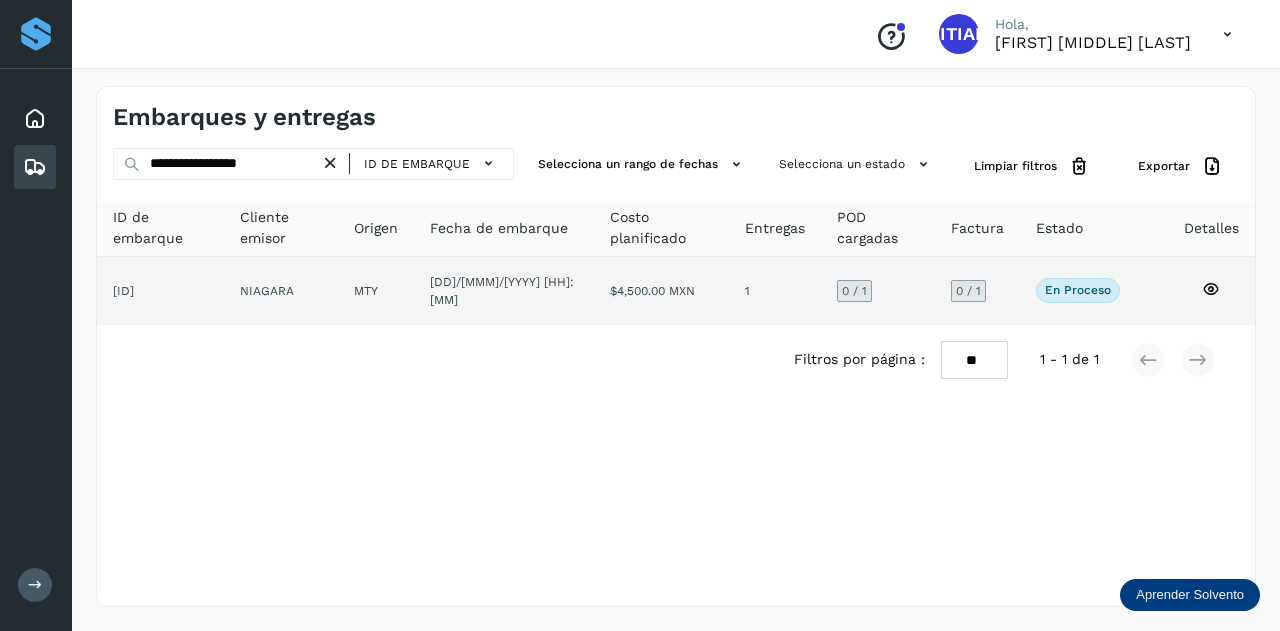 click on "NIAGARA" 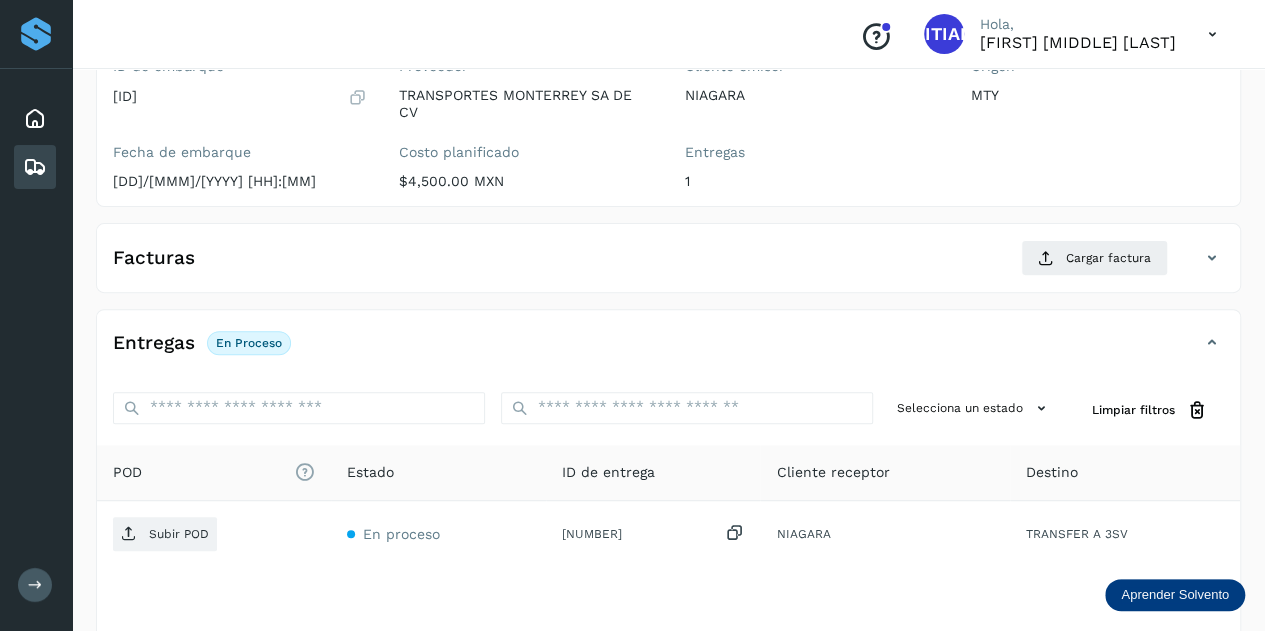 scroll, scrollTop: 0, scrollLeft: 0, axis: both 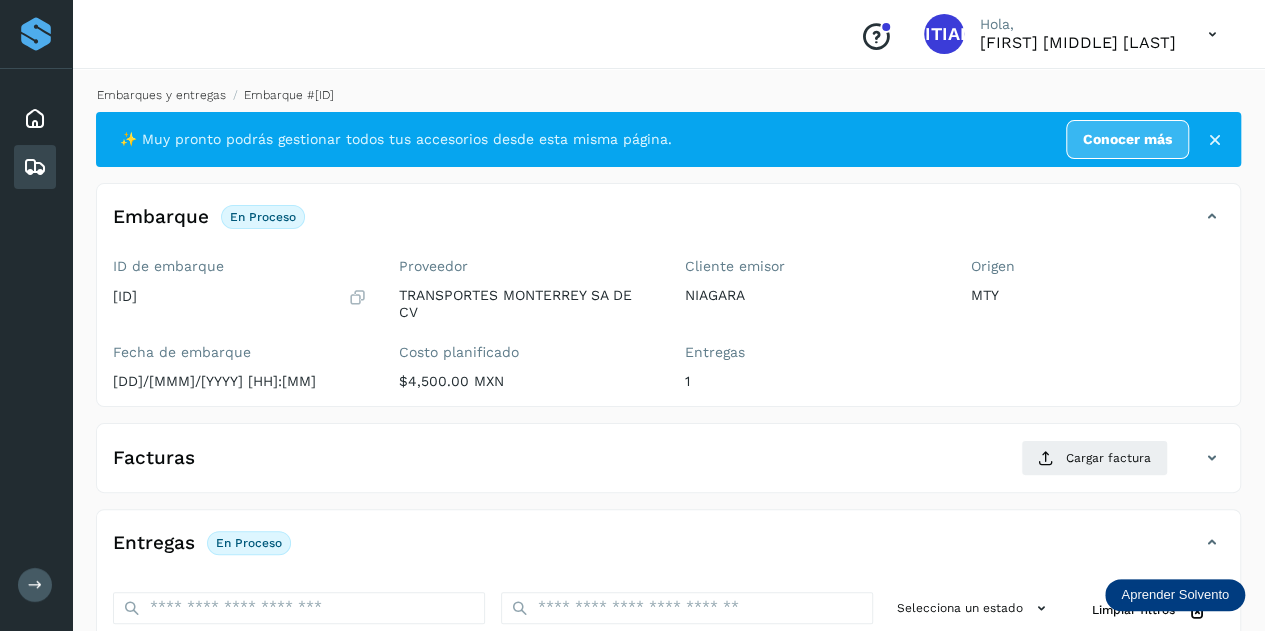 click on "Embarques y entregas" at bounding box center [161, 95] 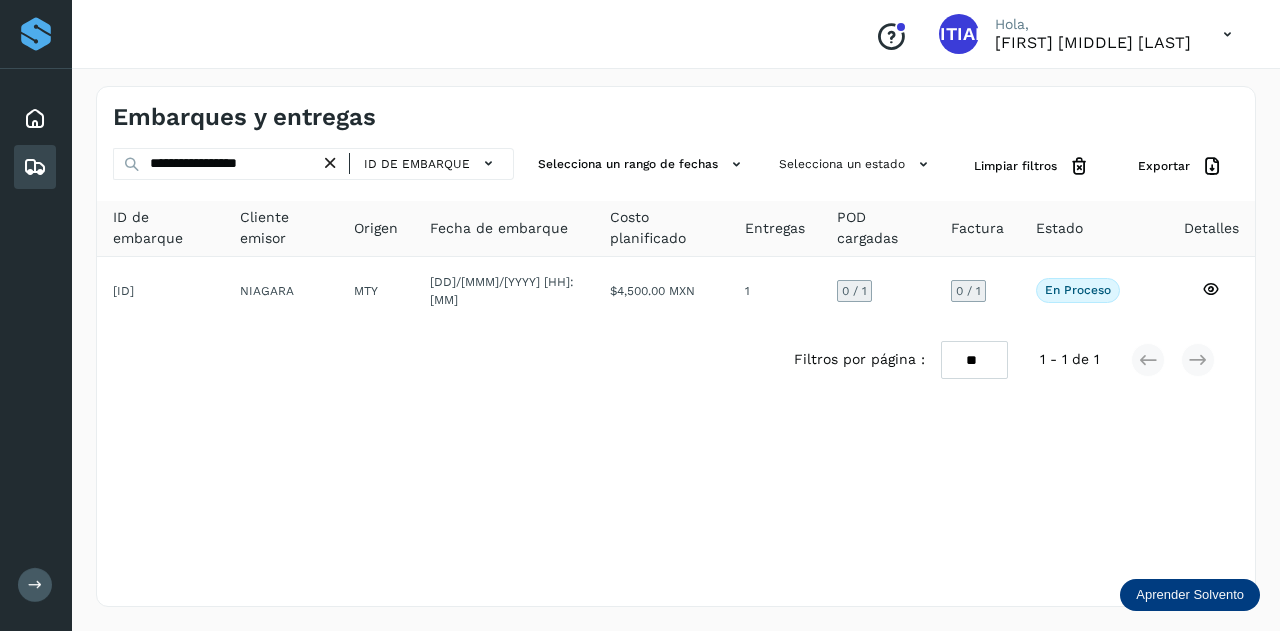 click at bounding box center [330, 163] 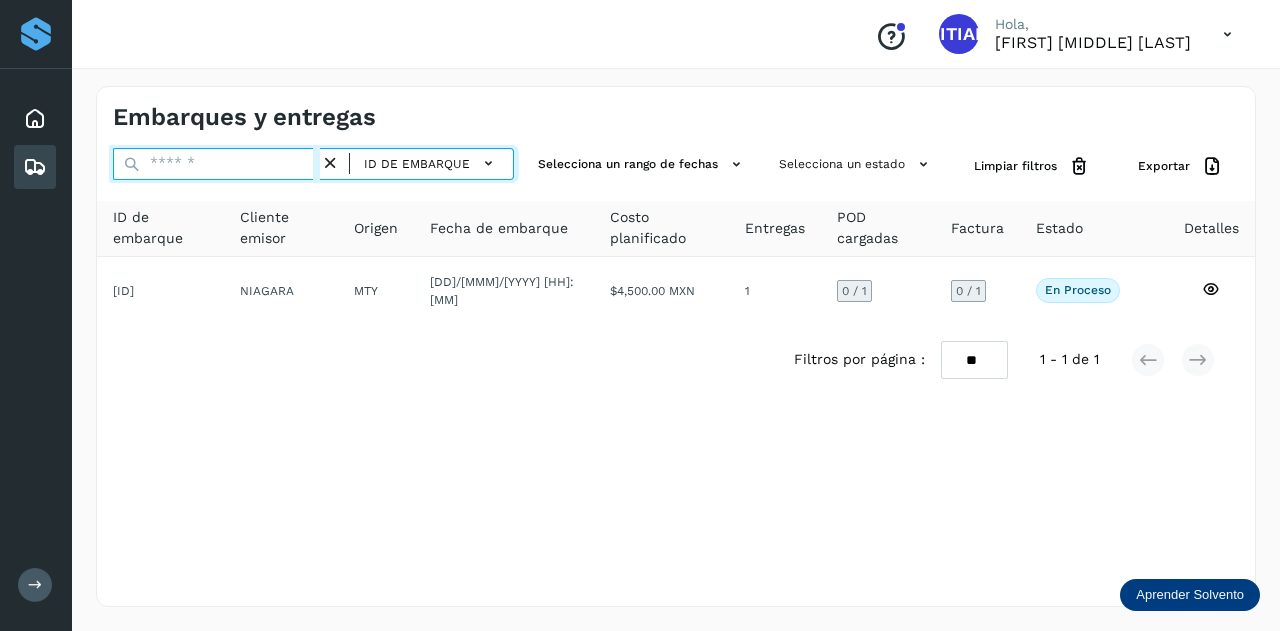 click at bounding box center [216, 164] 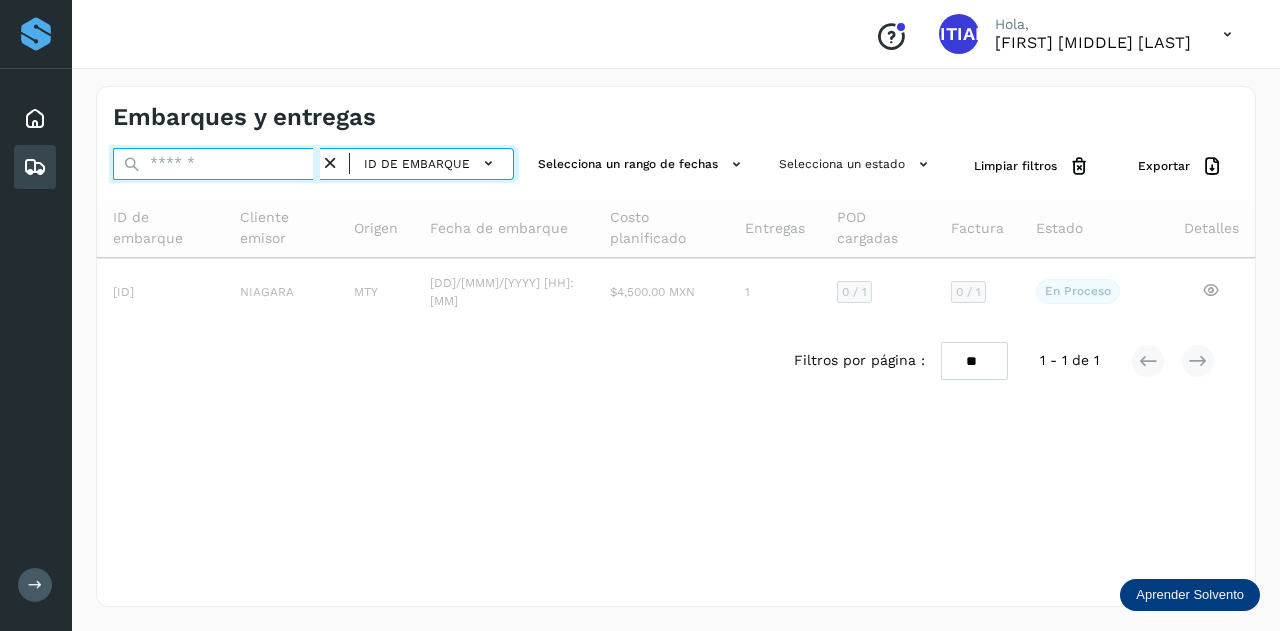 paste on "**********" 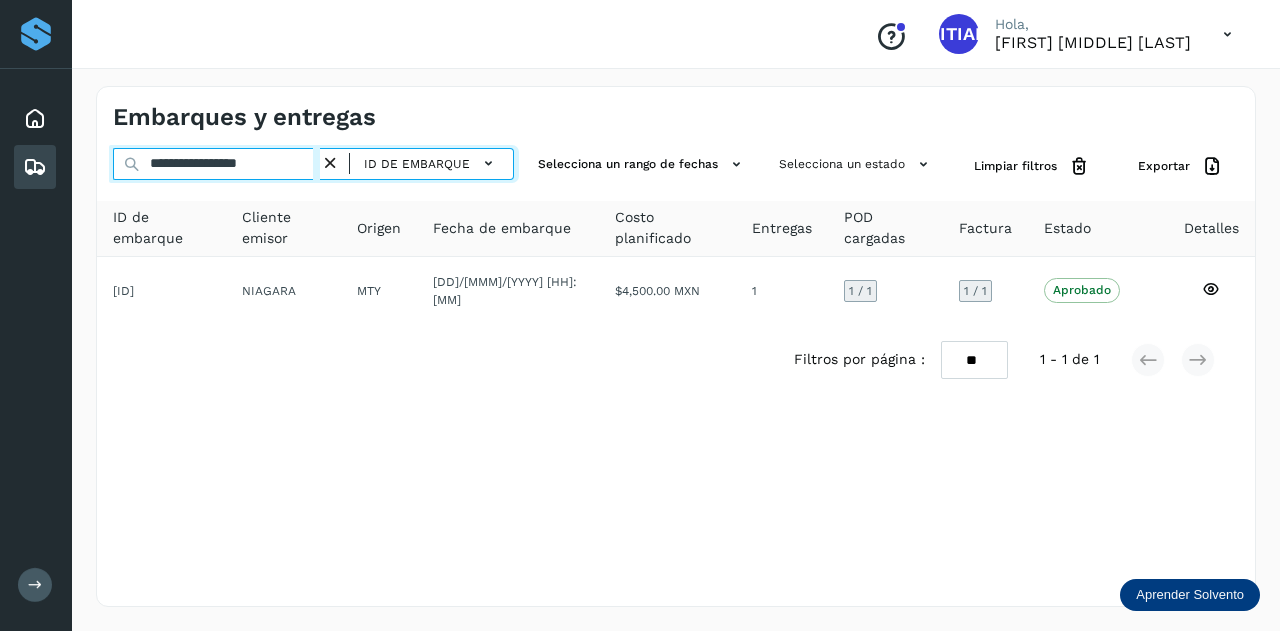 type on "**********" 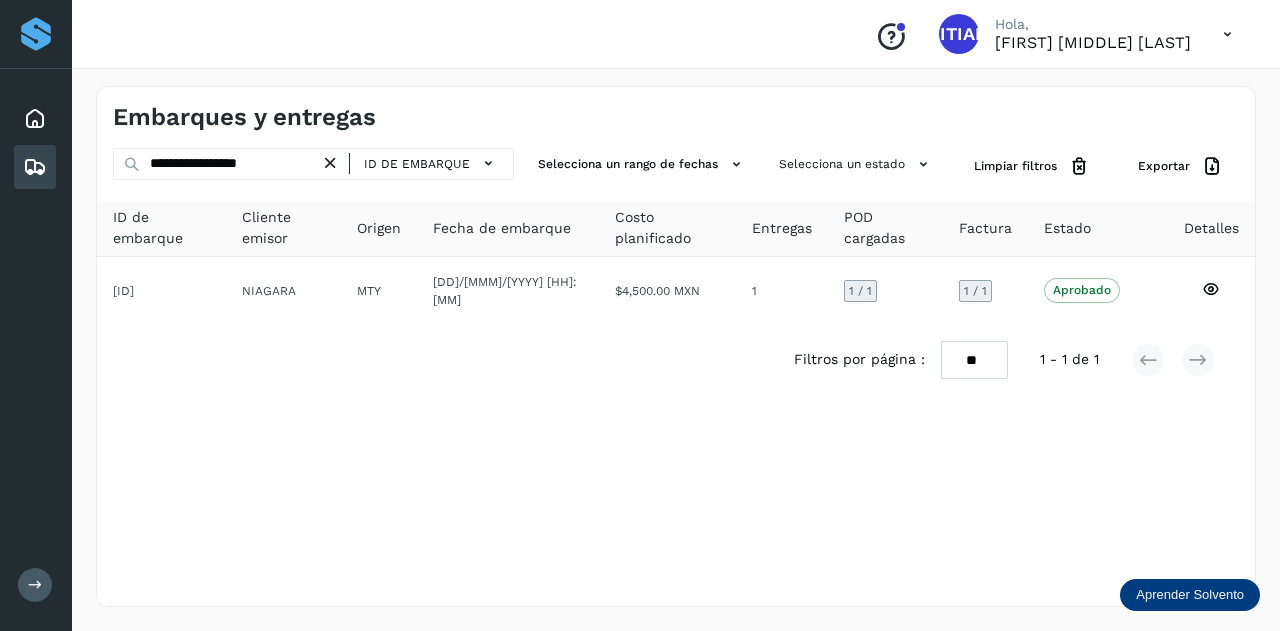 click at bounding box center [330, 163] 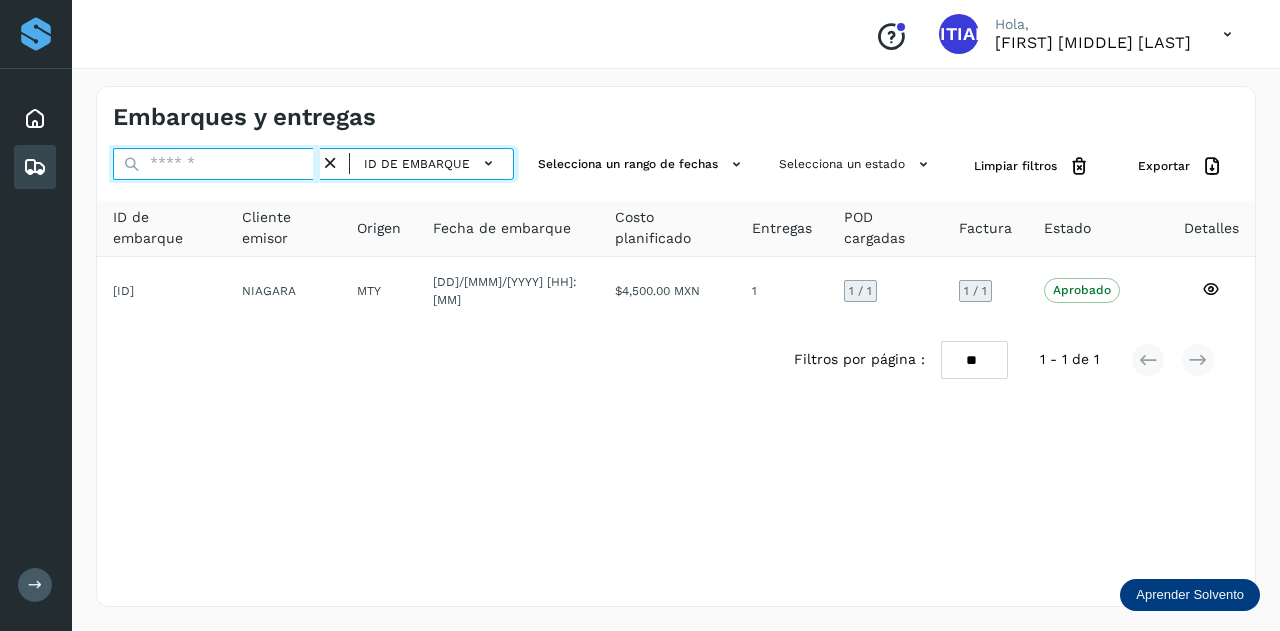 click at bounding box center (216, 164) 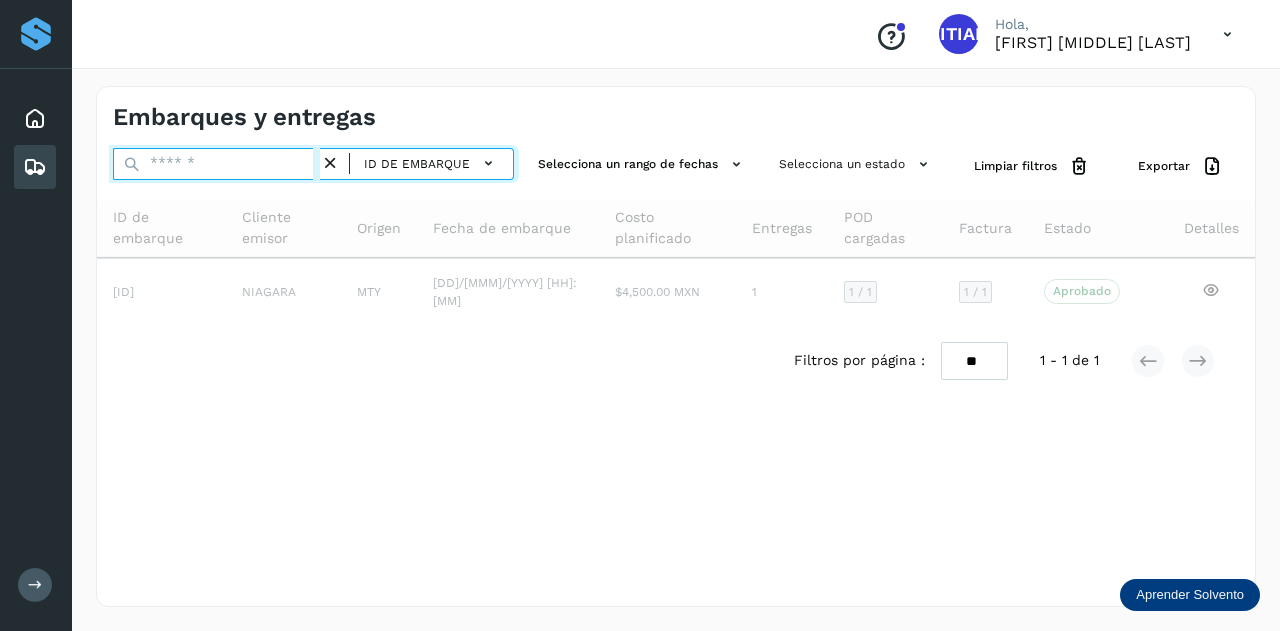 paste on "**********" 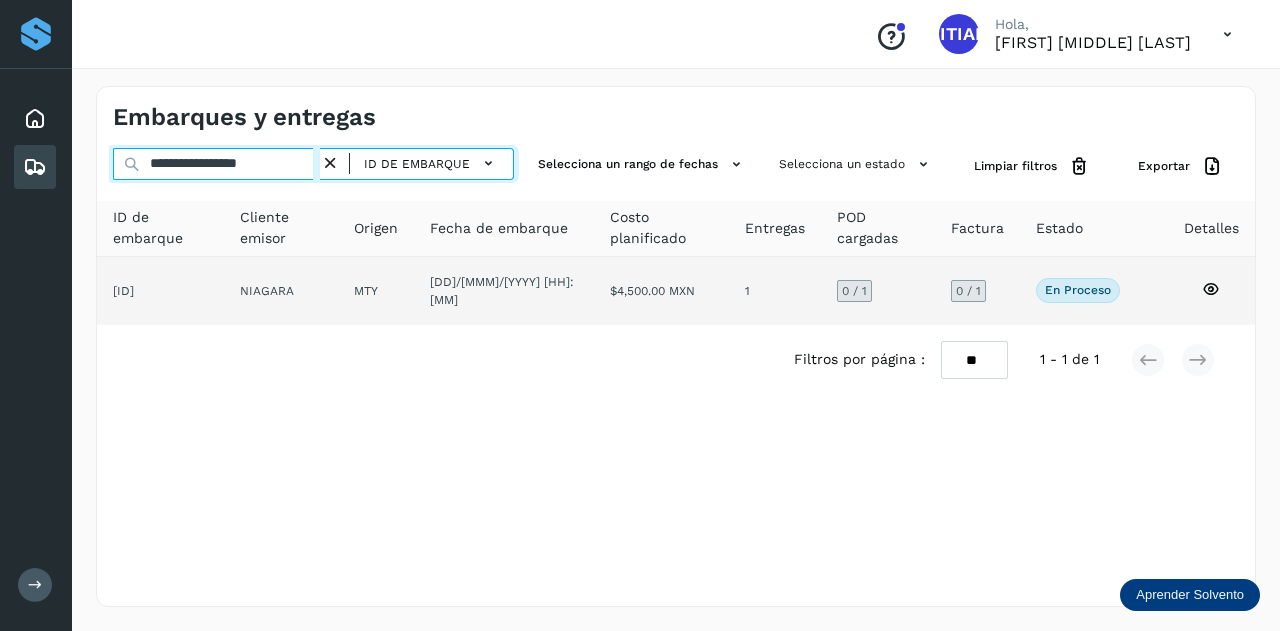 type on "**********" 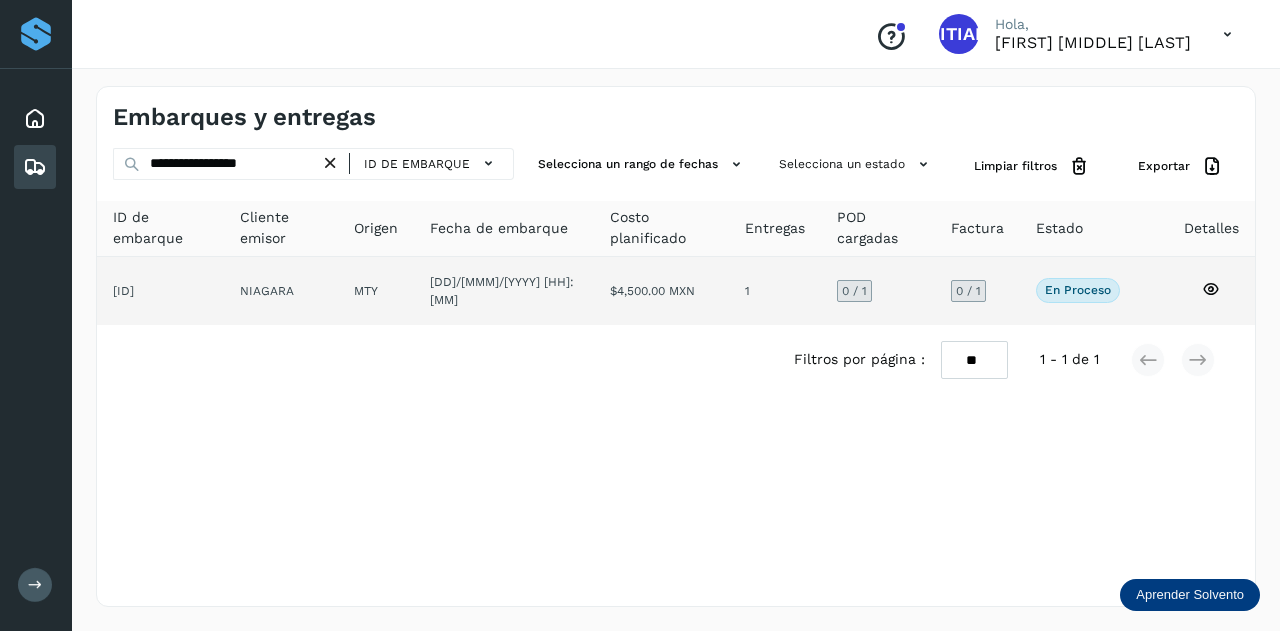 click on "NIAGARA" 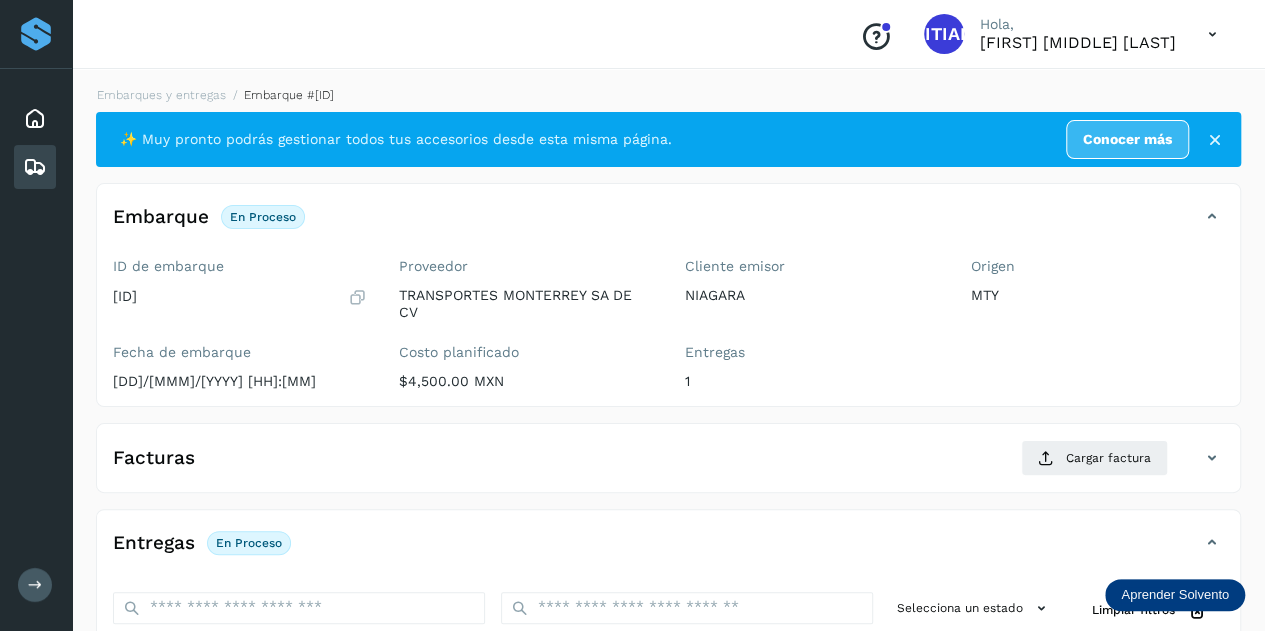 scroll, scrollTop: 300, scrollLeft: 0, axis: vertical 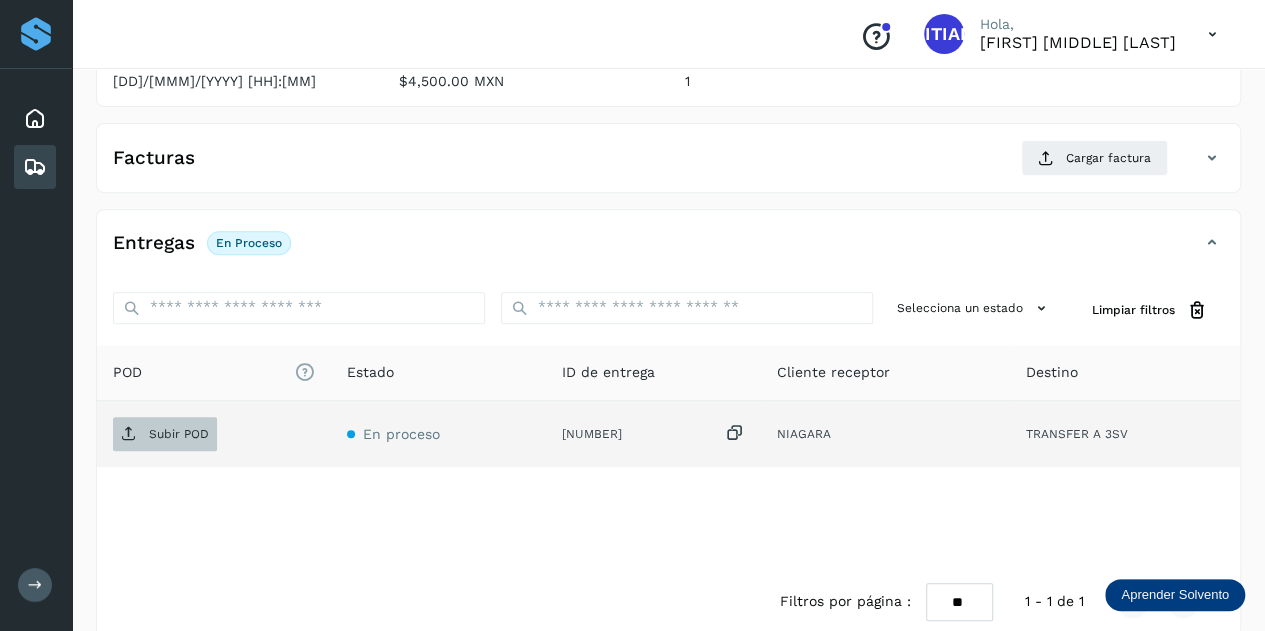 click on "Subir POD" at bounding box center [165, 434] 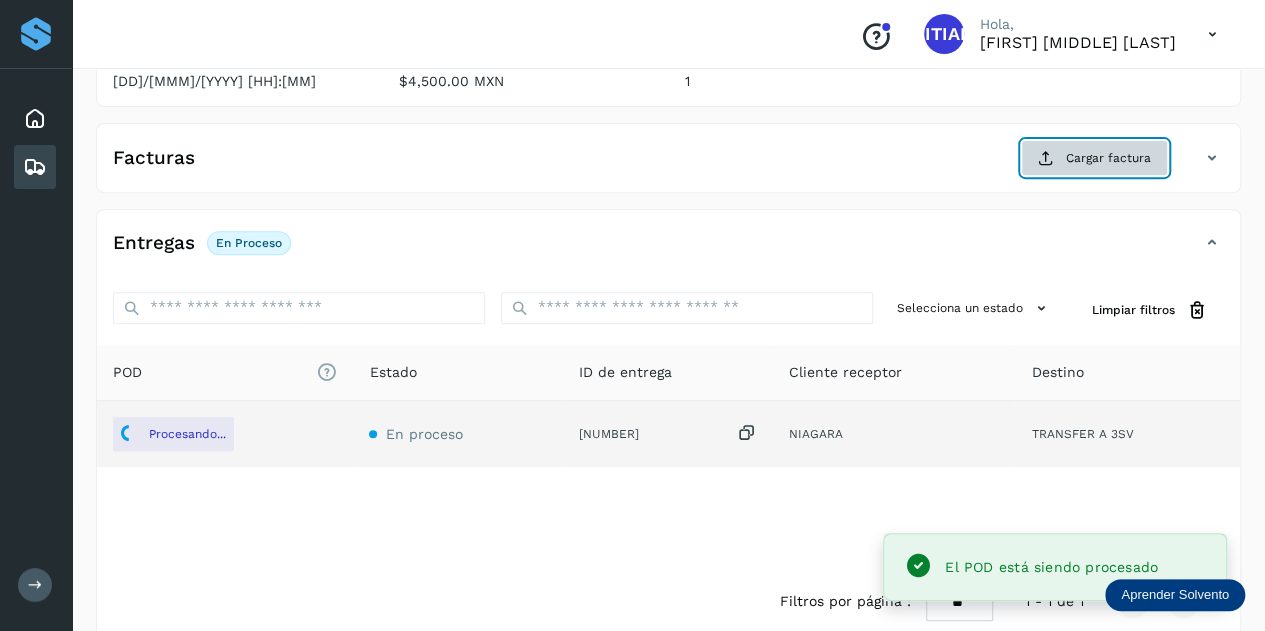 click at bounding box center [1046, 158] 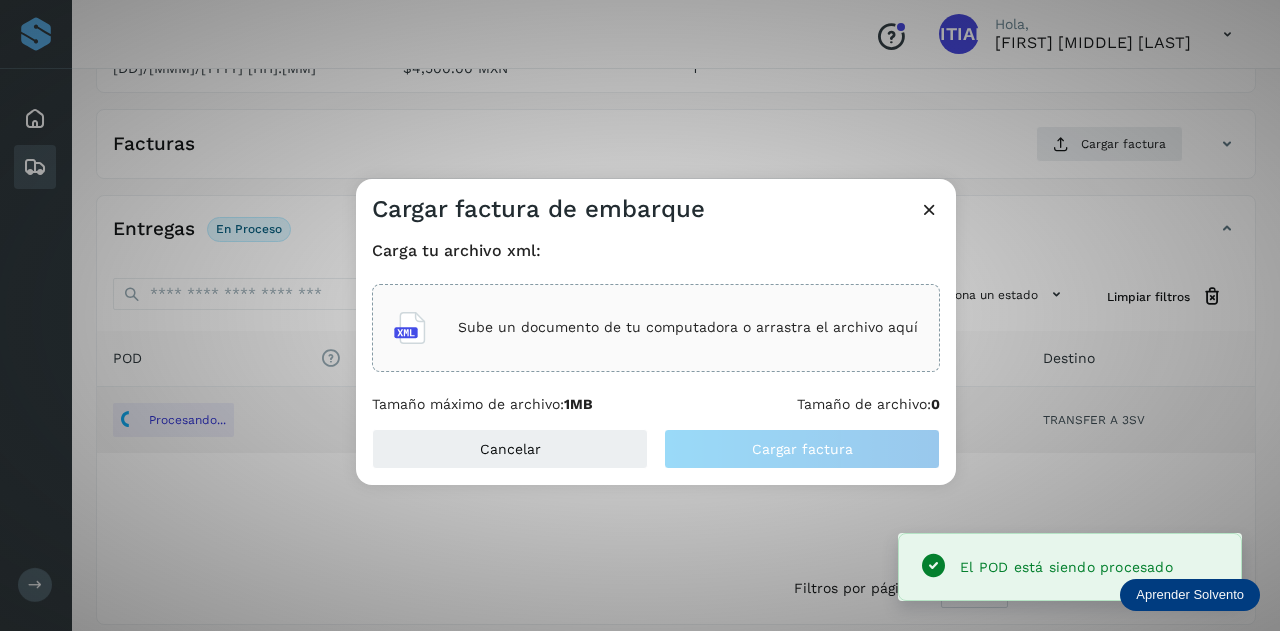 click on "Sube un documento de tu computadora o arrastra el archivo aquí" 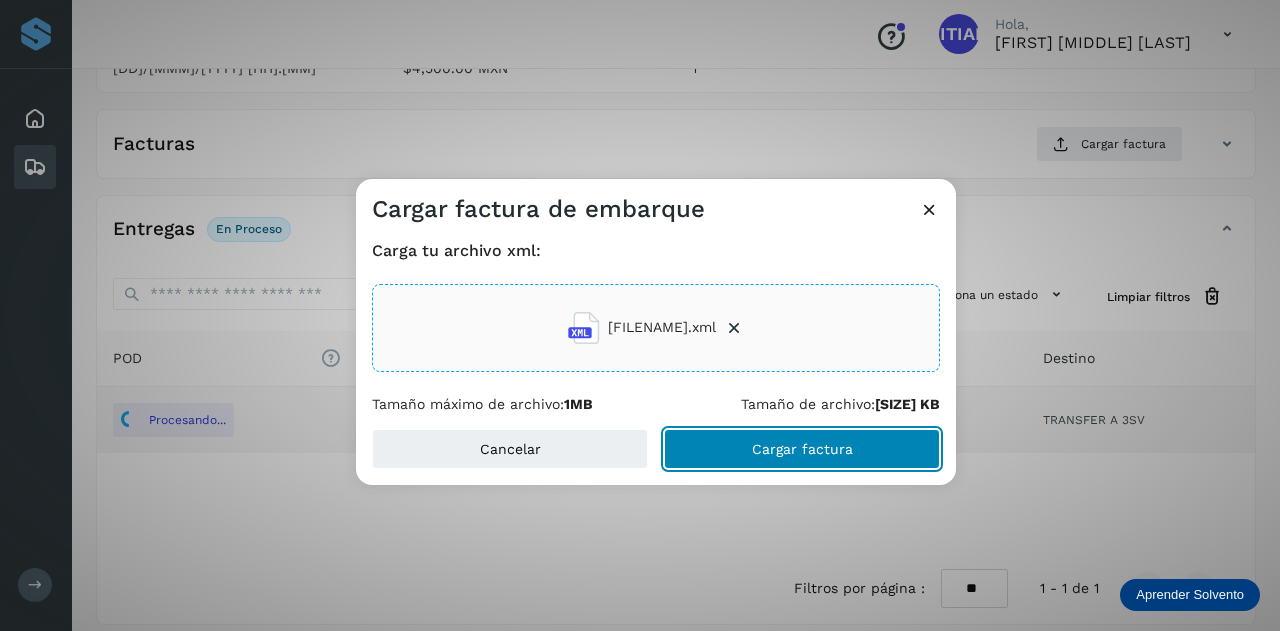 click on "Cargar factura" 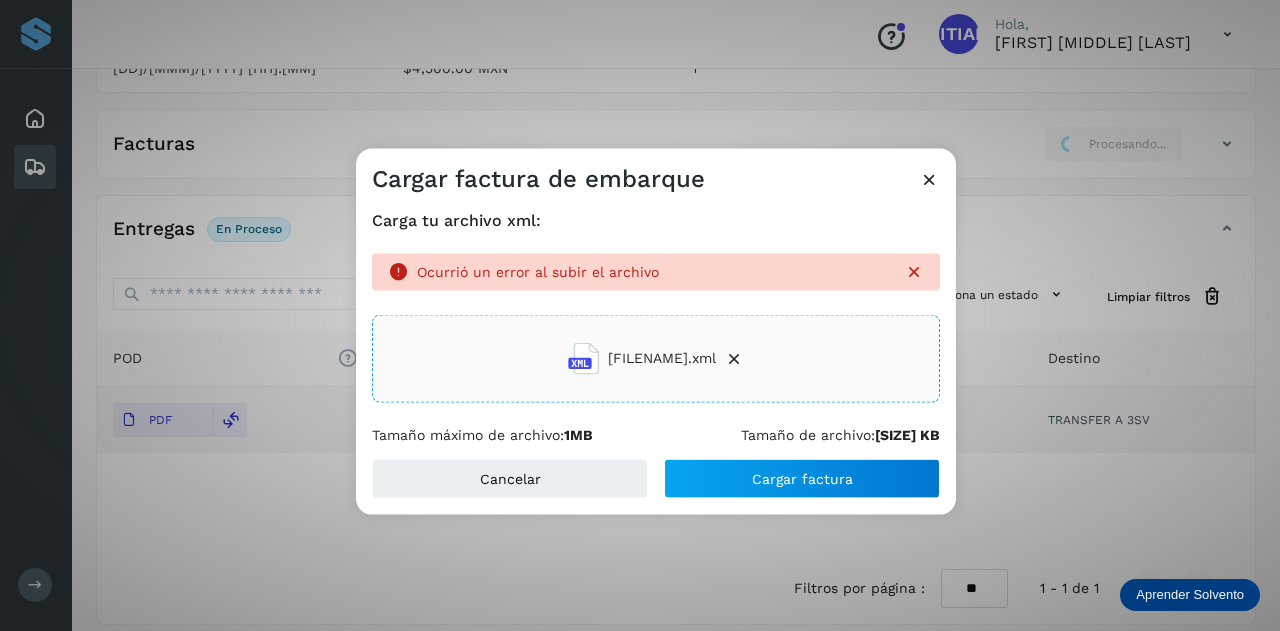 click at bounding box center [929, 178] 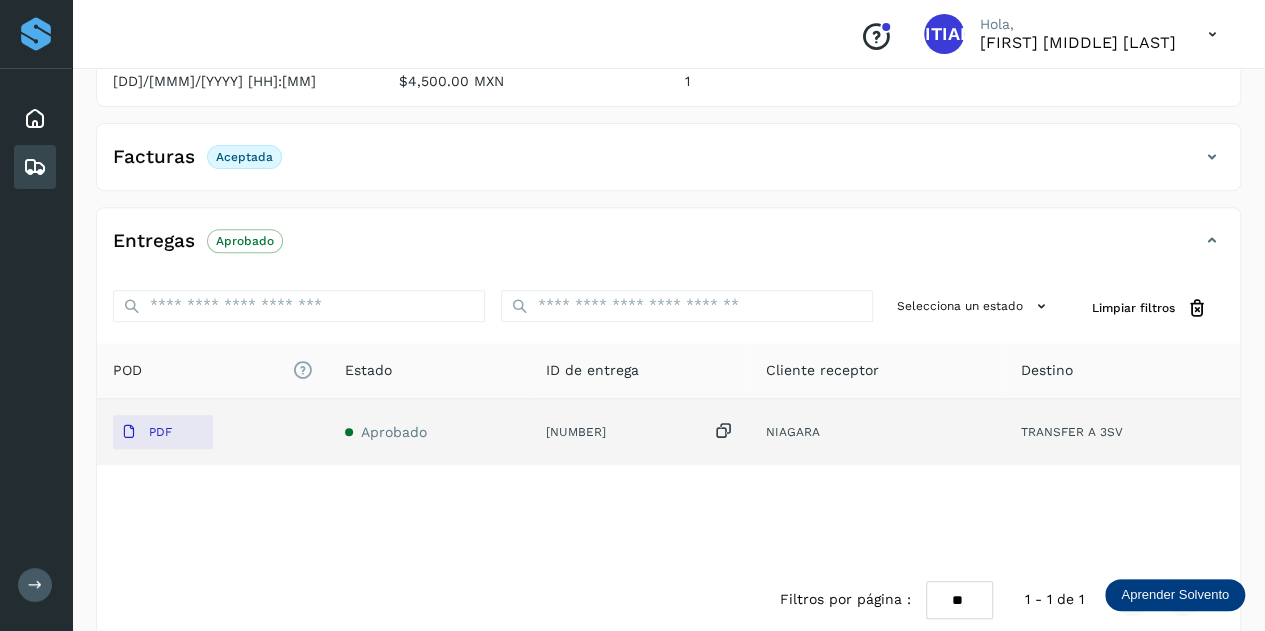 scroll, scrollTop: 0, scrollLeft: 0, axis: both 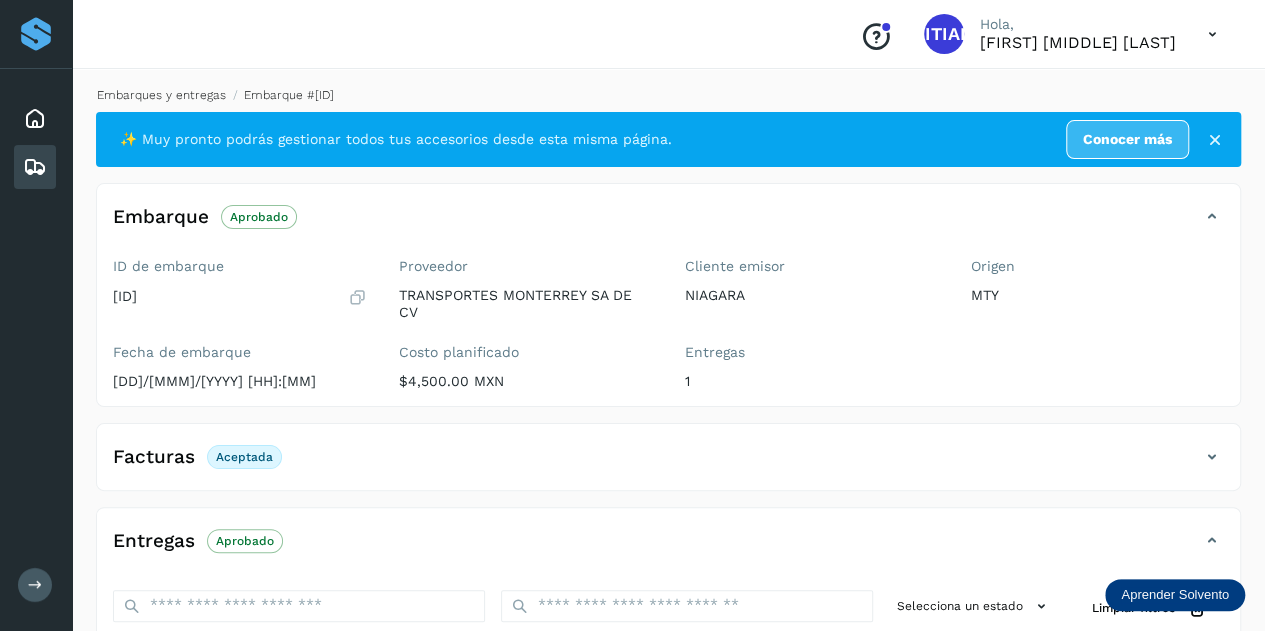 click on "Embarques y entregas" at bounding box center (161, 95) 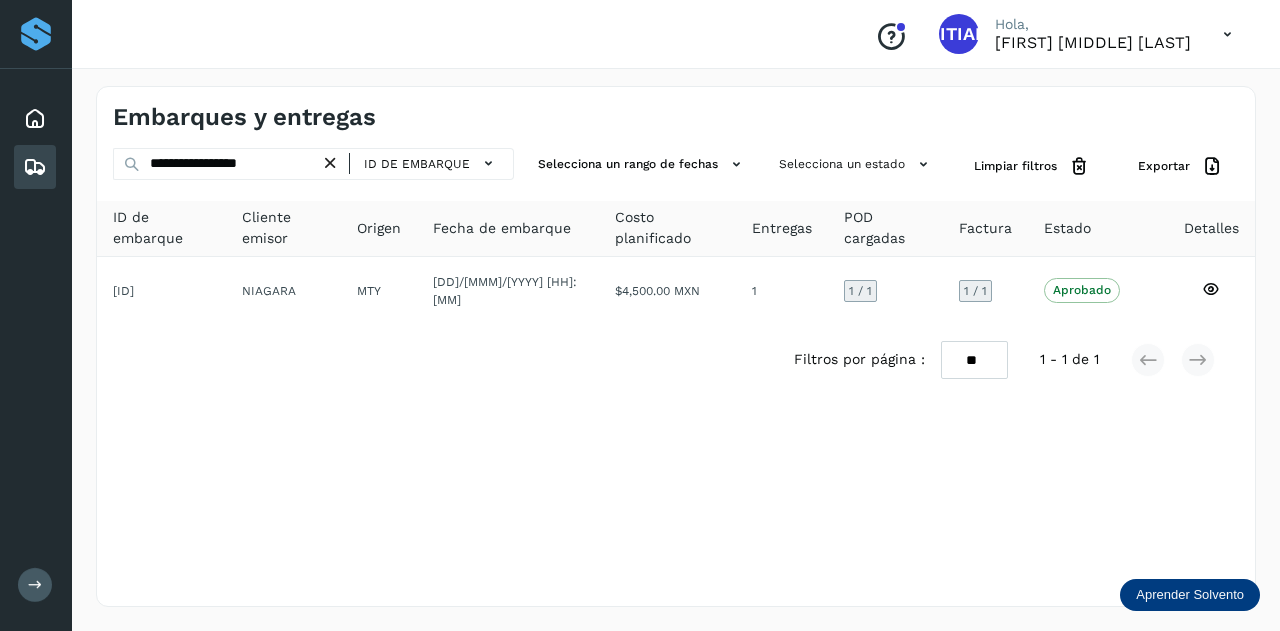 drag, startPoint x: 345, startPoint y: 168, endPoint x: 303, endPoint y: 168, distance: 42 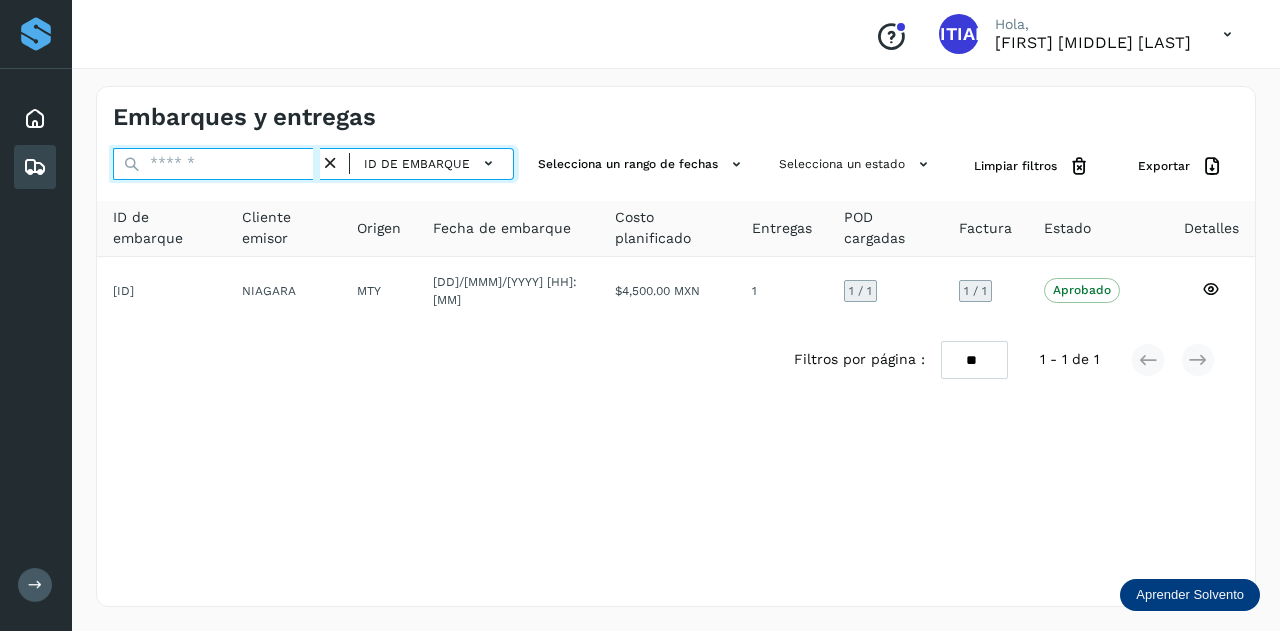 click at bounding box center [216, 164] 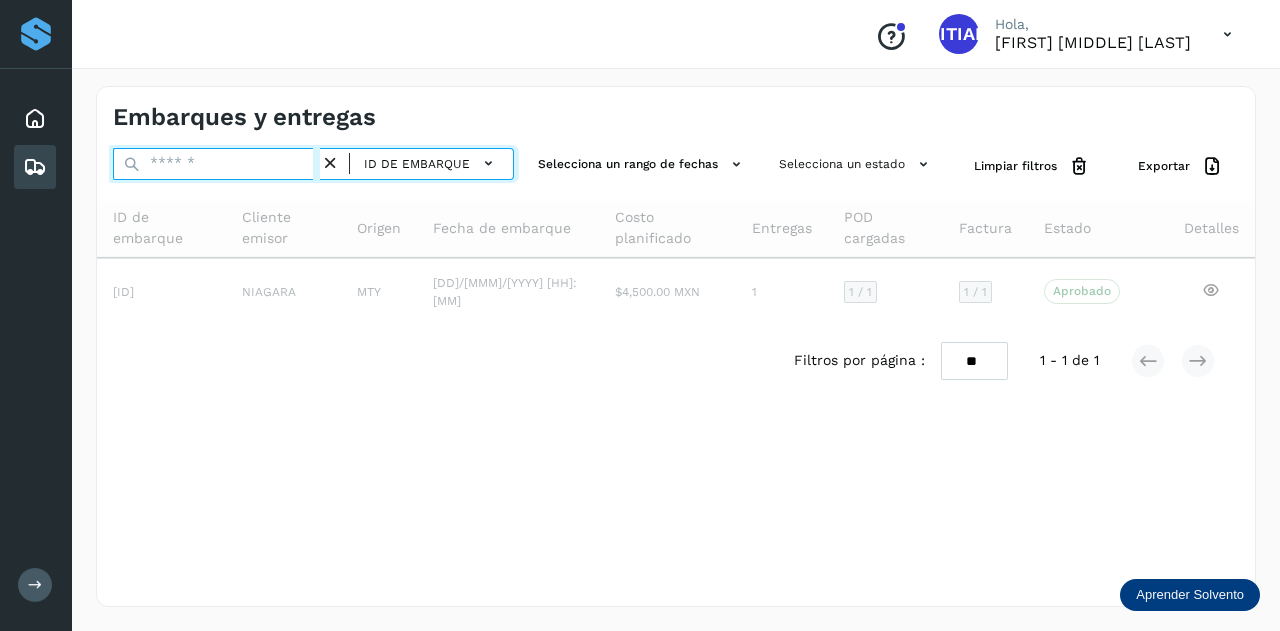 paste on "**********" 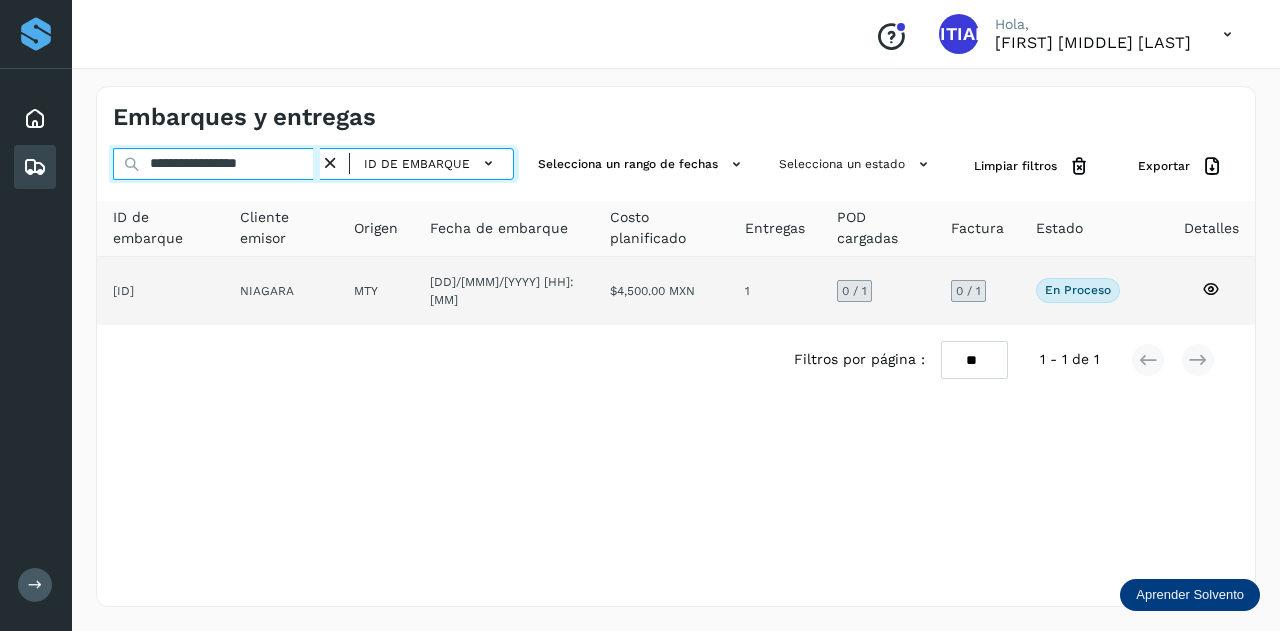 type on "**********" 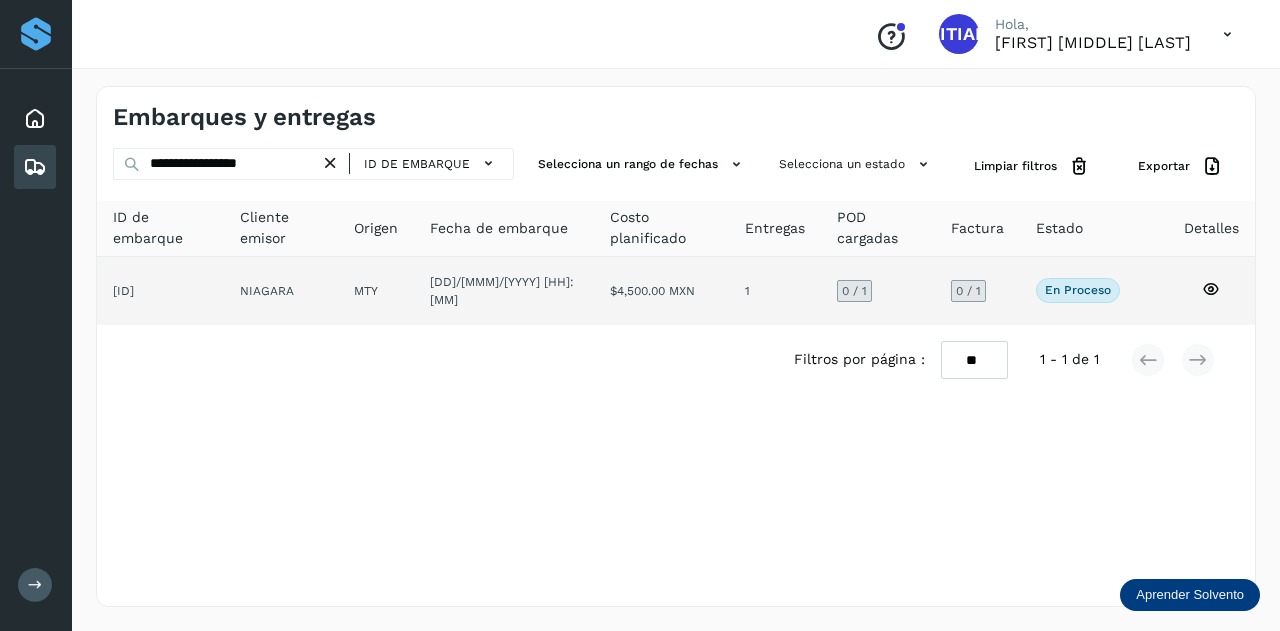 click on "MTY" 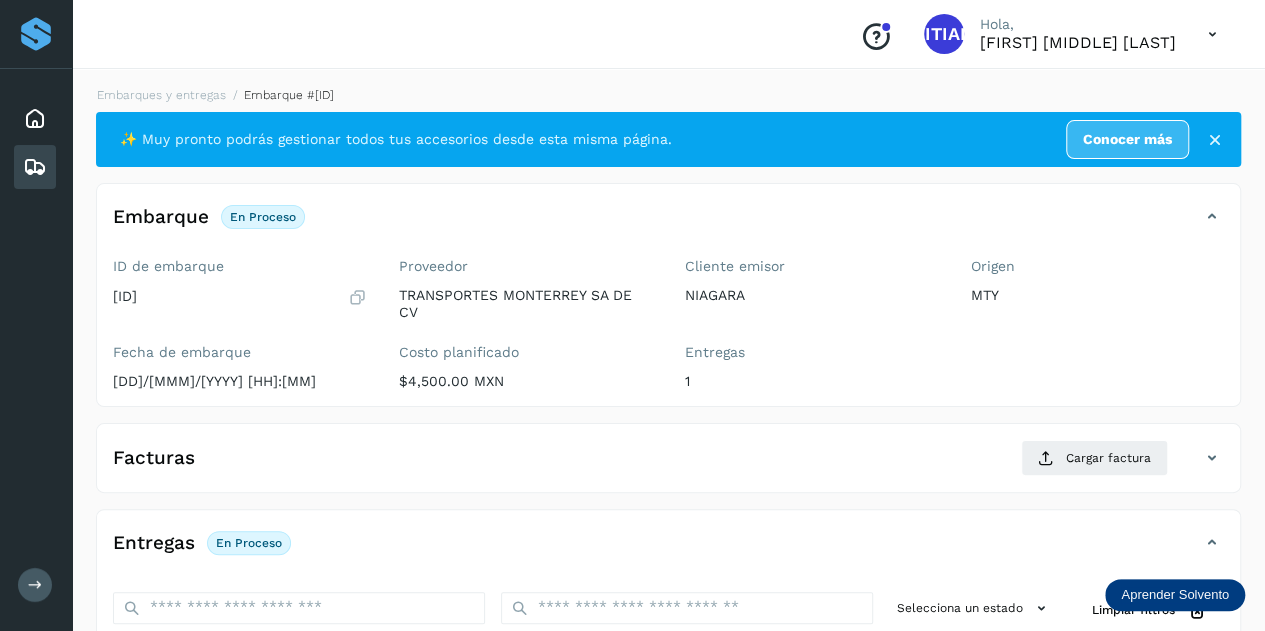 scroll, scrollTop: 200, scrollLeft: 0, axis: vertical 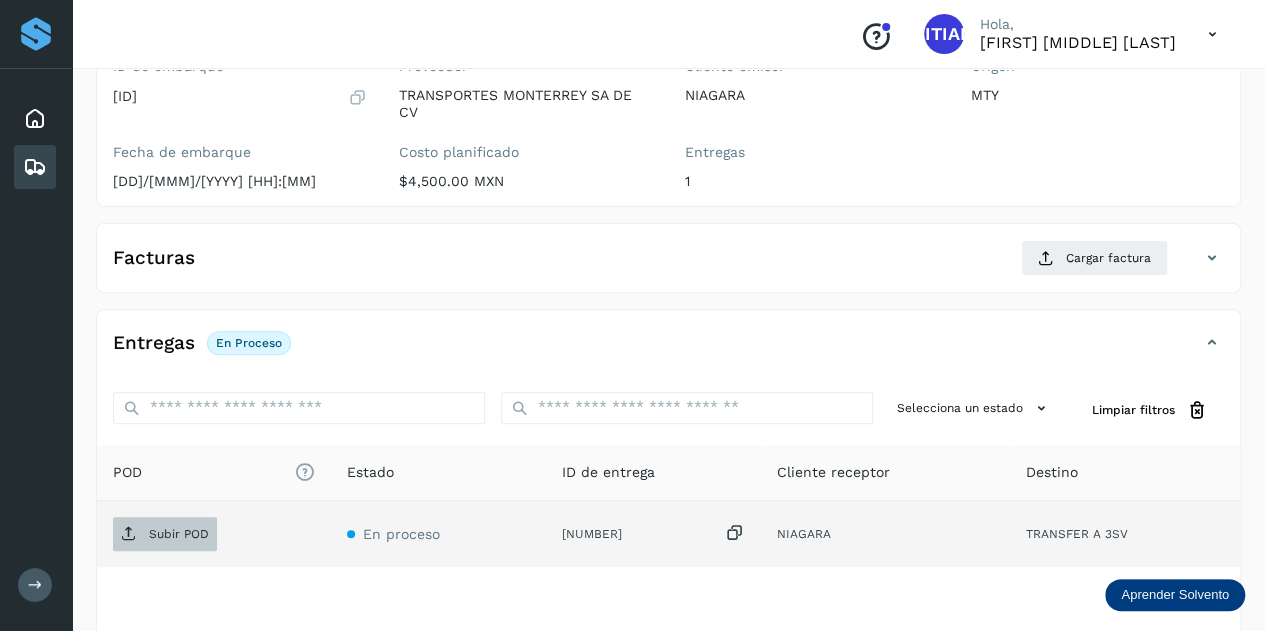 click on "Subir POD" at bounding box center (179, 534) 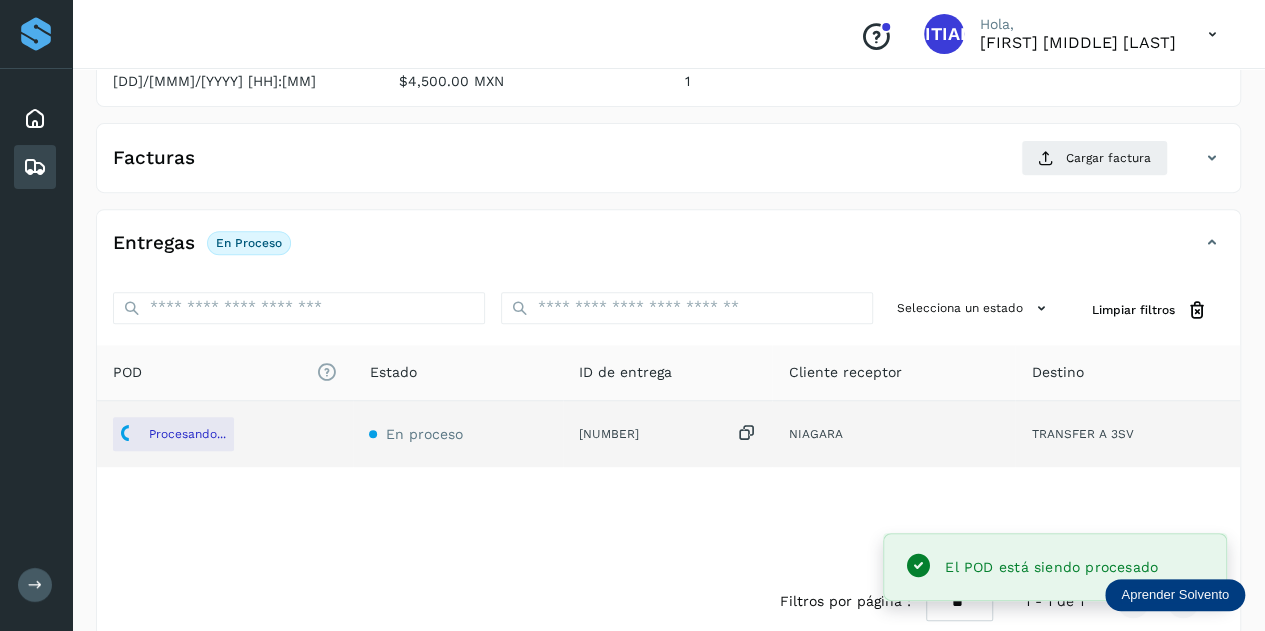 click on "Facturas Cargar factura Aún no has subido ninguna factura" 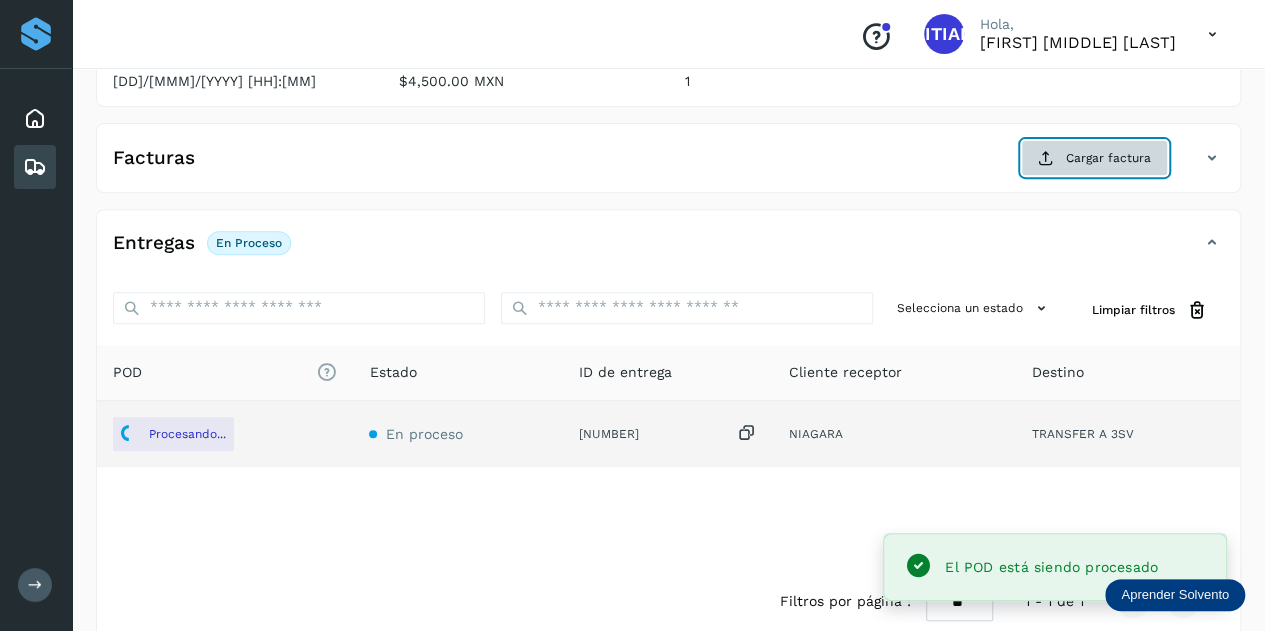 click on "Cargar factura" at bounding box center [1094, 158] 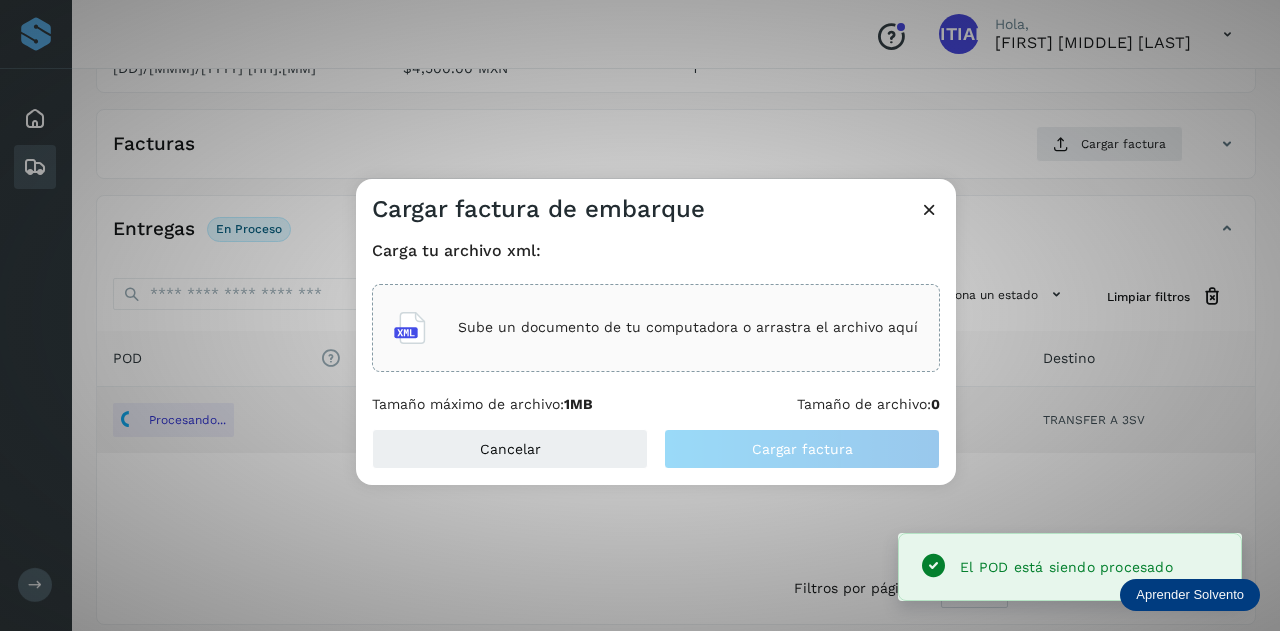 click on "Sube un documento de tu computadora o arrastra el archivo aquí" 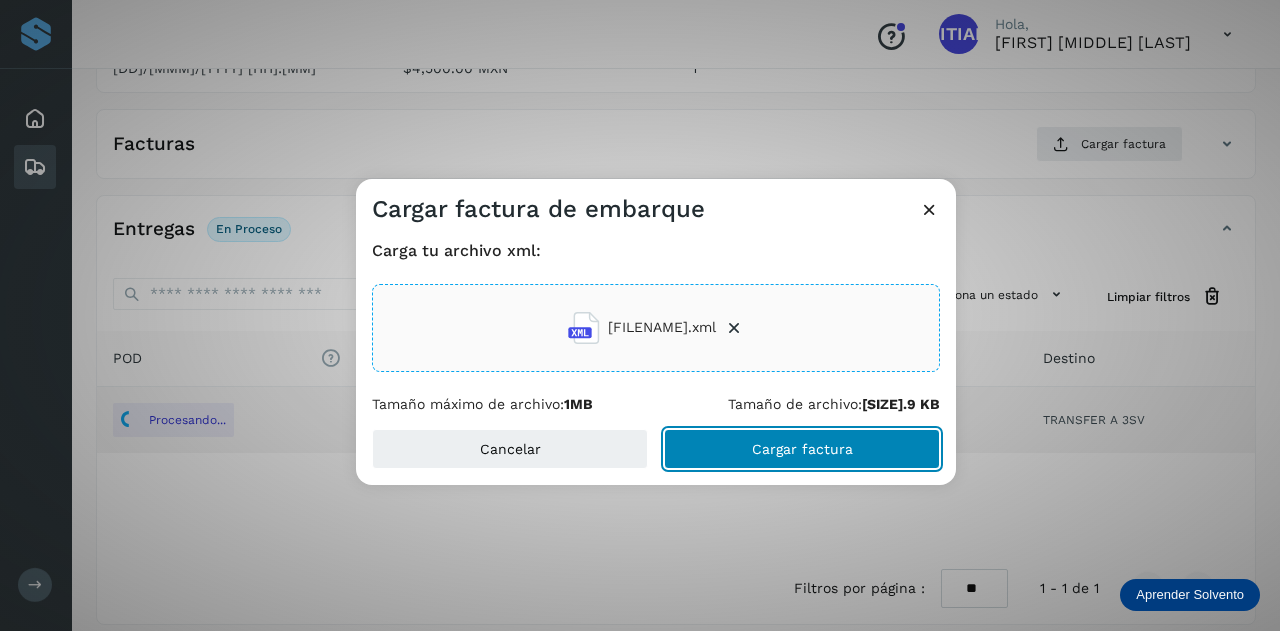click on "Cargar factura" 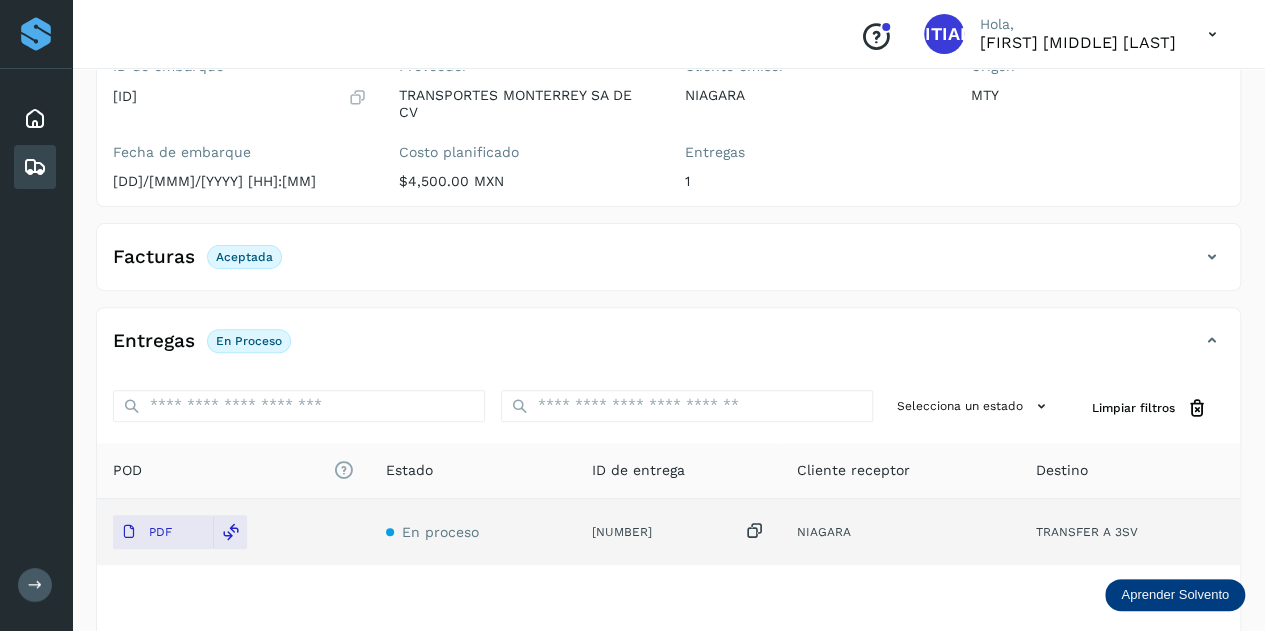 scroll, scrollTop: 0, scrollLeft: 0, axis: both 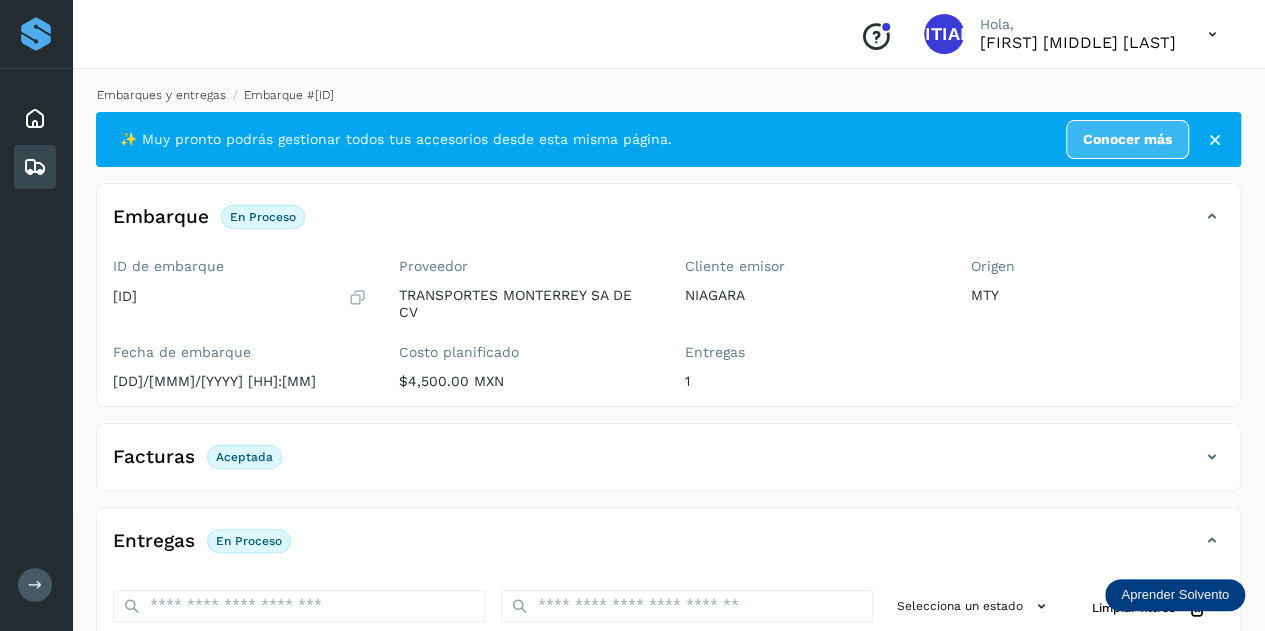 click on "Embarques y entregas" at bounding box center (161, 95) 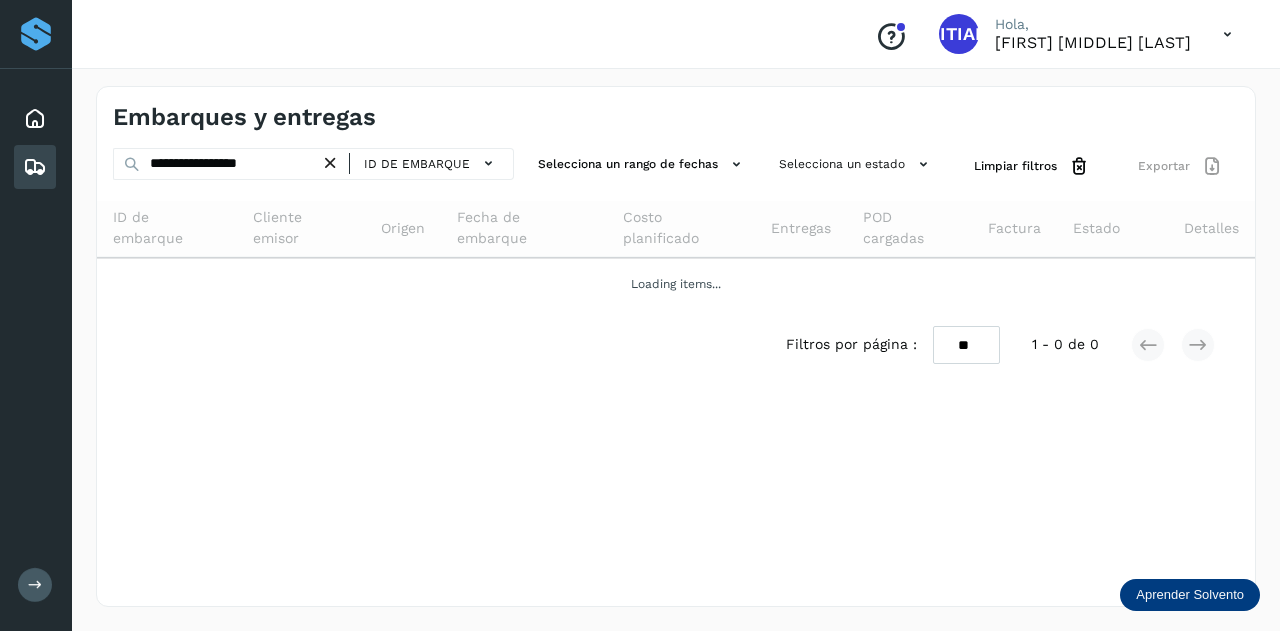 click at bounding box center [330, 163] 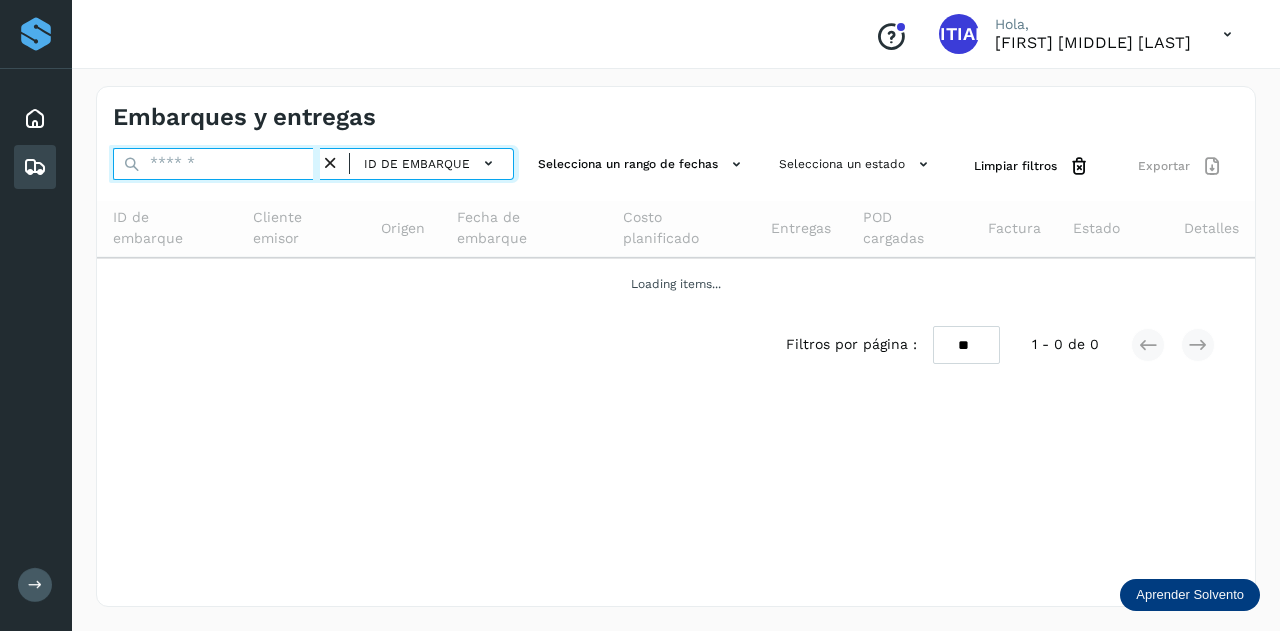 click at bounding box center (216, 164) 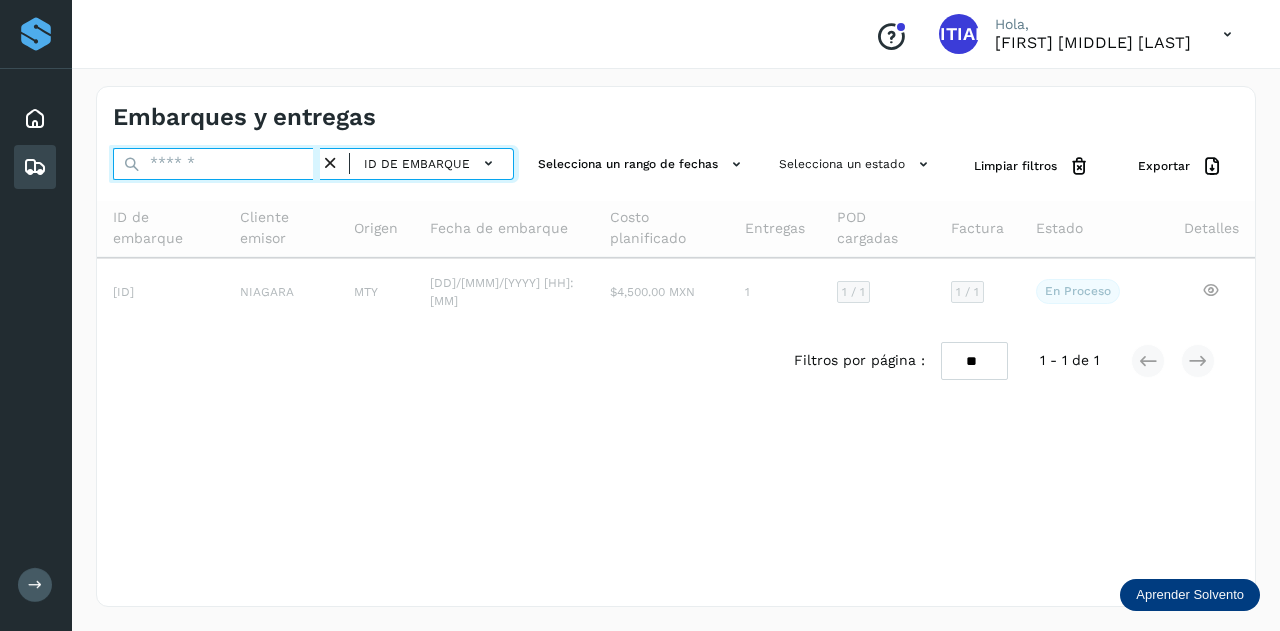 paste on "**********" 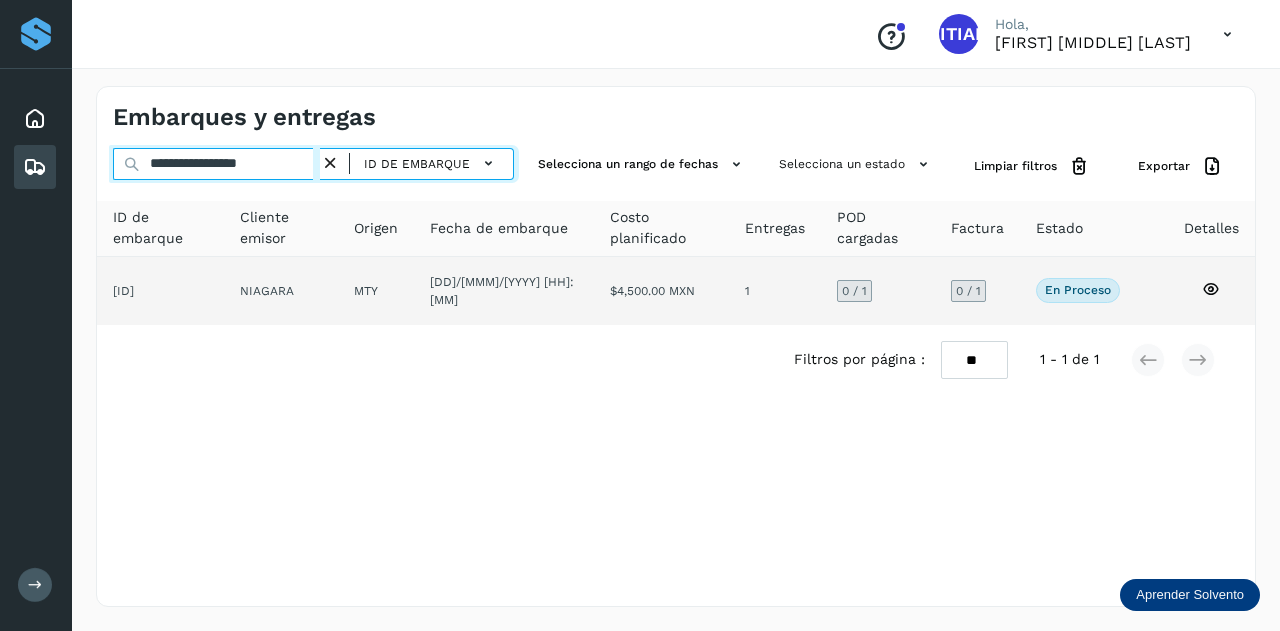 type on "**********" 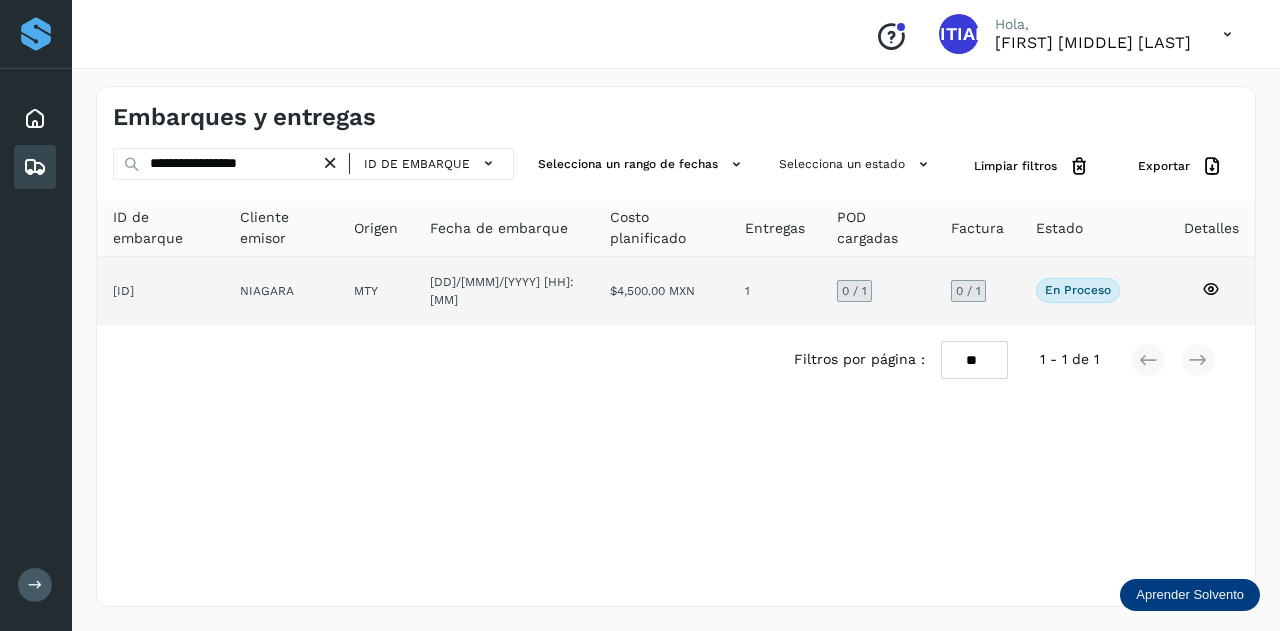 click on "[ID]" 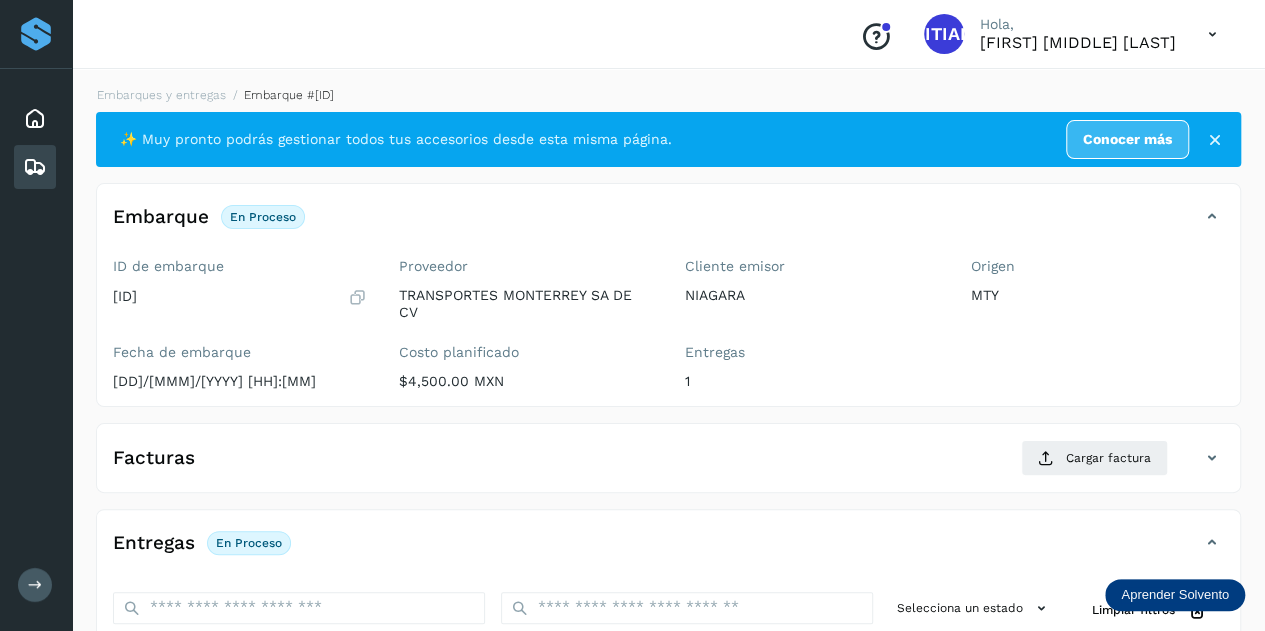 scroll, scrollTop: 200, scrollLeft: 0, axis: vertical 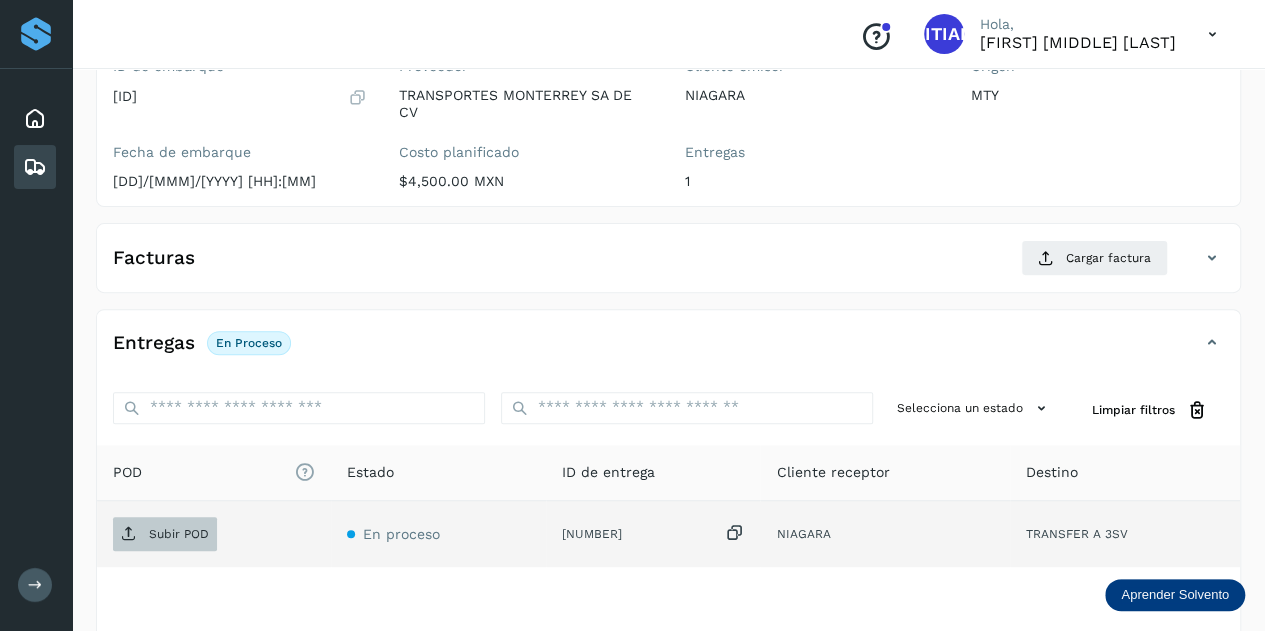 click on "Subir POD" at bounding box center (165, 534) 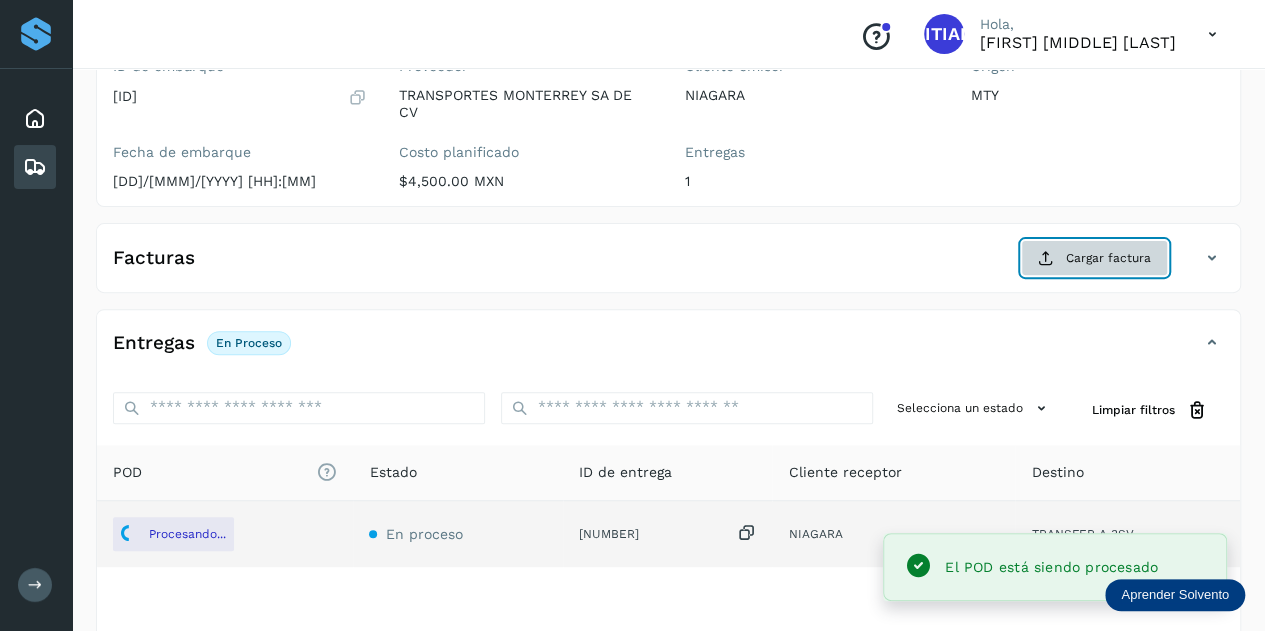 click on "Cargar factura" 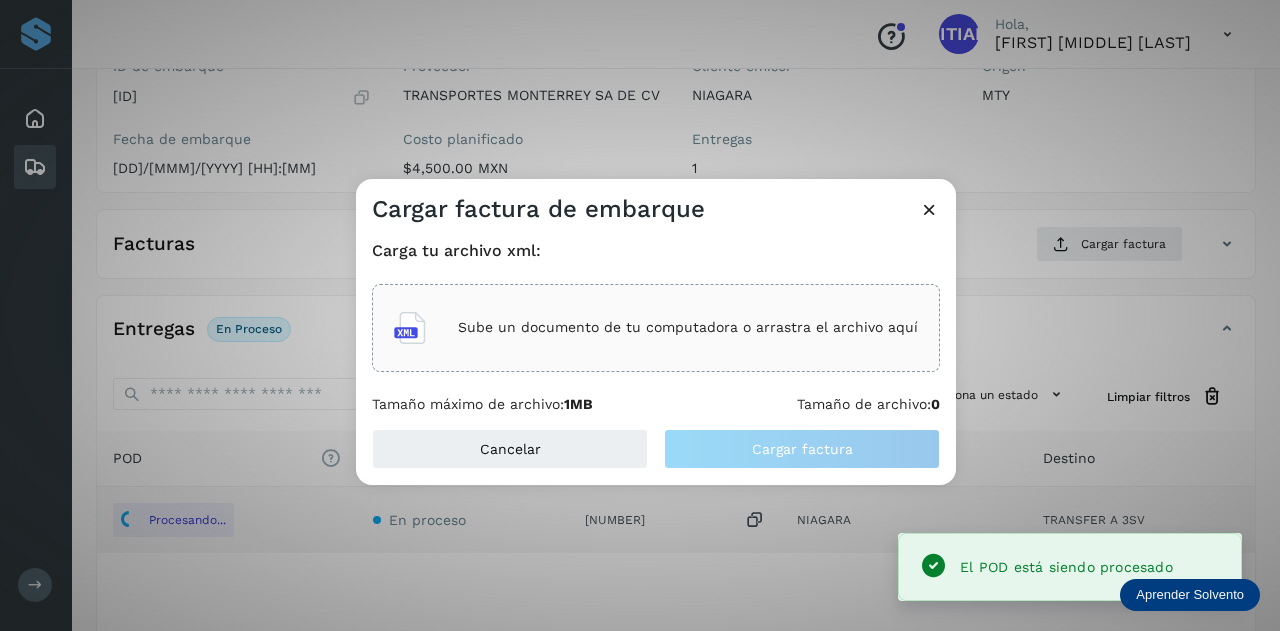 click on "Sube un documento de tu computadora o arrastra el archivo aquí" 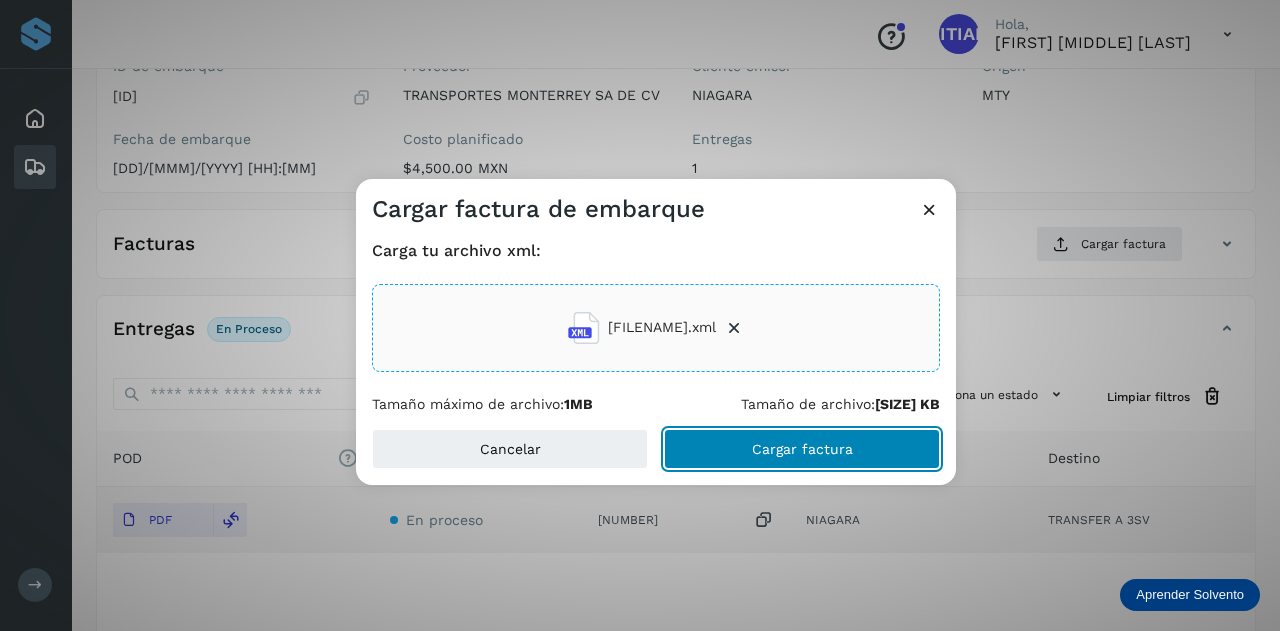 click on "Cargar factura" 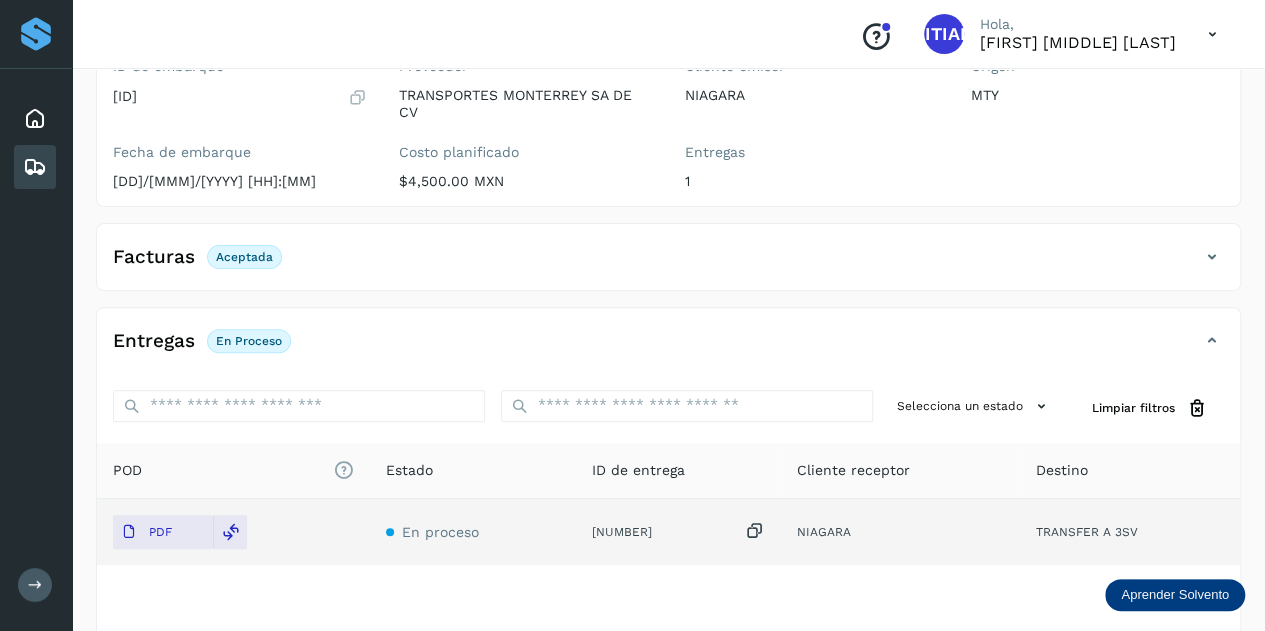 scroll, scrollTop: 0, scrollLeft: 0, axis: both 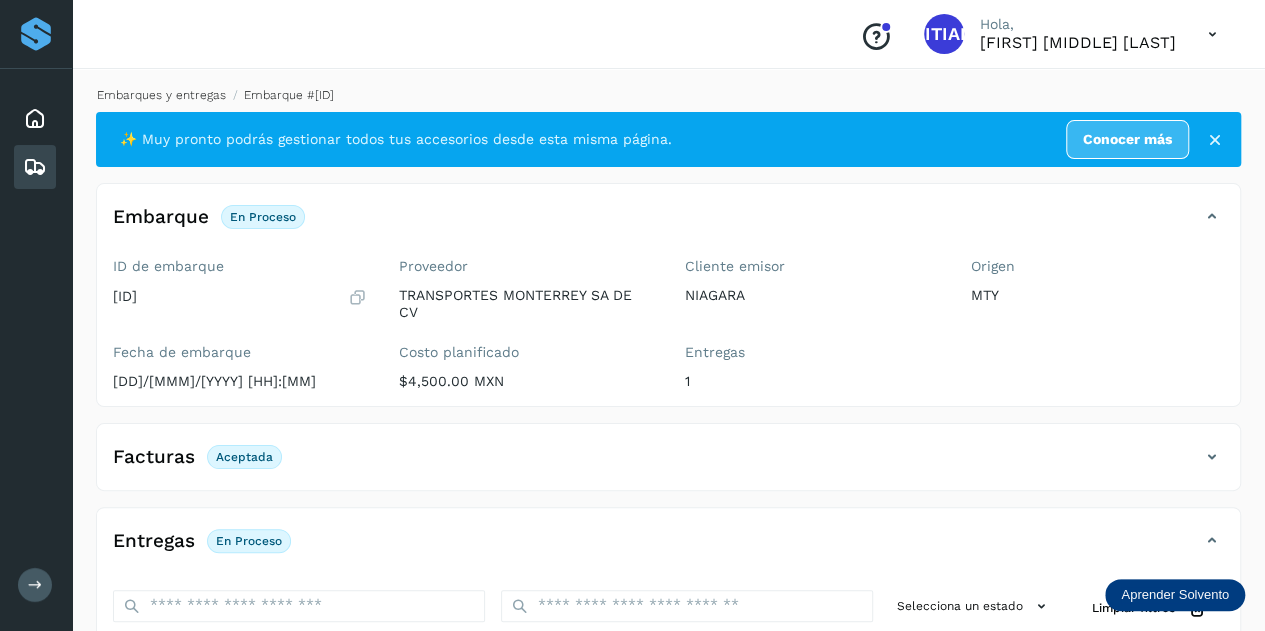 click on "Embarques y entregas" at bounding box center (161, 95) 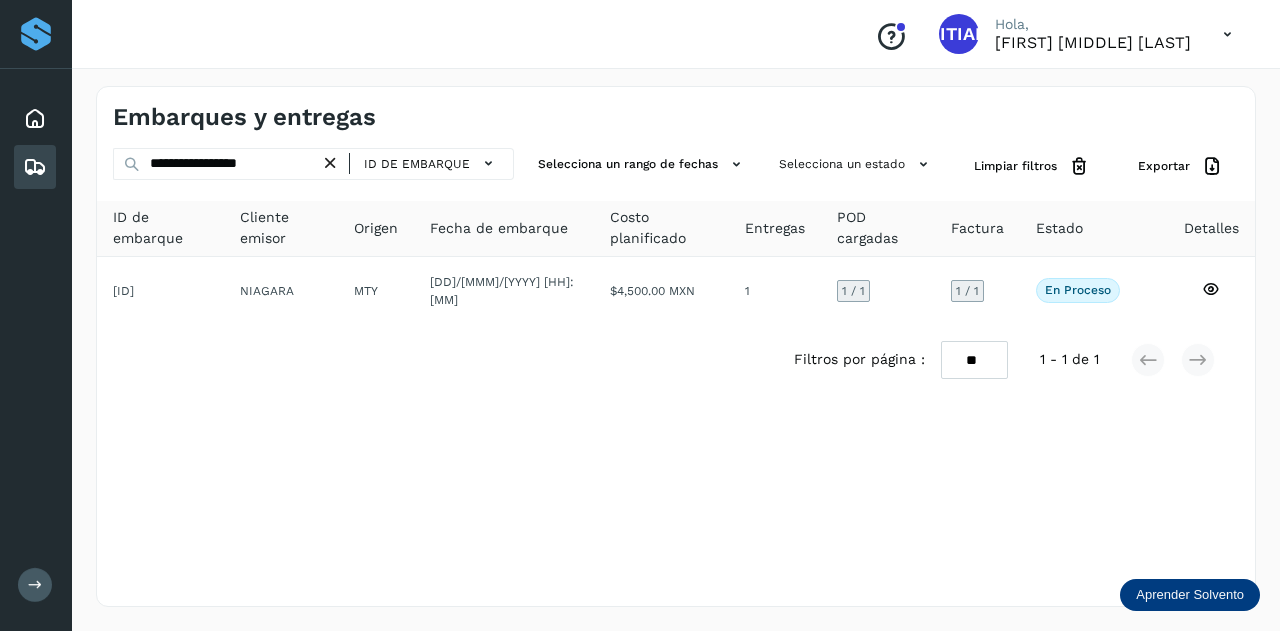 click at bounding box center (330, 163) 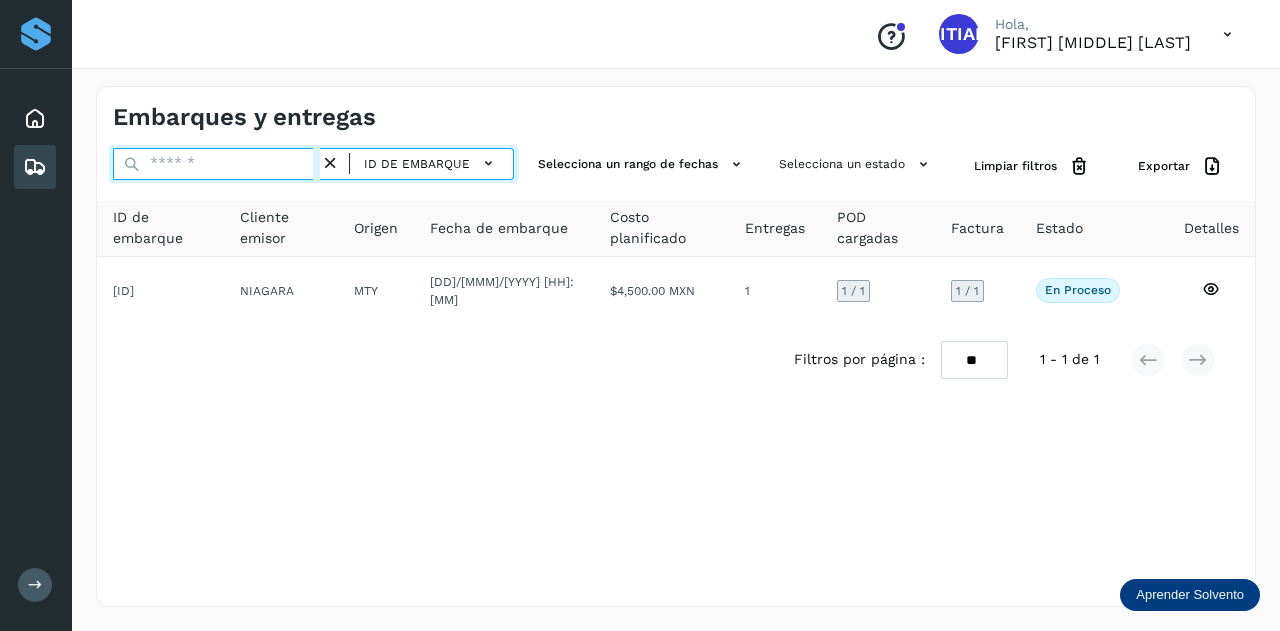 click at bounding box center [216, 164] 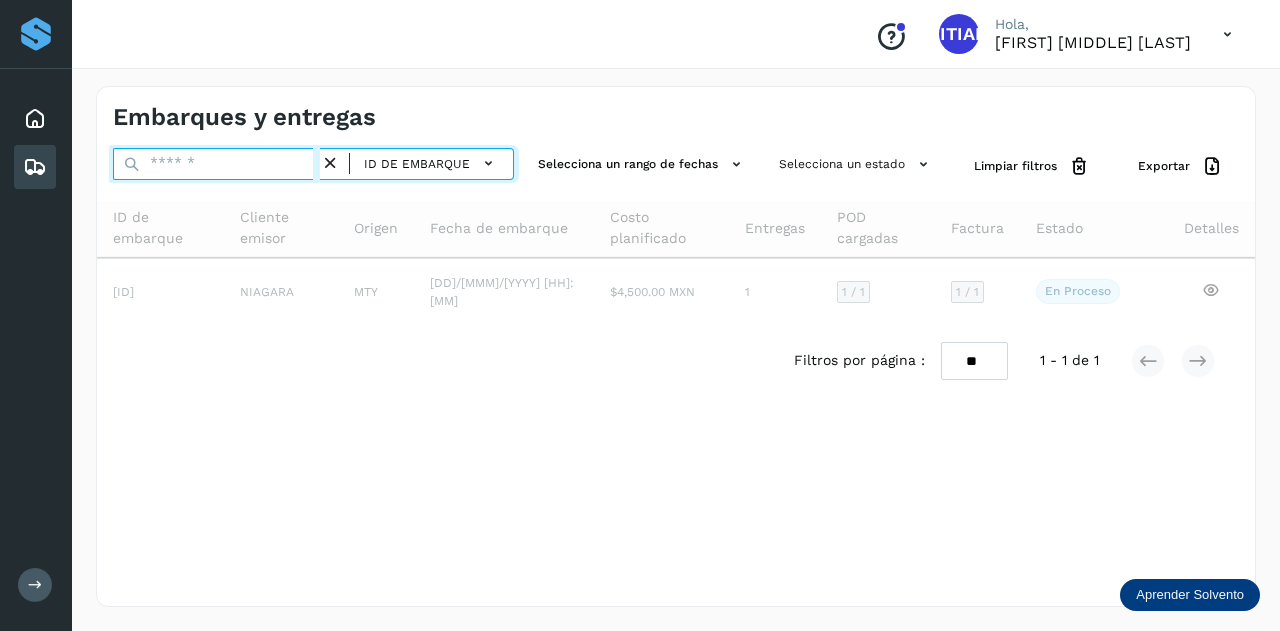 paste on "**********" 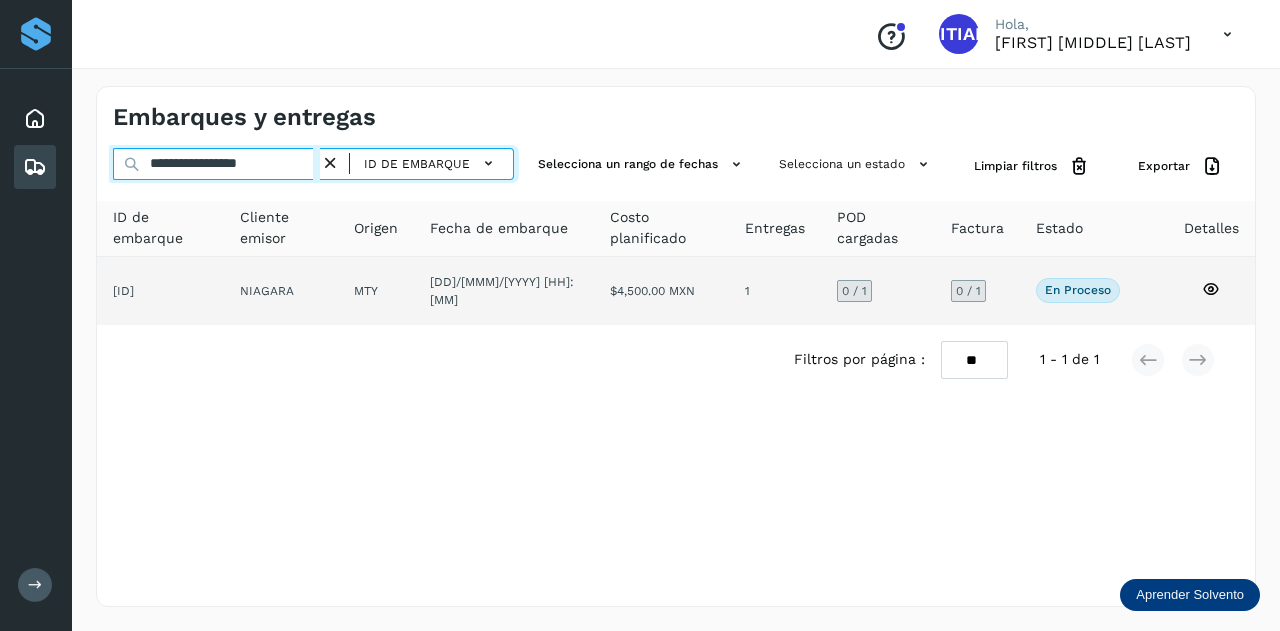 type on "**********" 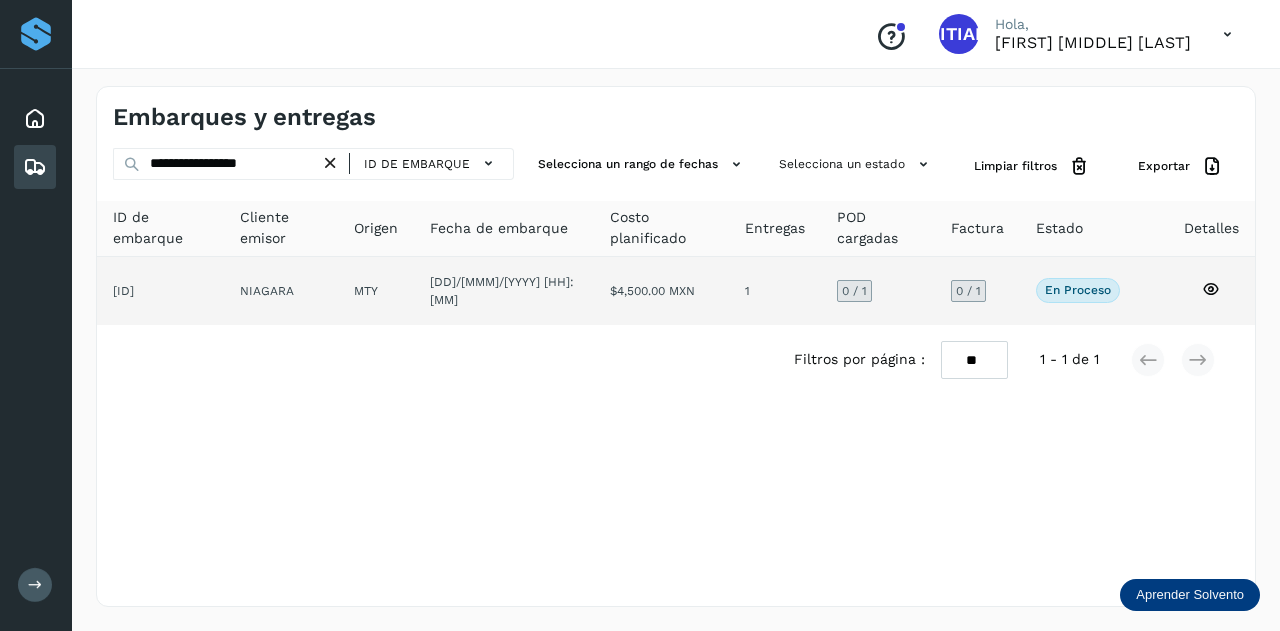 click on "NIAGARA" 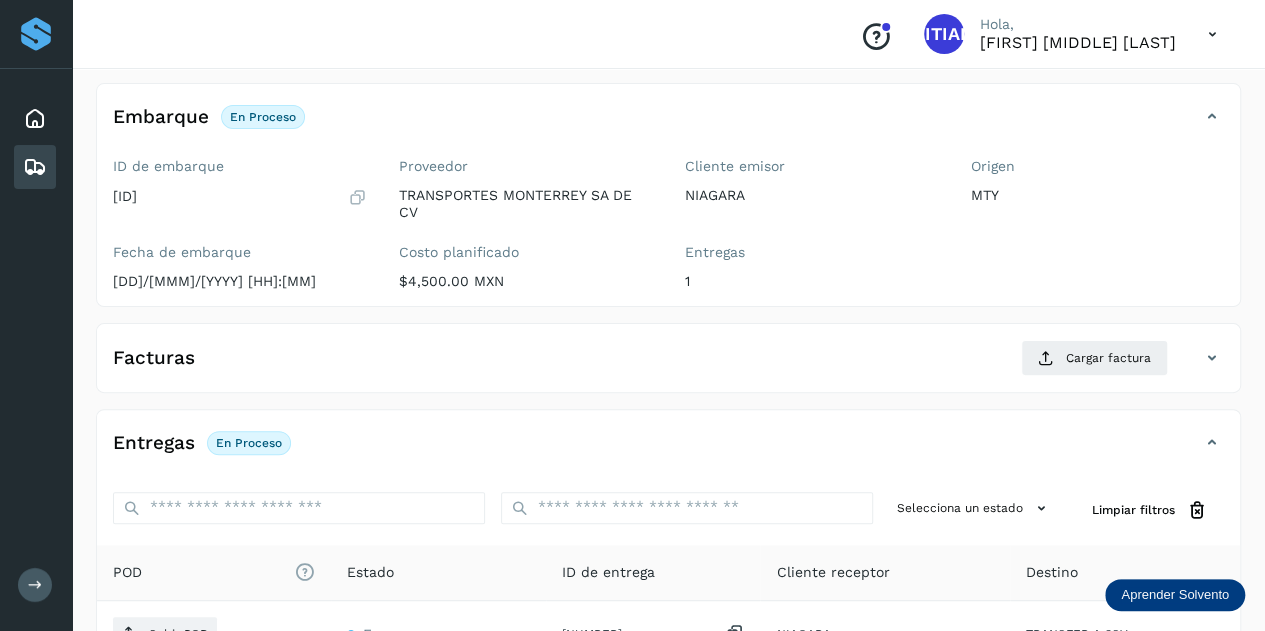 scroll, scrollTop: 200, scrollLeft: 0, axis: vertical 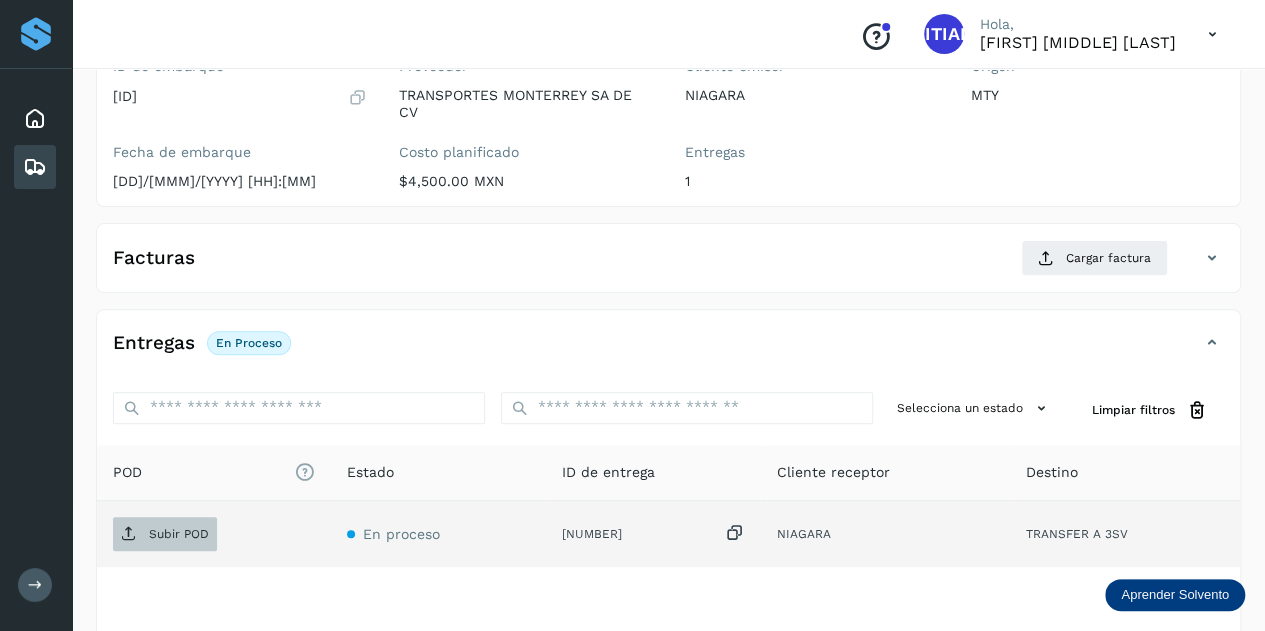 click on "Subir POD" at bounding box center [165, 534] 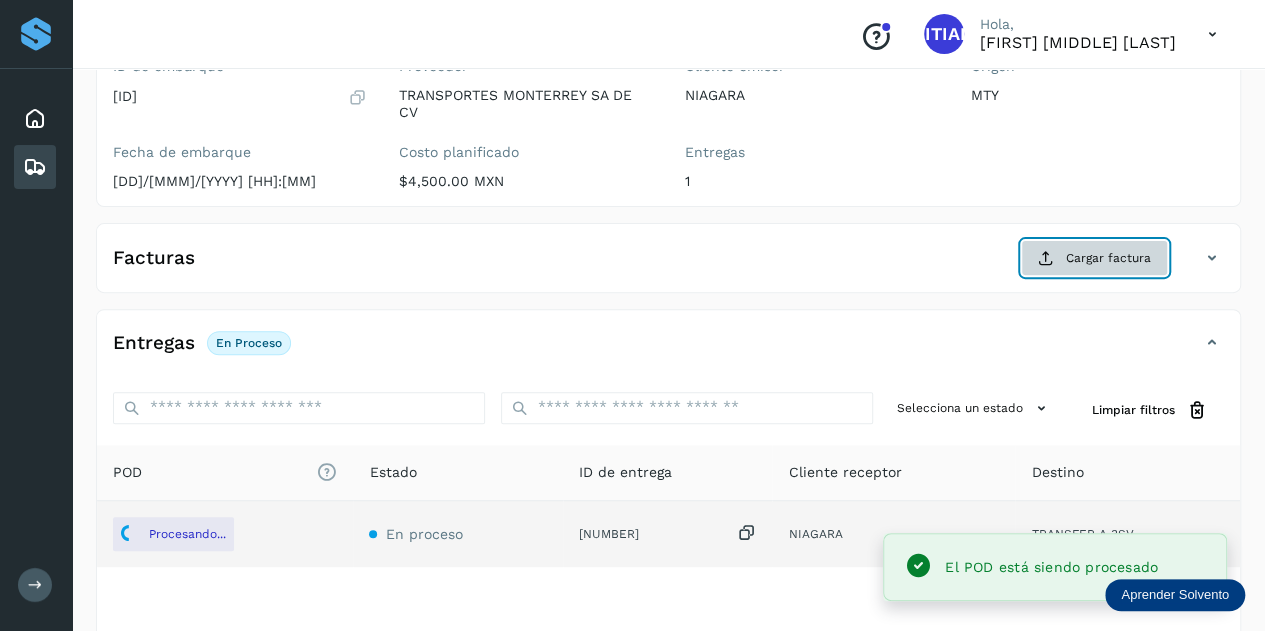 click on "Cargar factura" at bounding box center [1094, 258] 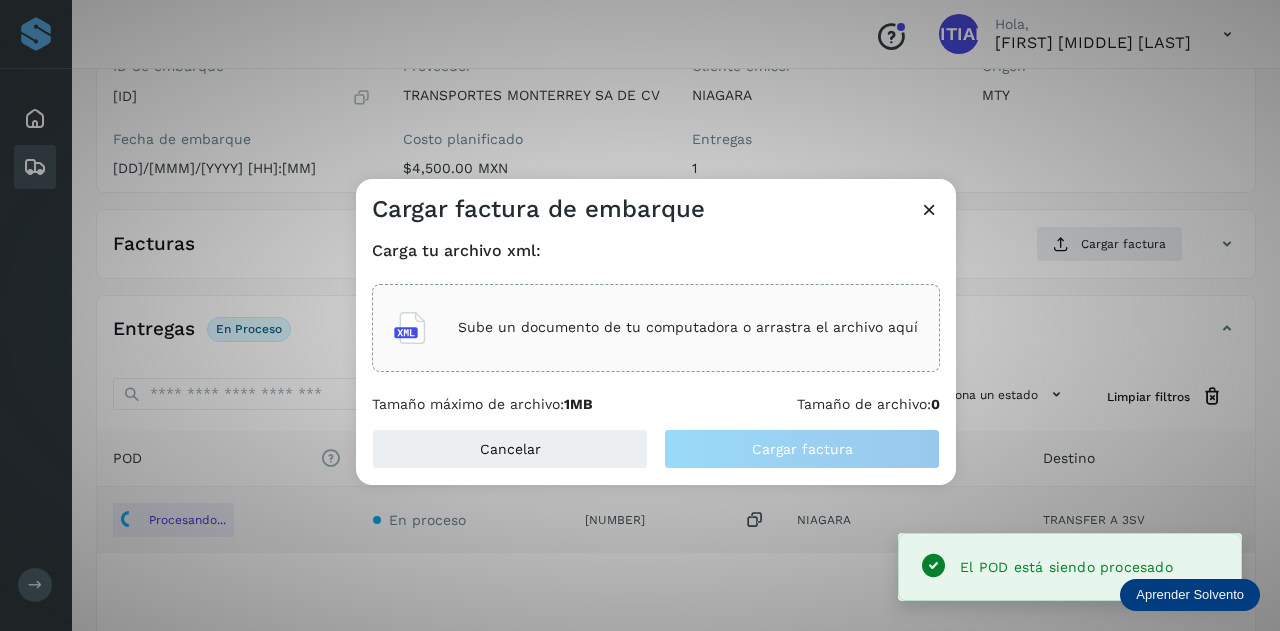 click on "Sube un documento de tu computadora o arrastra el archivo aquí" at bounding box center [656, 328] 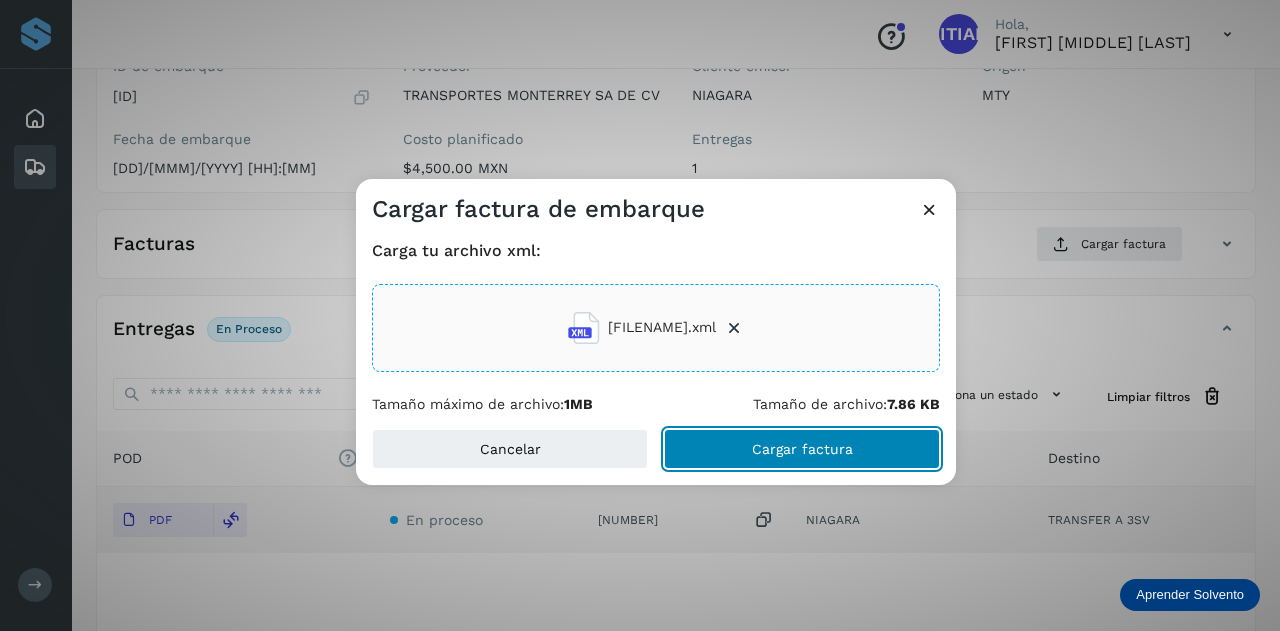 click on "Cargar factura" 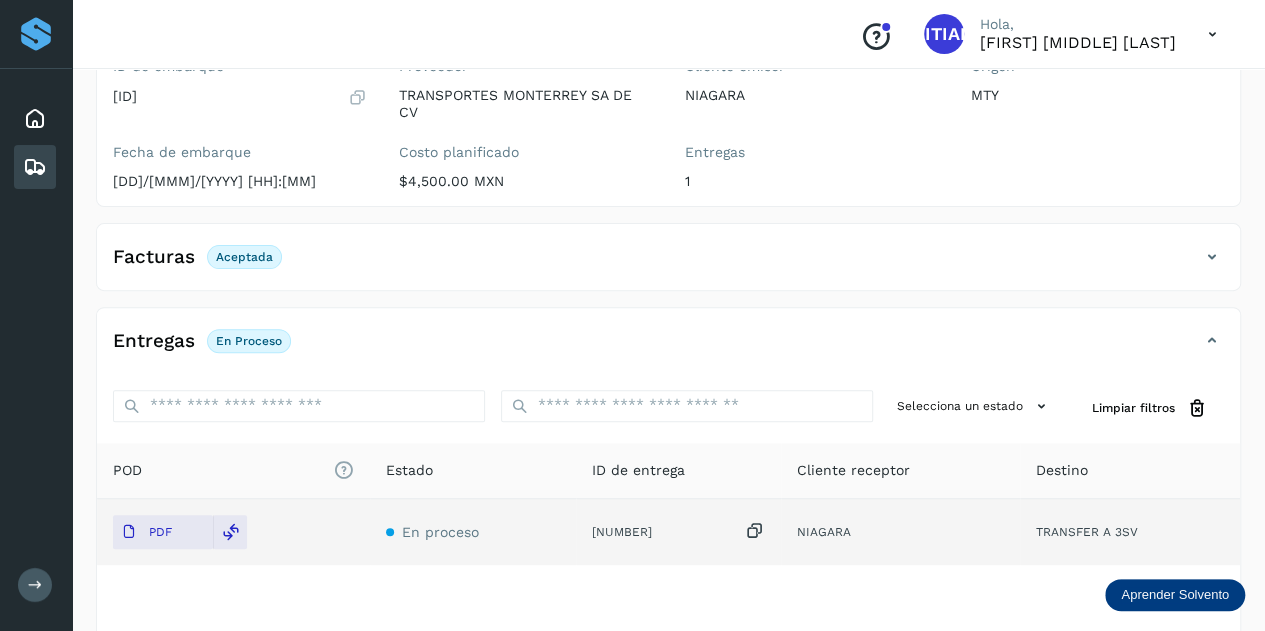 scroll, scrollTop: 0, scrollLeft: 0, axis: both 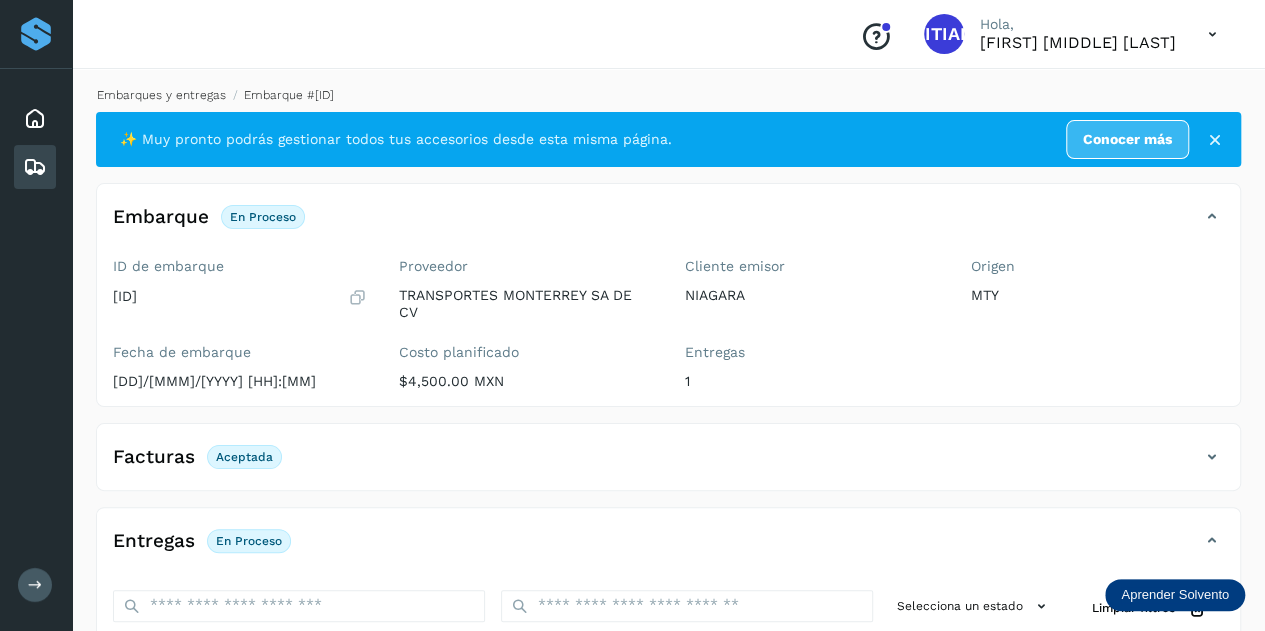 click on "Embarques y entregas" at bounding box center (161, 95) 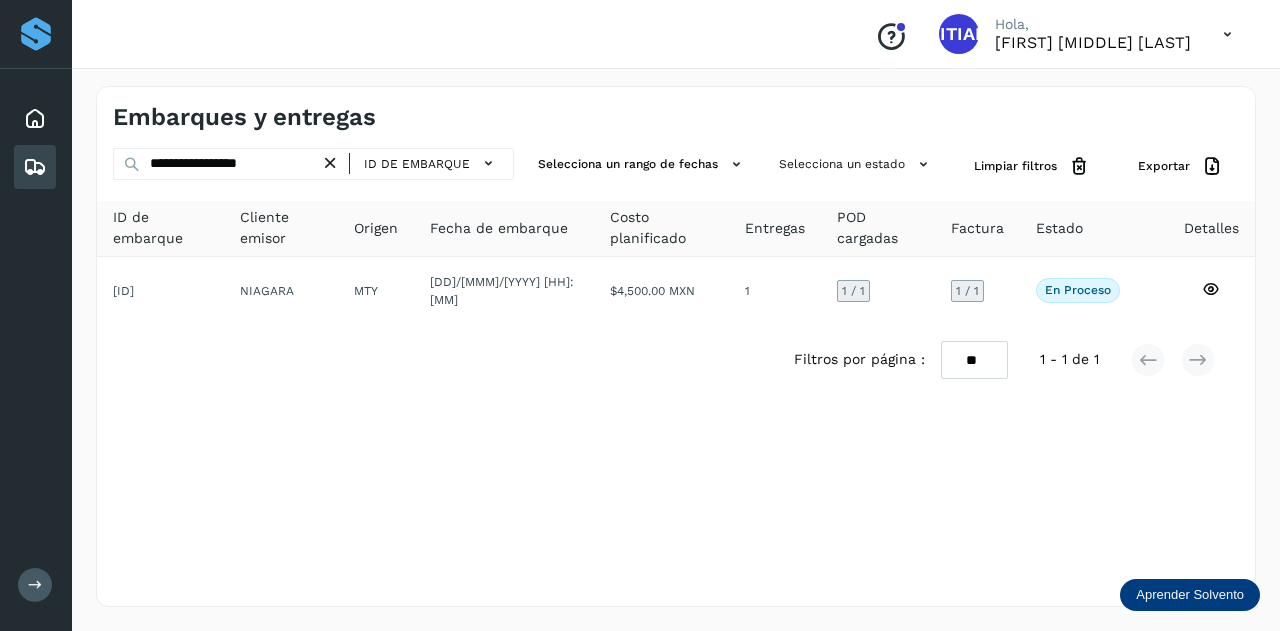 click at bounding box center [330, 163] 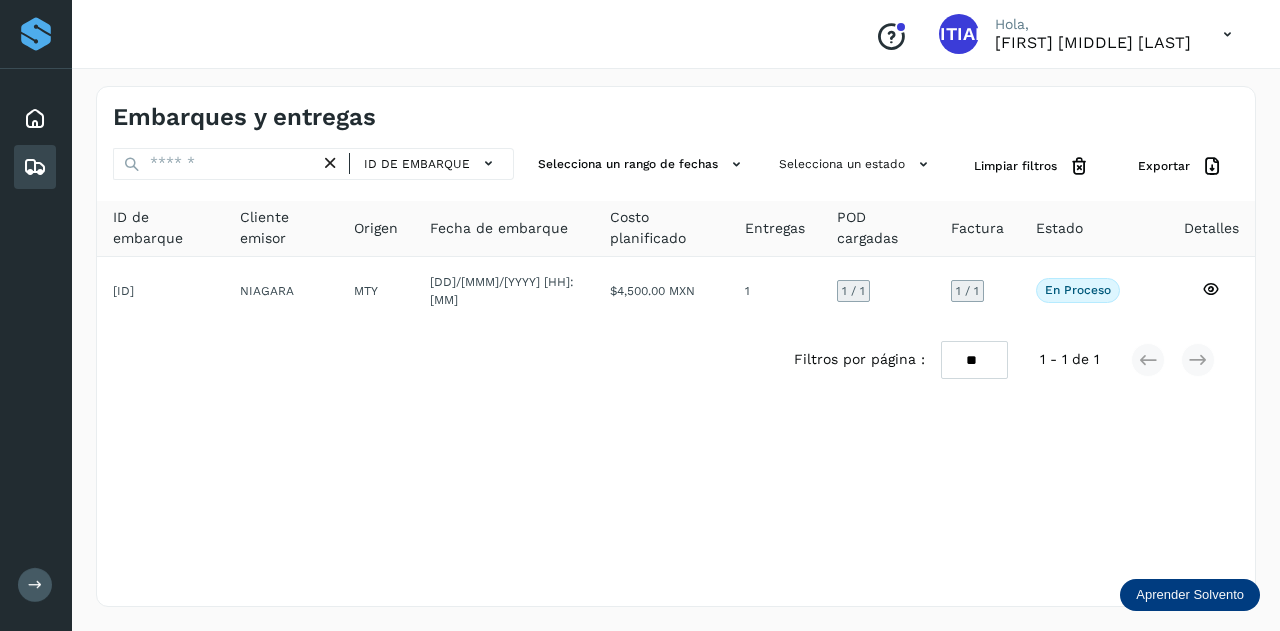 click at bounding box center [330, 163] 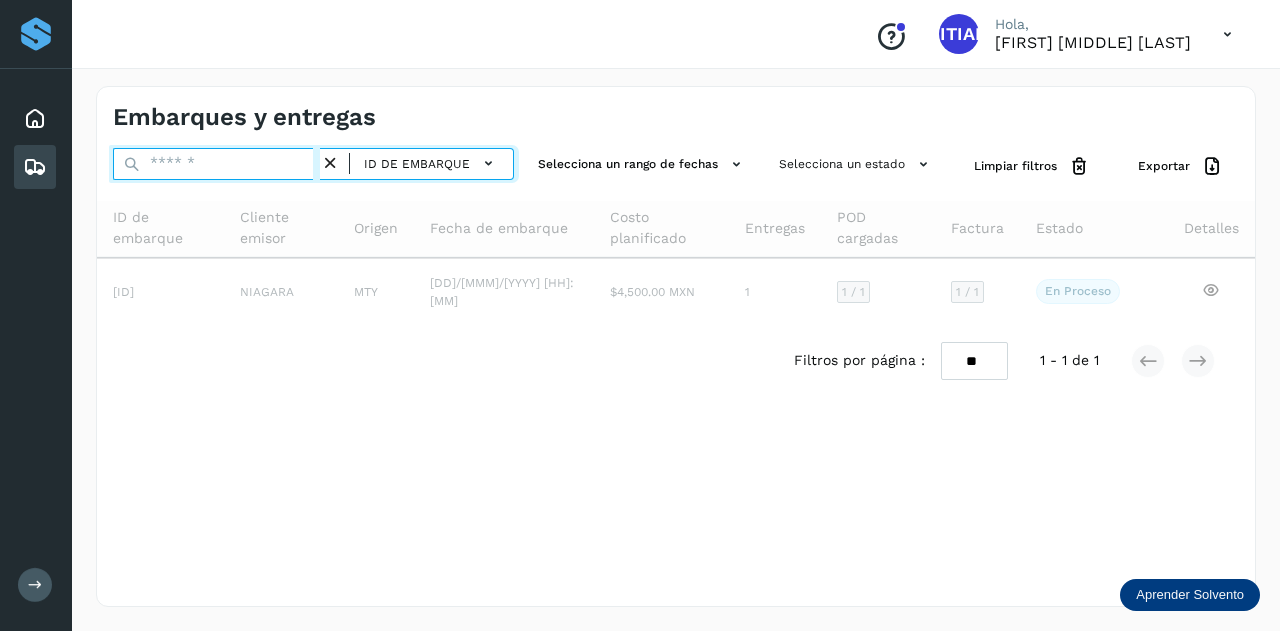click at bounding box center (216, 164) 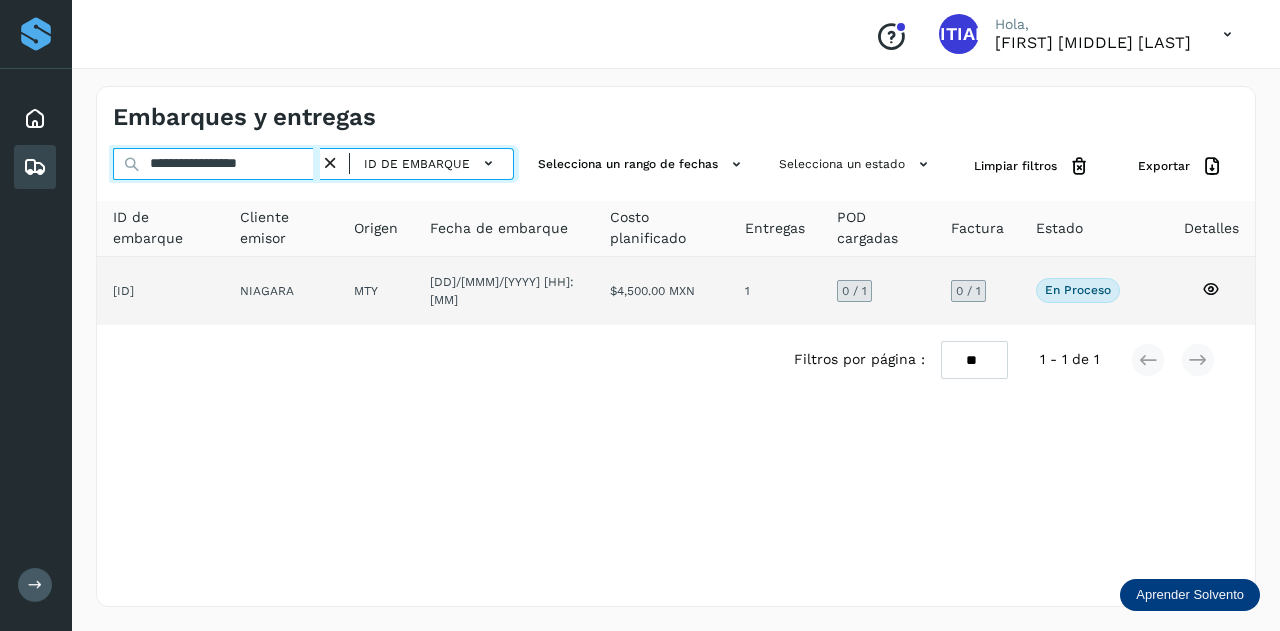 type on "**********" 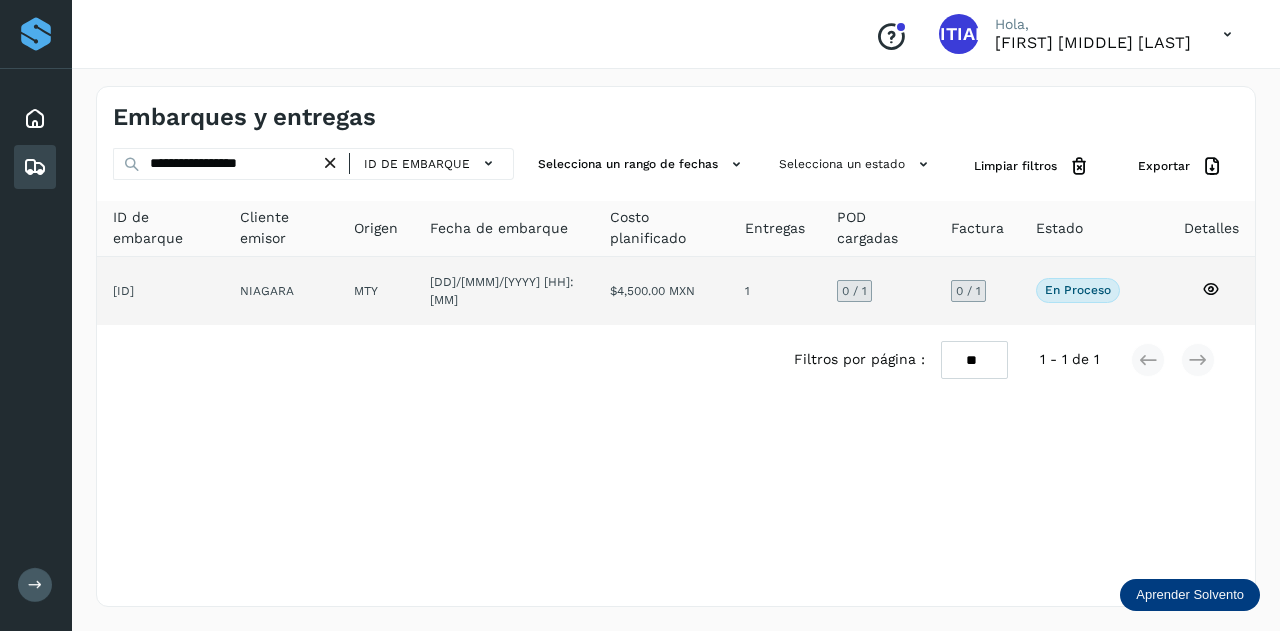 click on "NIAGARA" 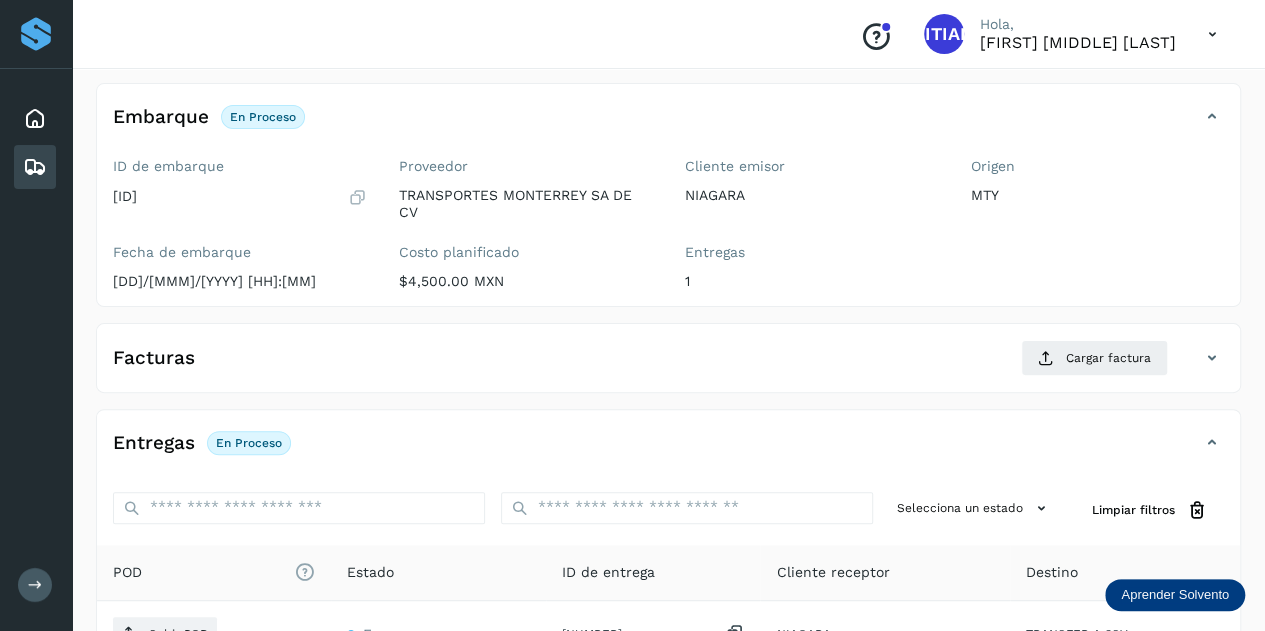 scroll, scrollTop: 300, scrollLeft: 0, axis: vertical 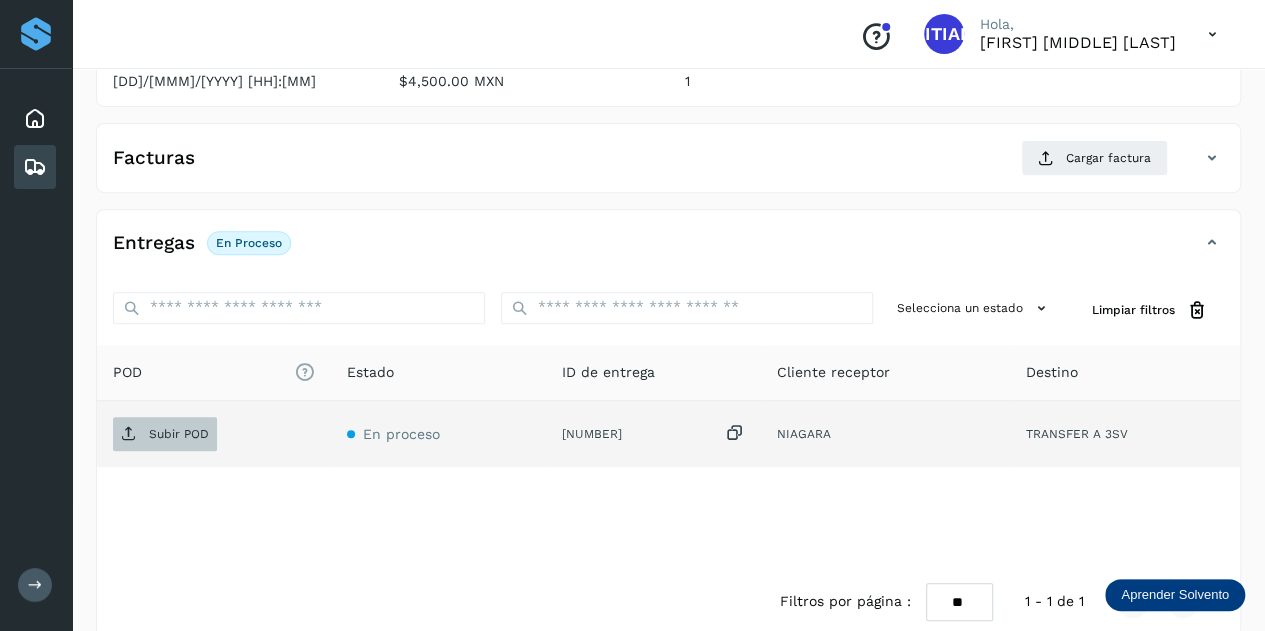 click on "Subir POD" at bounding box center (179, 434) 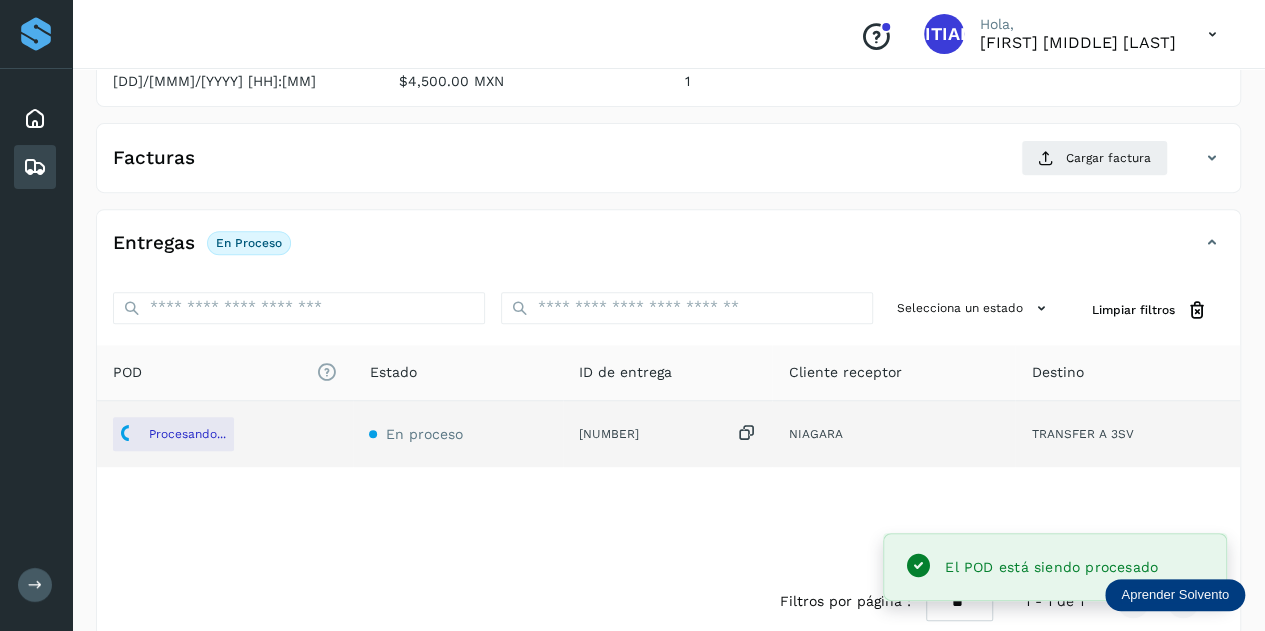 click on "Facturas Cargar factura" at bounding box center [668, 166] 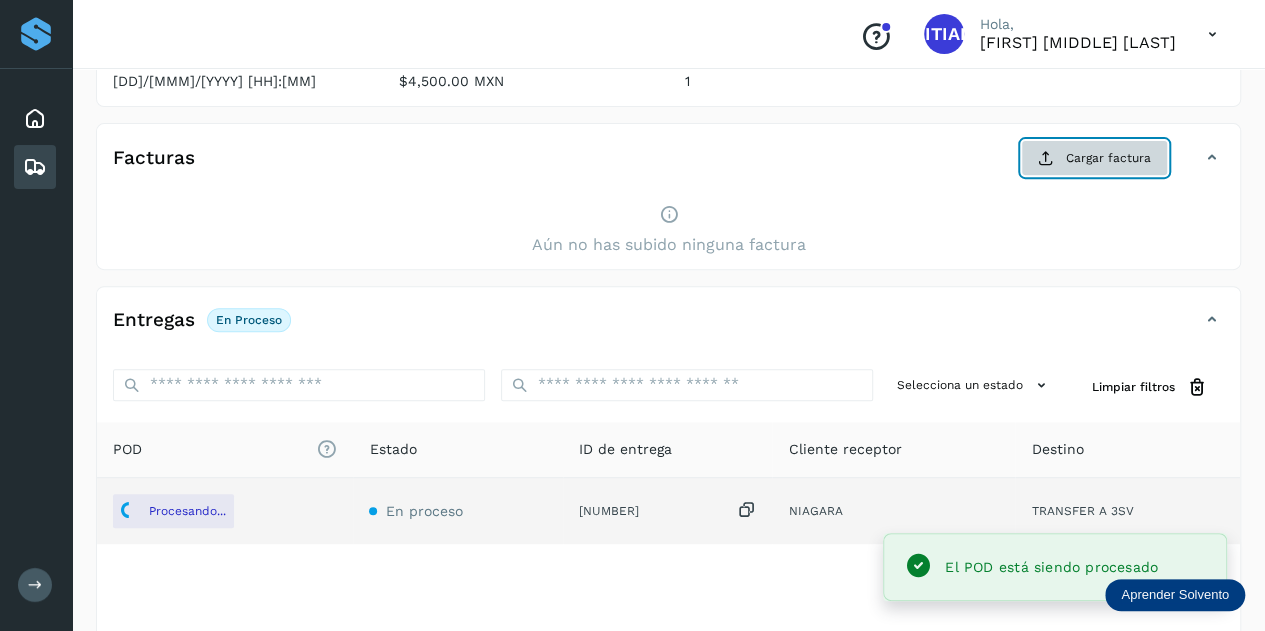click on "Cargar factura" 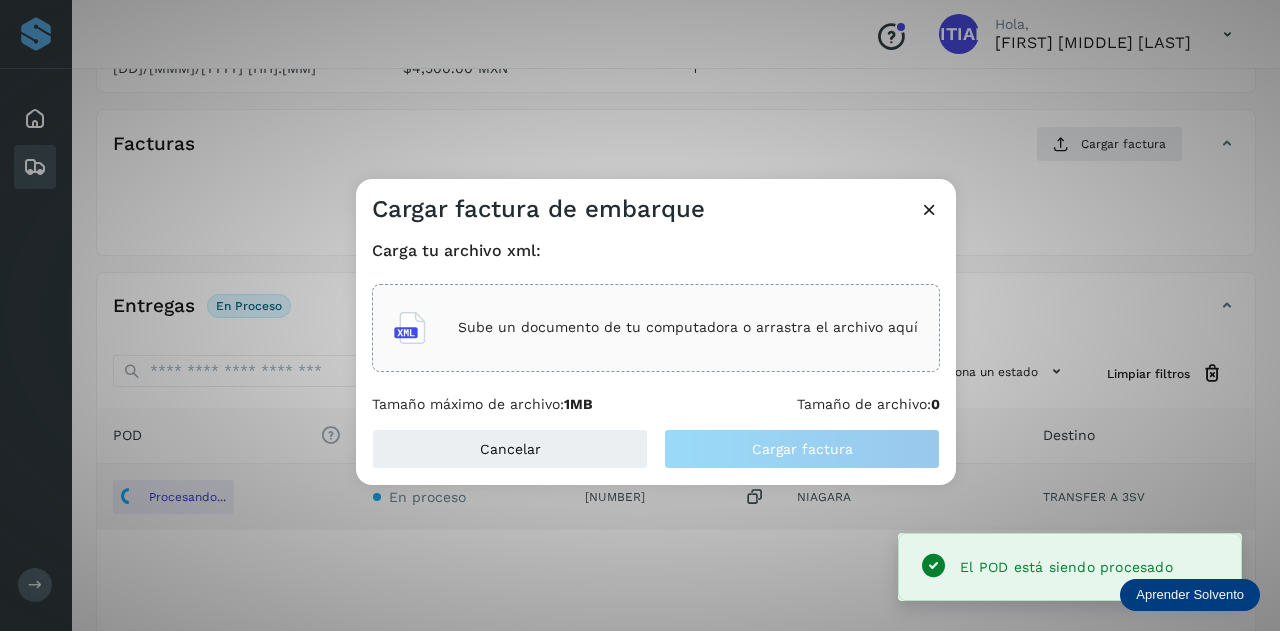 click on "Sube un documento de tu computadora o arrastra el archivo aquí" 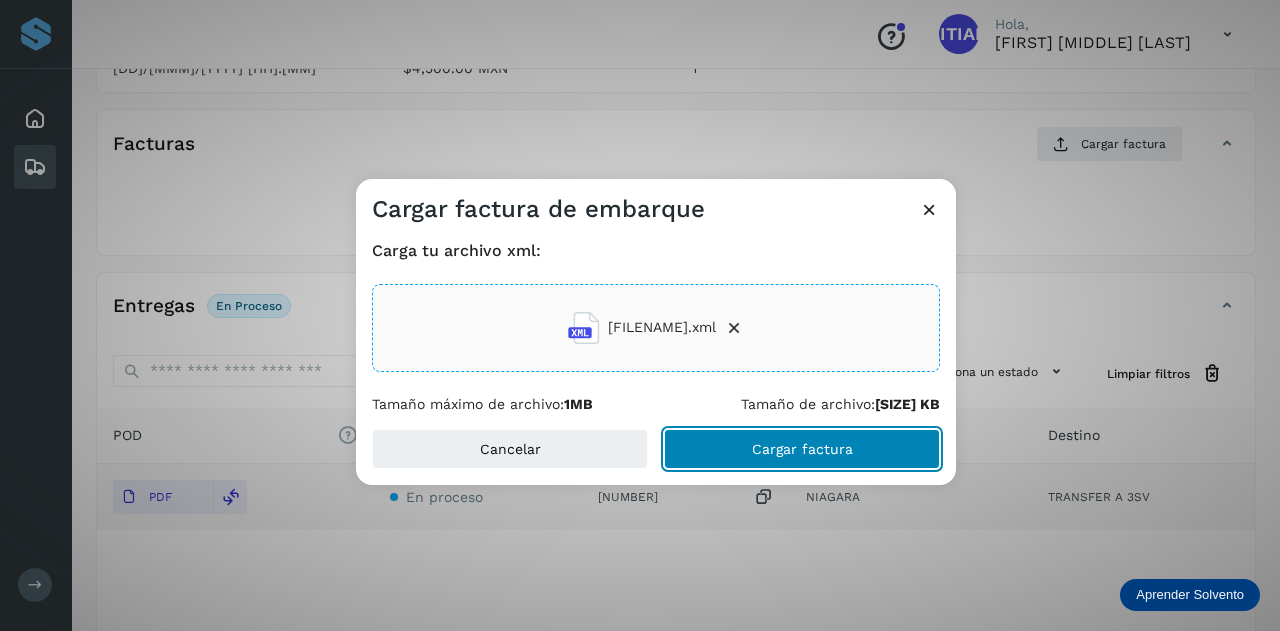 click on "Cargar factura" 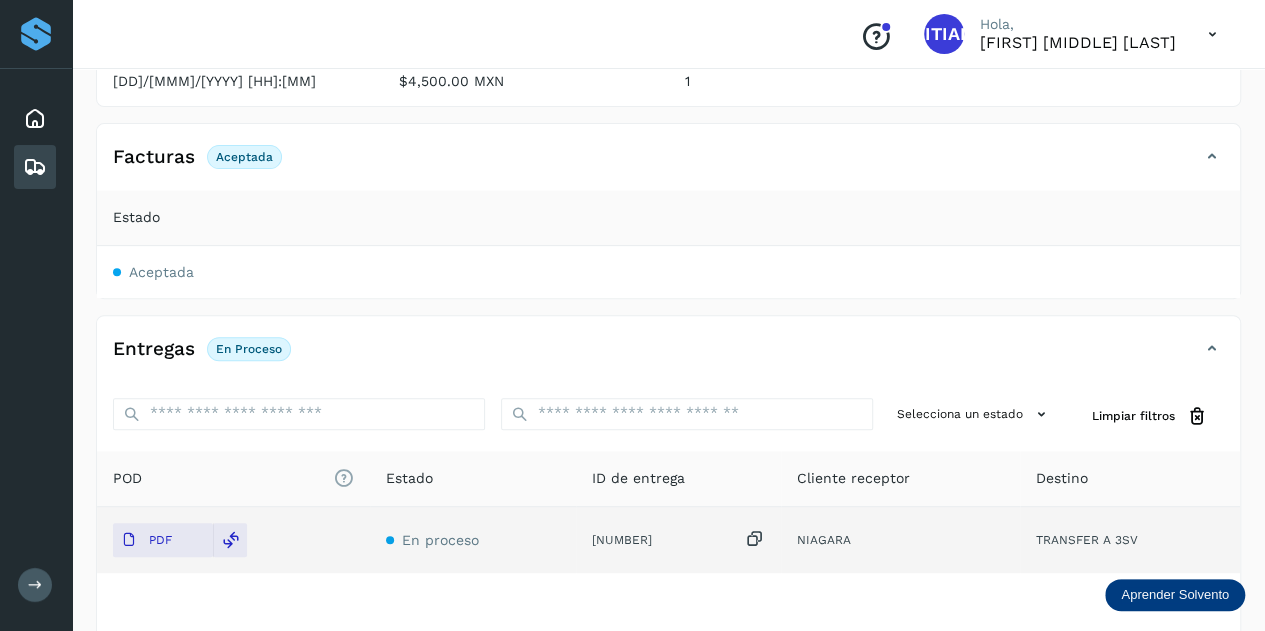 scroll, scrollTop: 0, scrollLeft: 0, axis: both 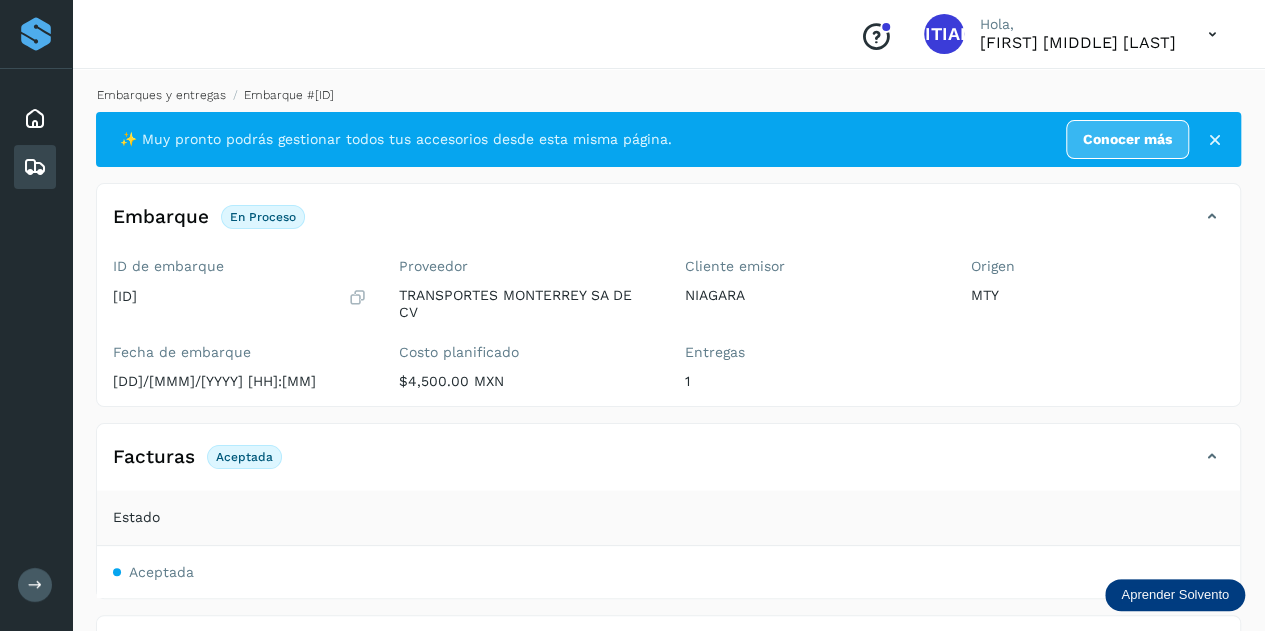 click on "Embarques y entregas" at bounding box center (161, 95) 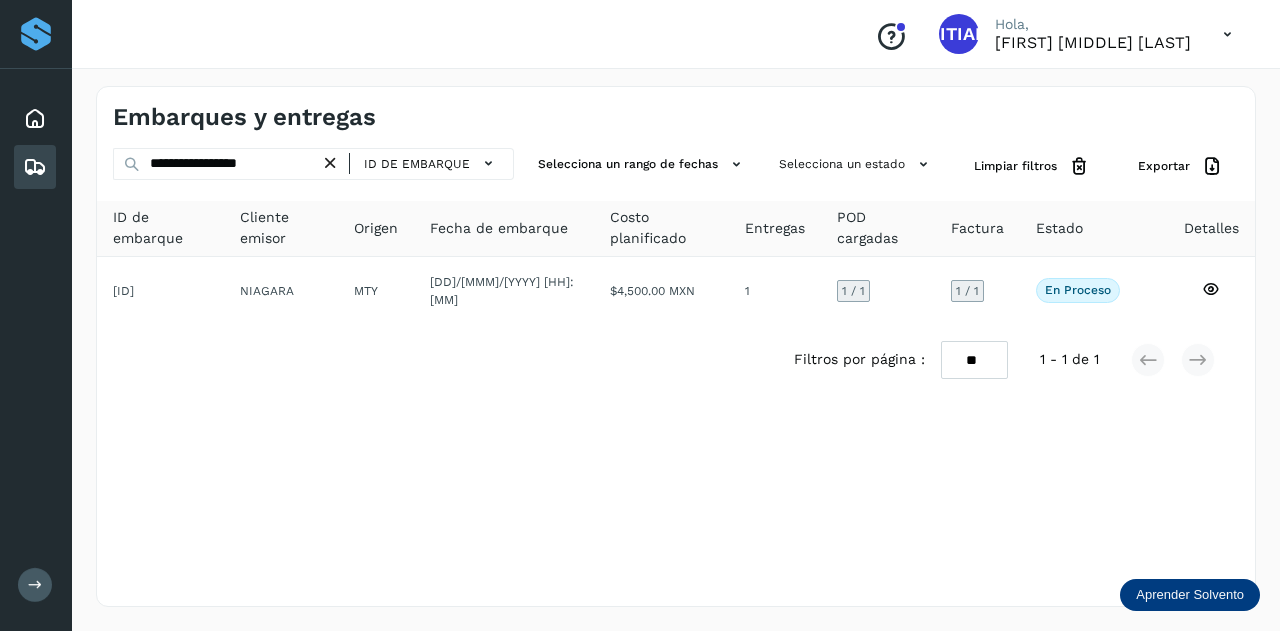 drag, startPoint x: 336, startPoint y: 166, endPoint x: 290, endPoint y: 161, distance: 46.270943 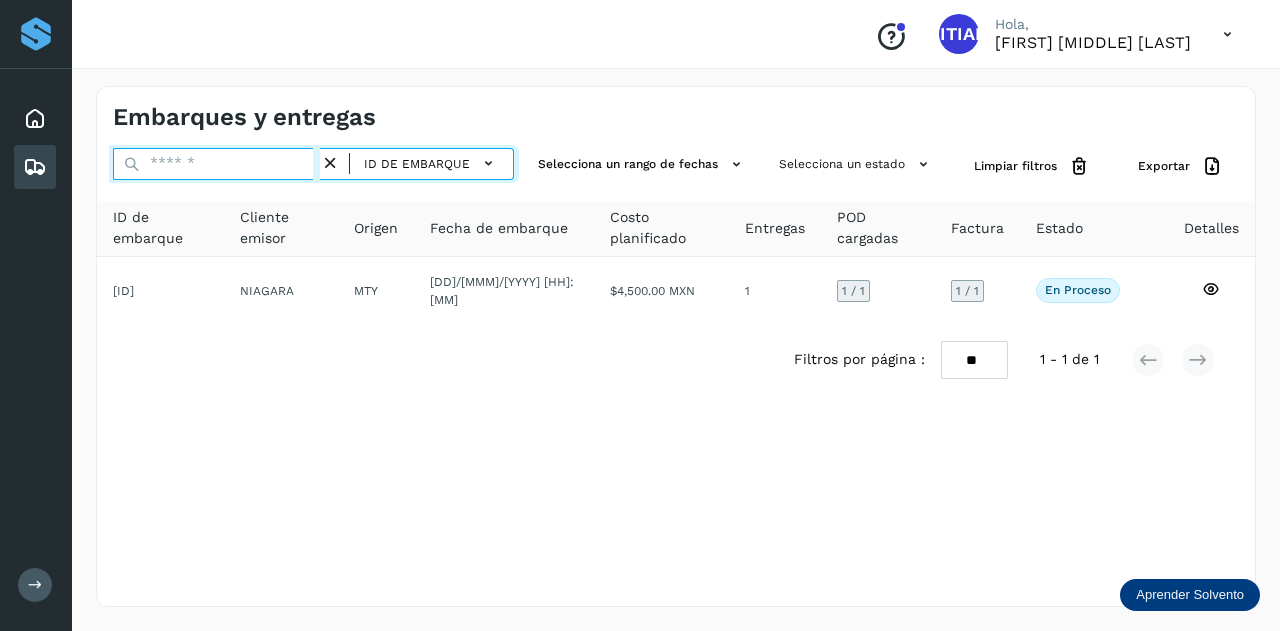 click at bounding box center [216, 164] 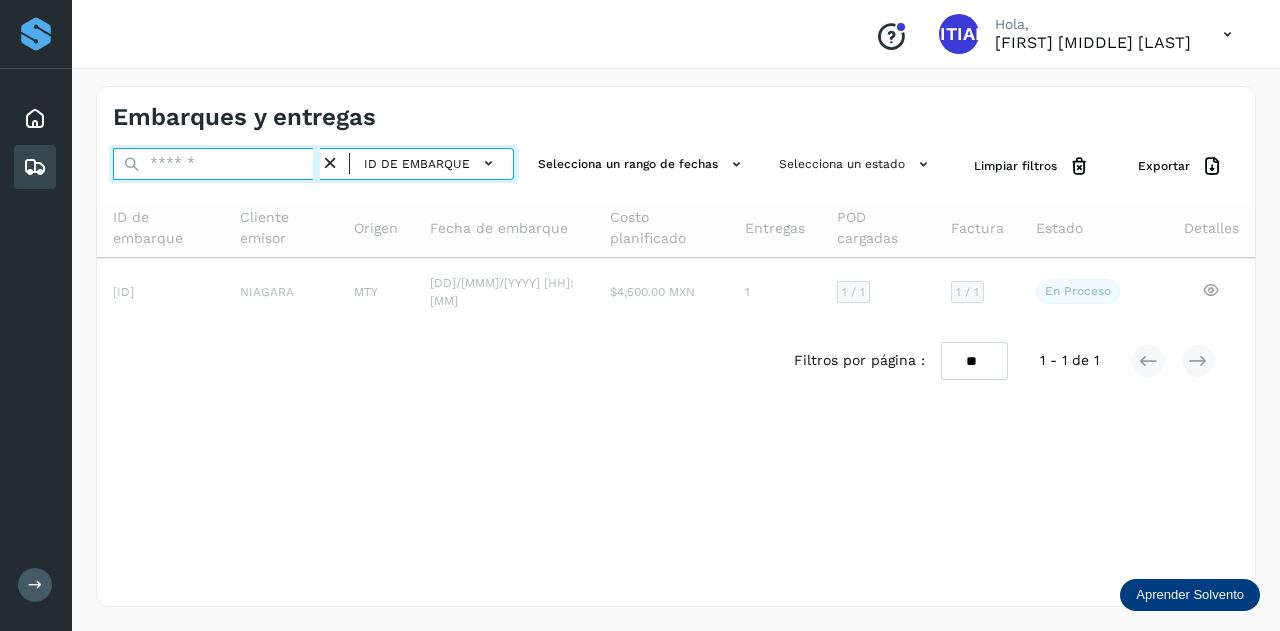 paste on "**********" 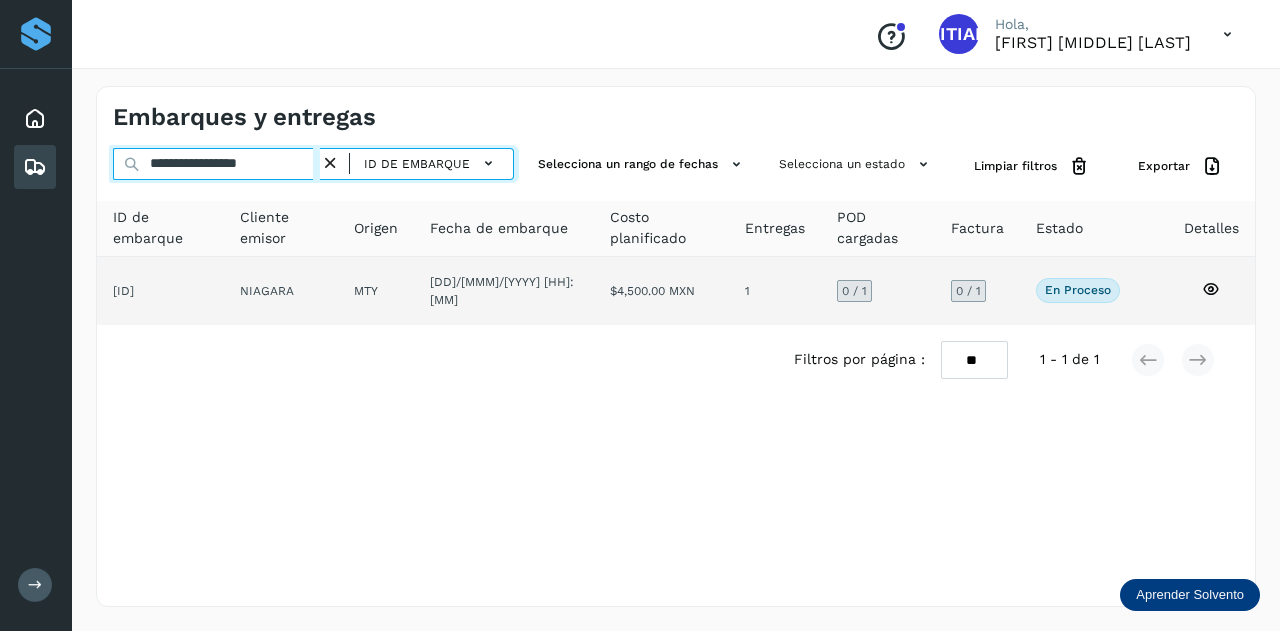 type on "**********" 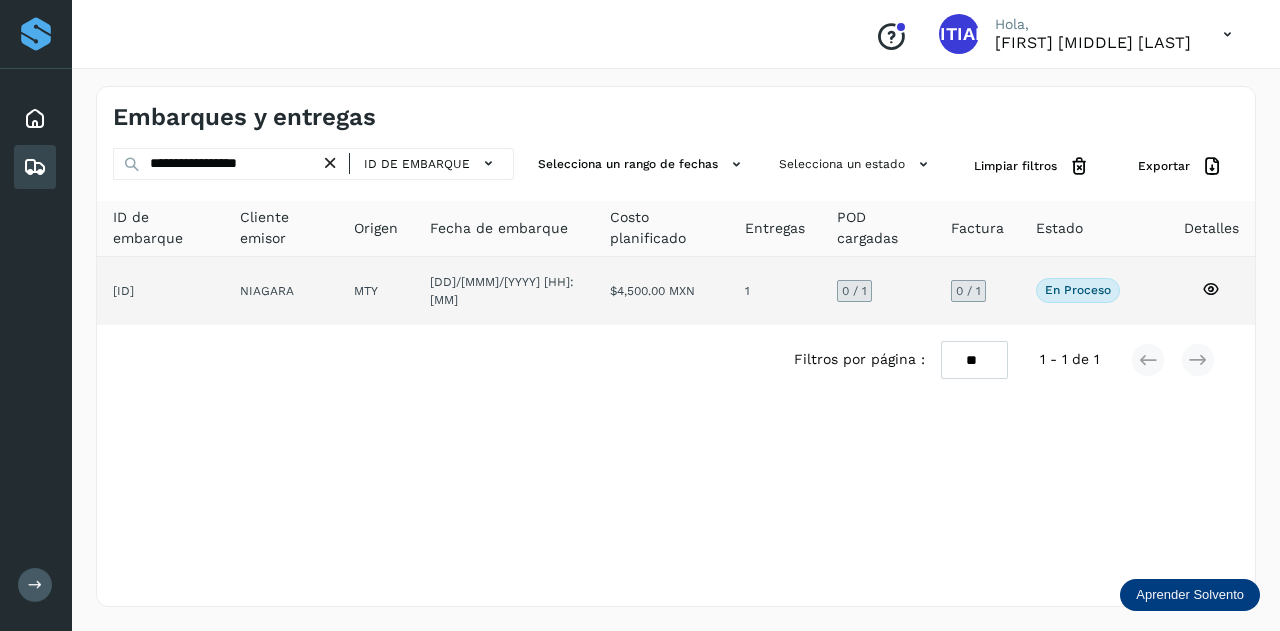 click on "NIAGARA" 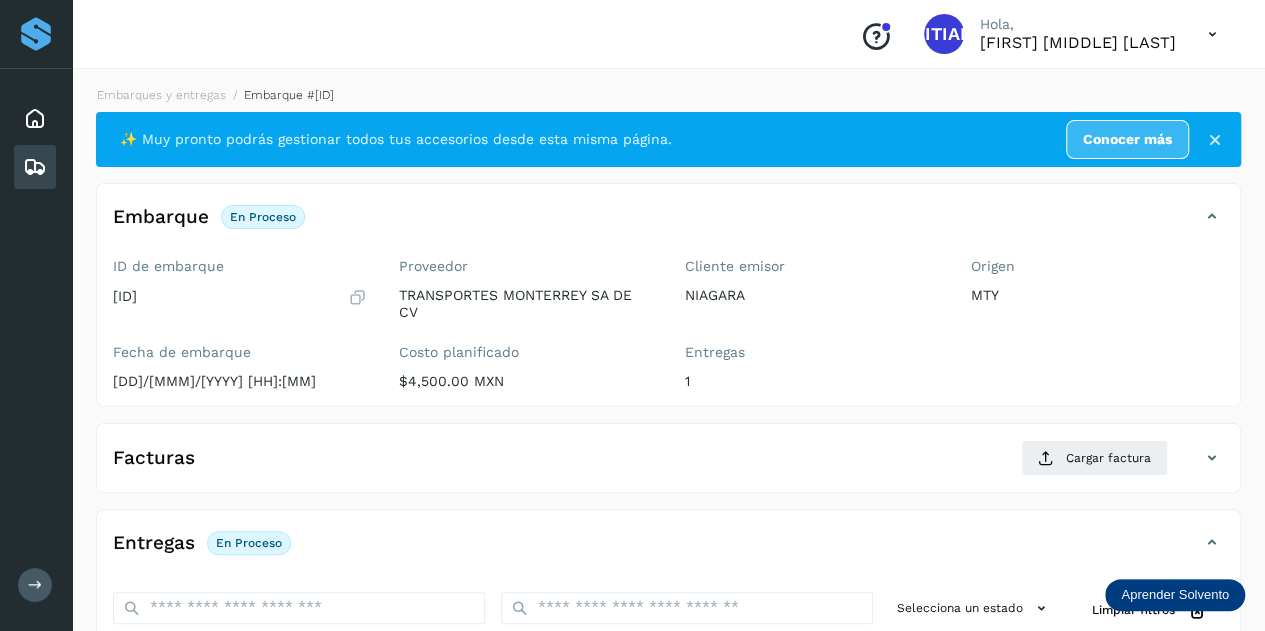 scroll, scrollTop: 200, scrollLeft: 0, axis: vertical 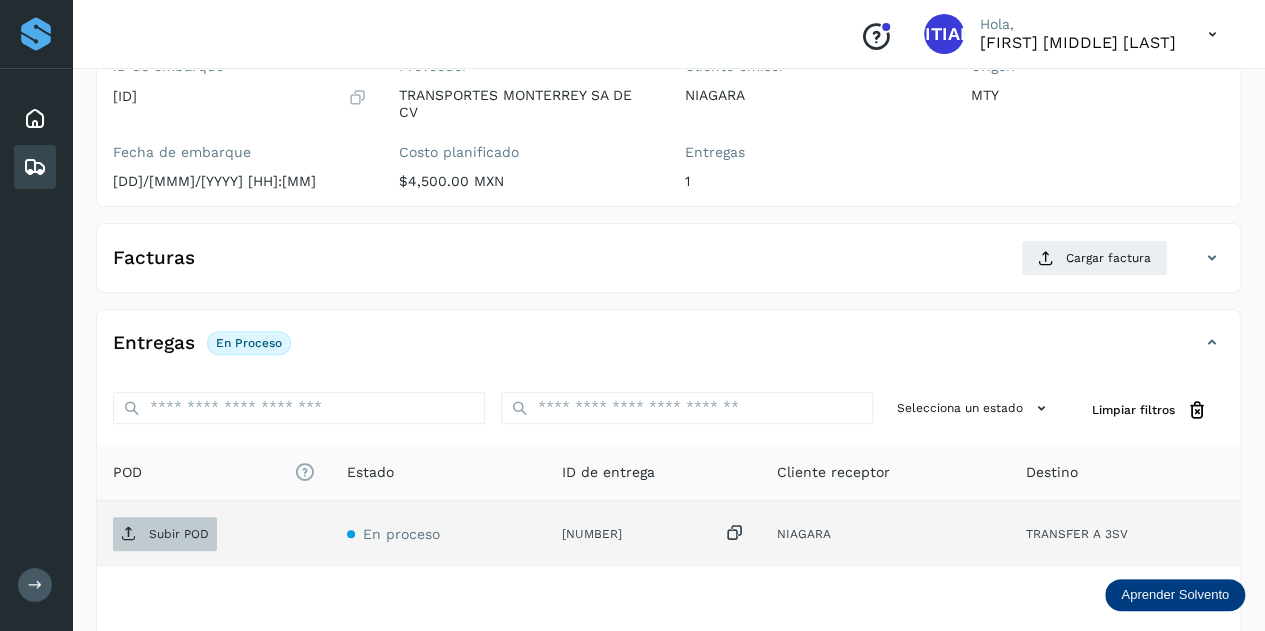 click on "Subir POD" at bounding box center (179, 534) 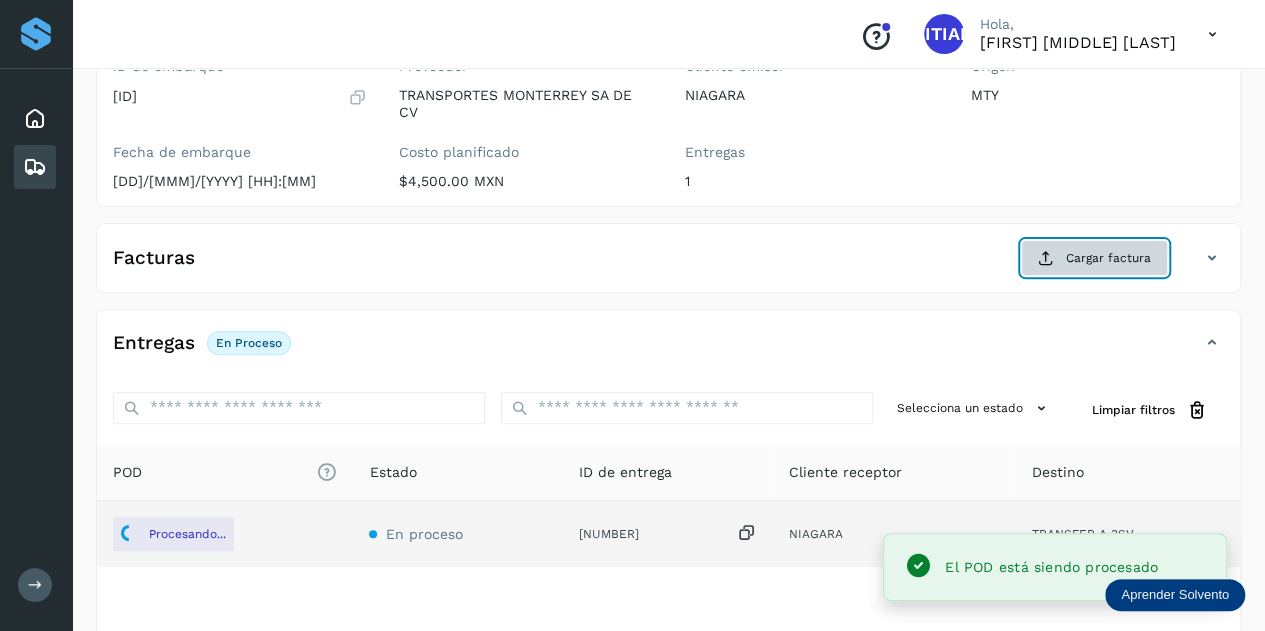 click on "Cargar factura" 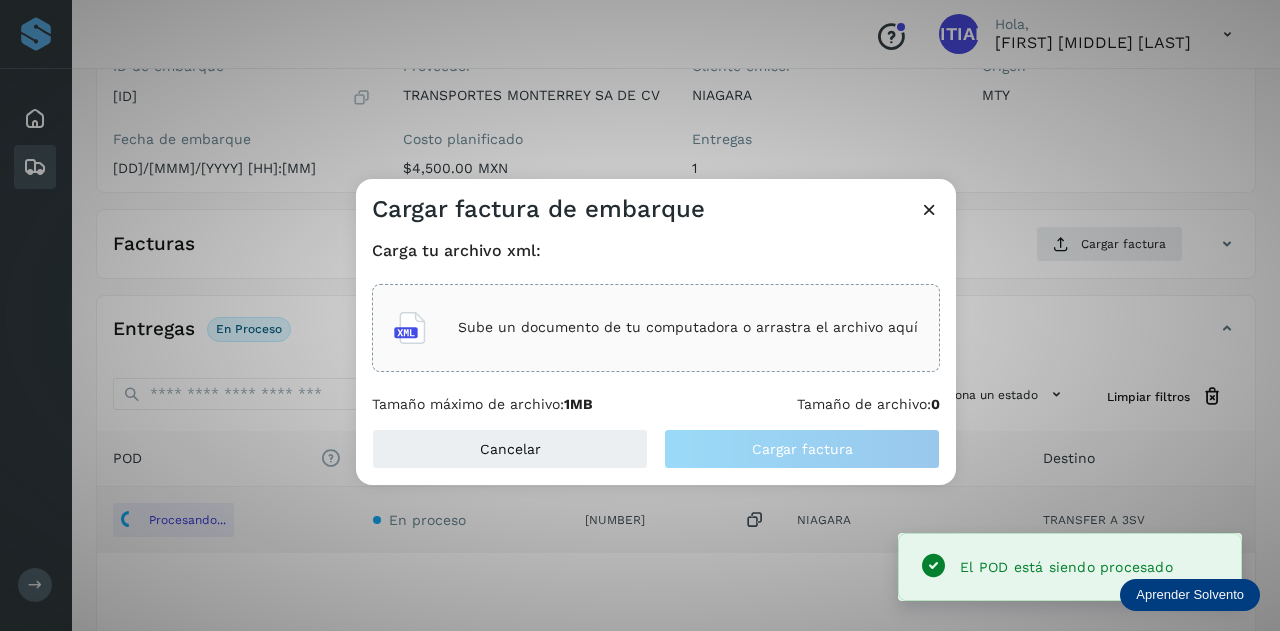 click on "Sube un documento de tu computadora o arrastra el archivo aquí" 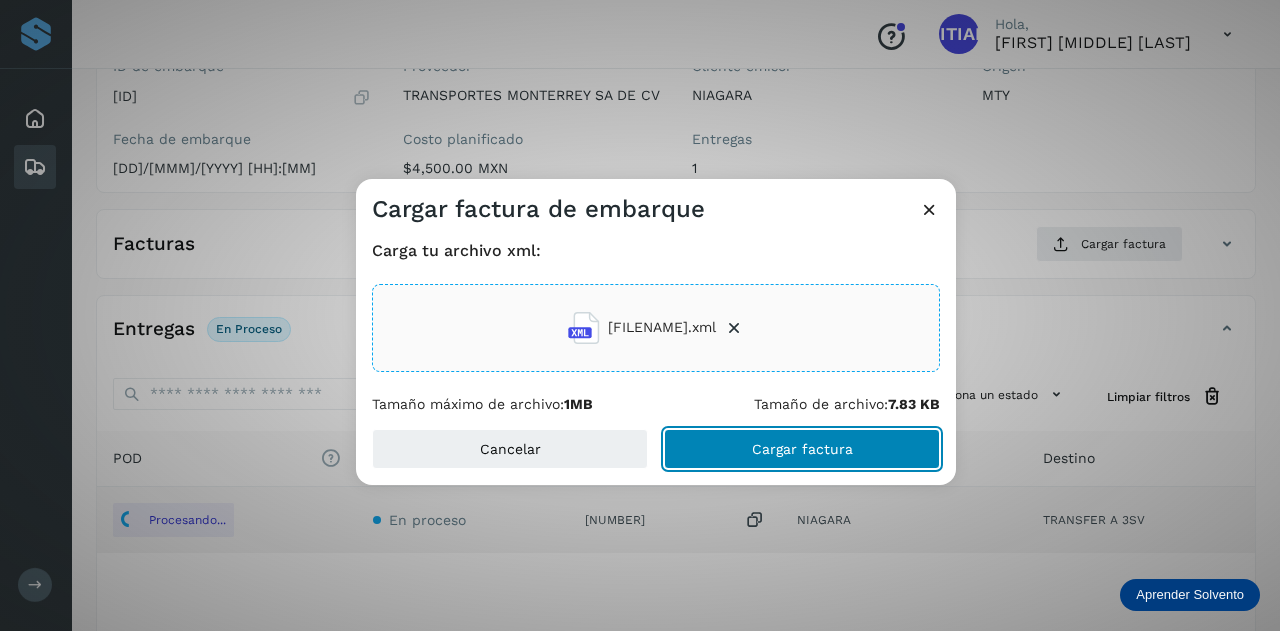 click on "Cargar factura" 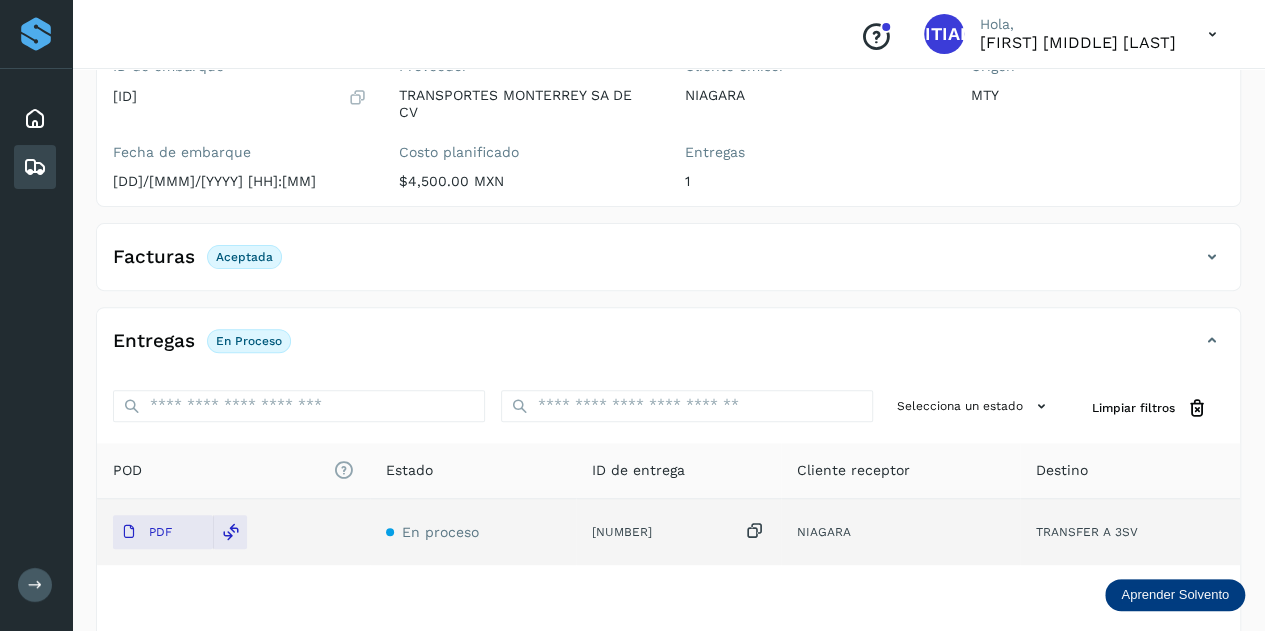 click on "Facturas Aceptada" 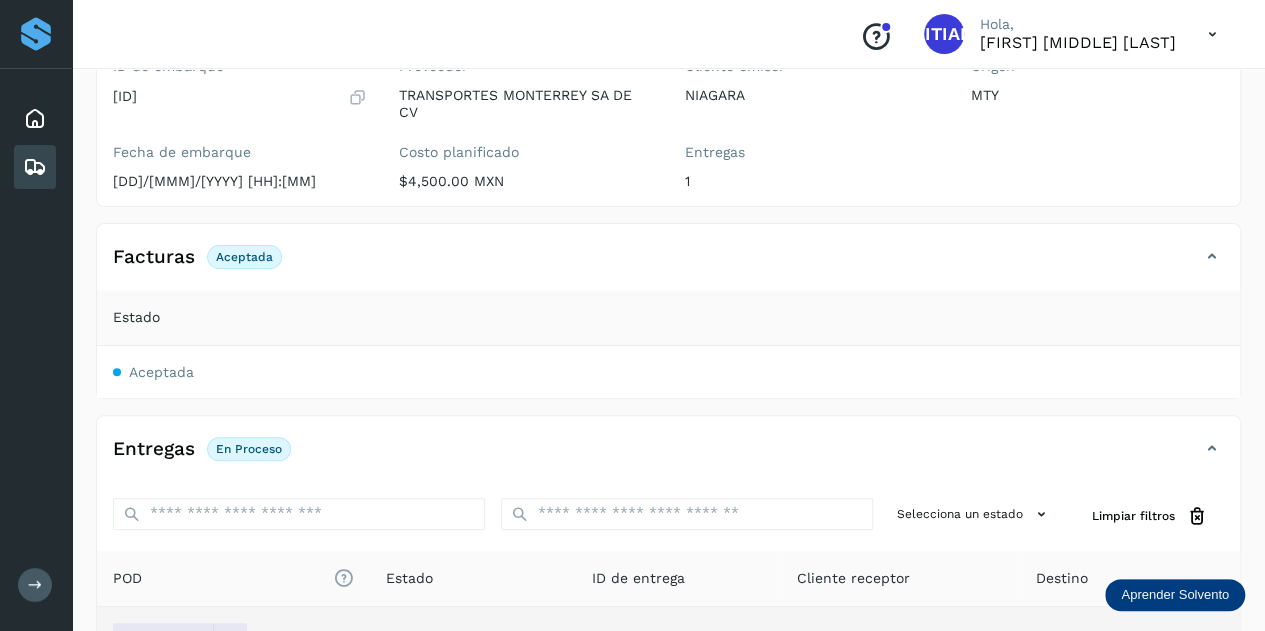 scroll, scrollTop: 0, scrollLeft: 0, axis: both 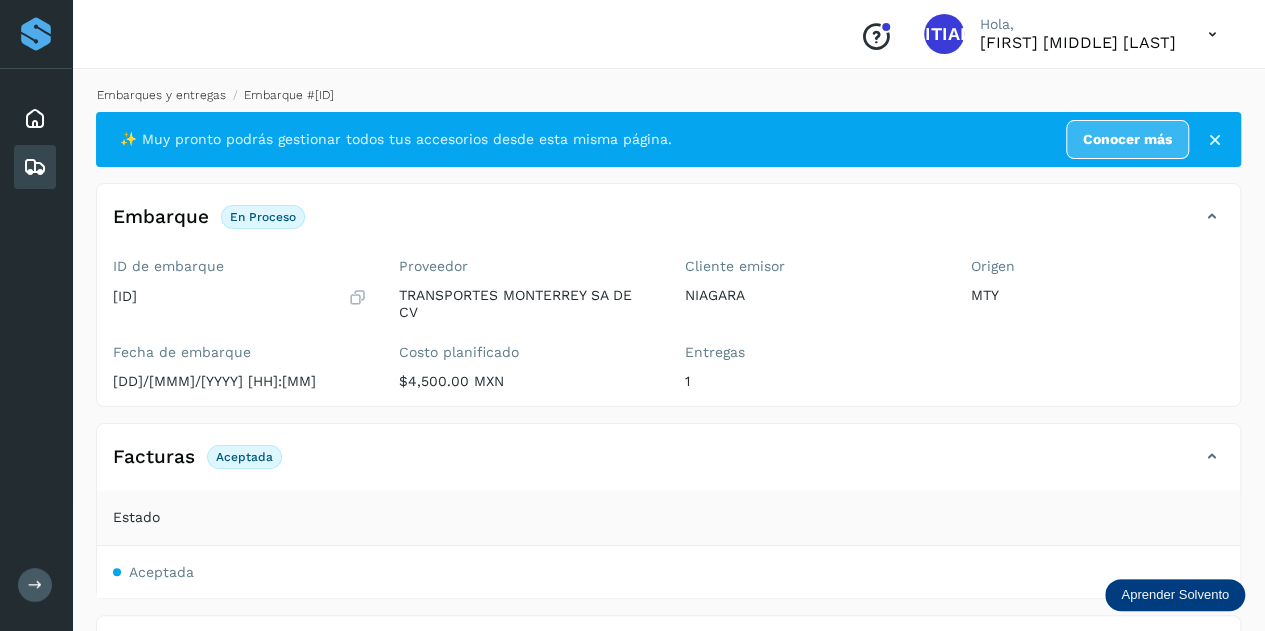 click on "Embarques y entregas" at bounding box center [161, 95] 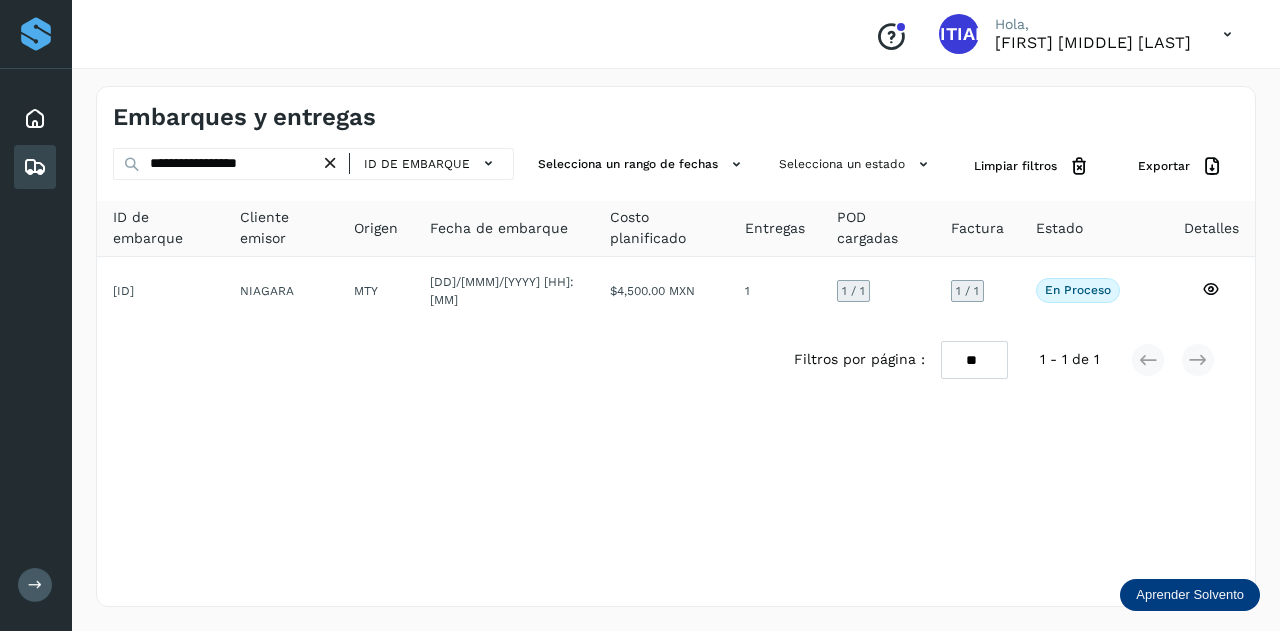click at bounding box center [330, 163] 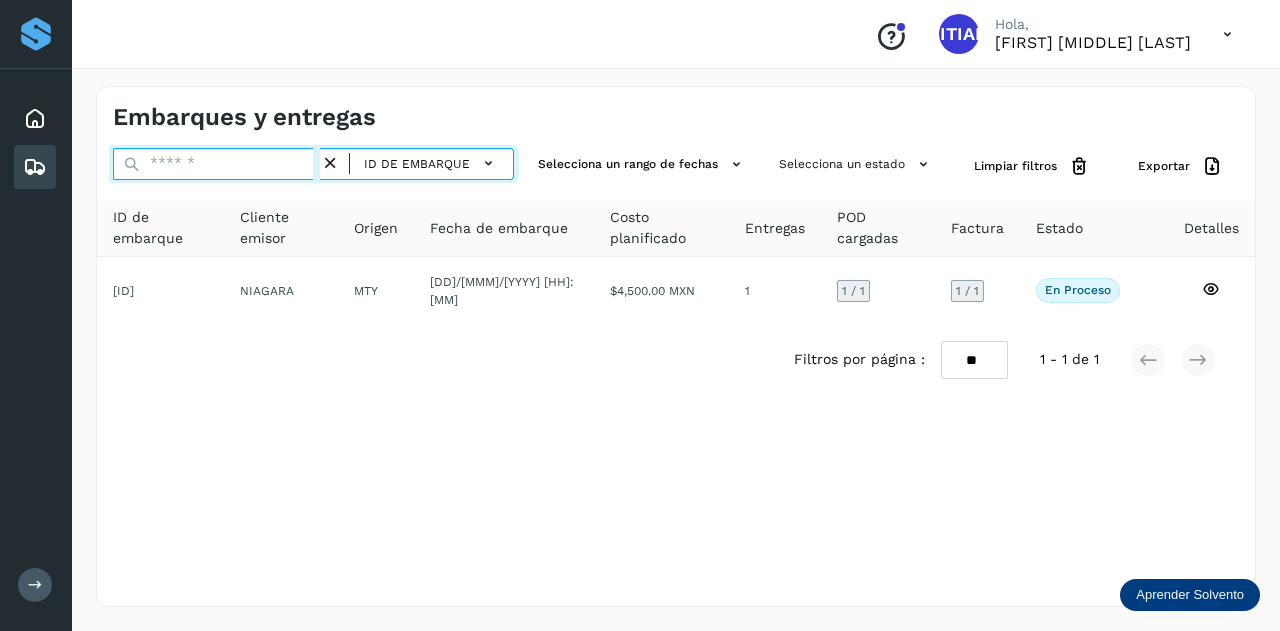 click at bounding box center [216, 164] 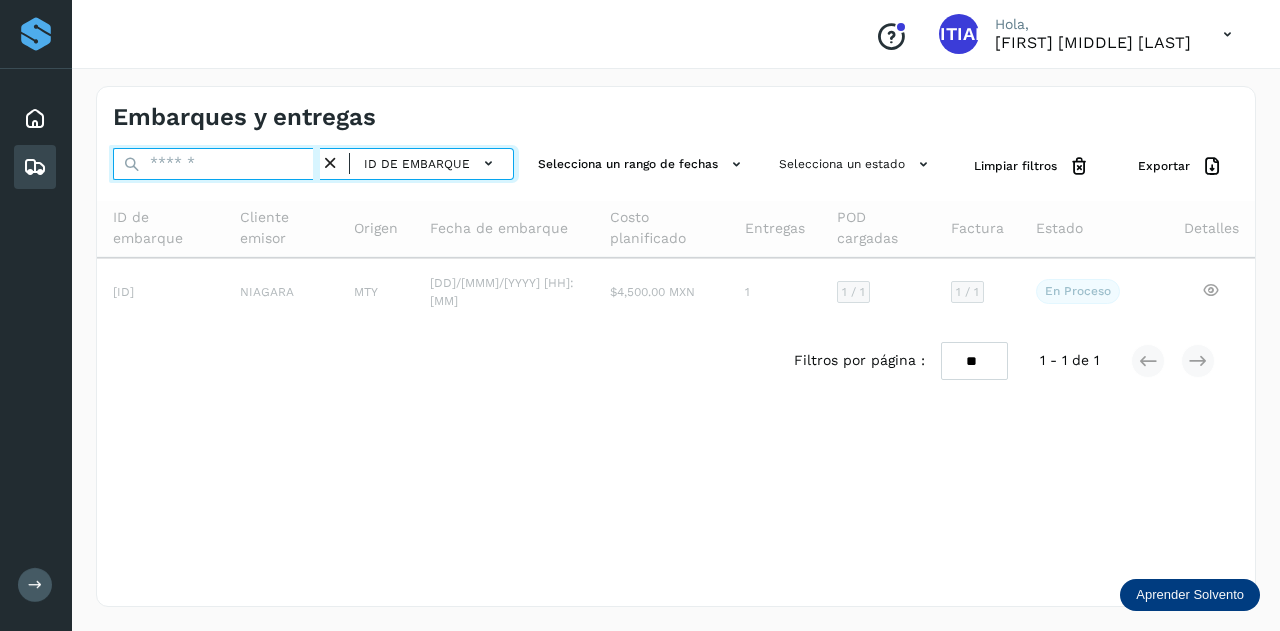 paste on "**********" 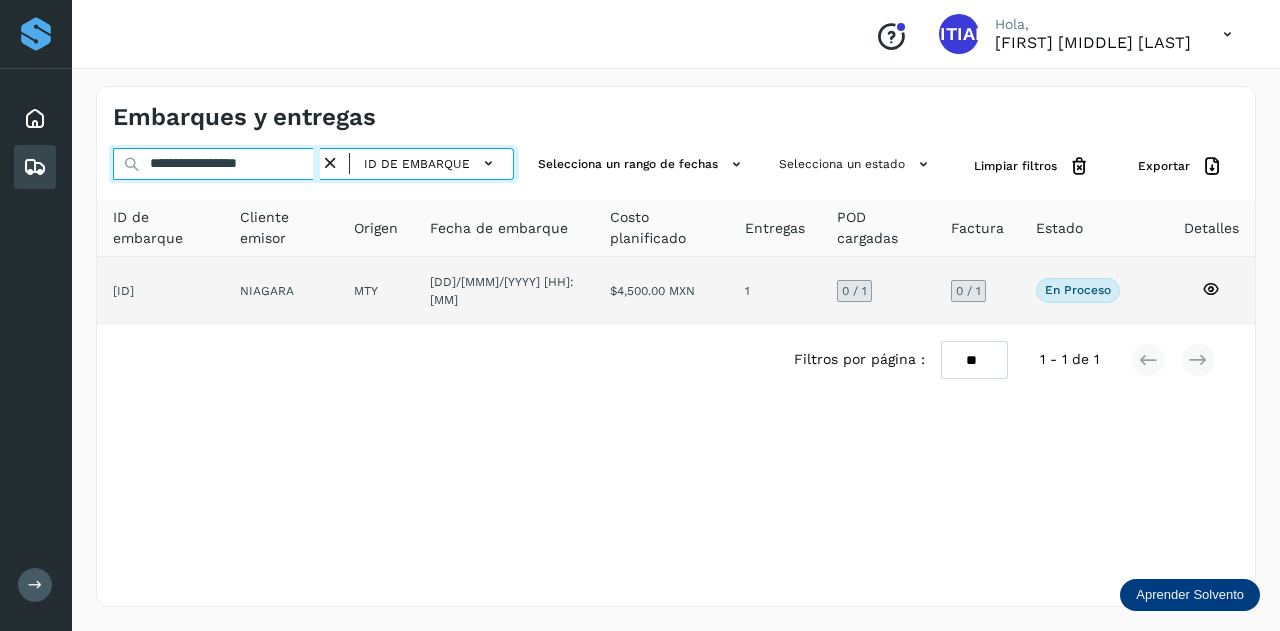 type on "**********" 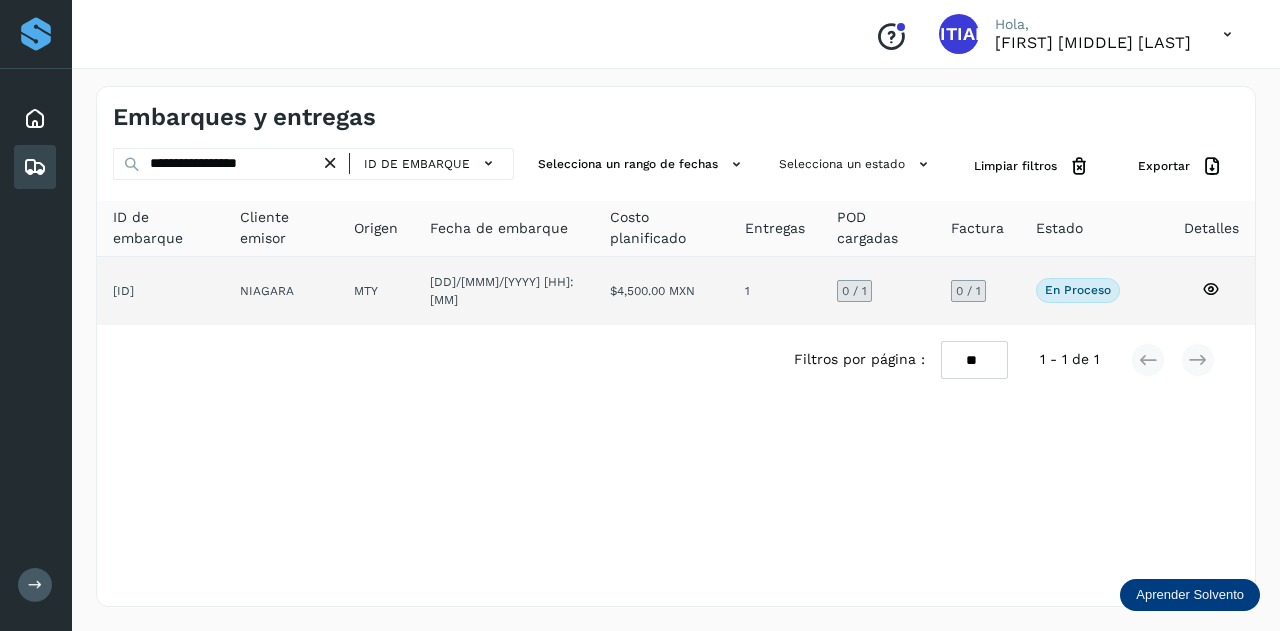 click on "NIAGARA" 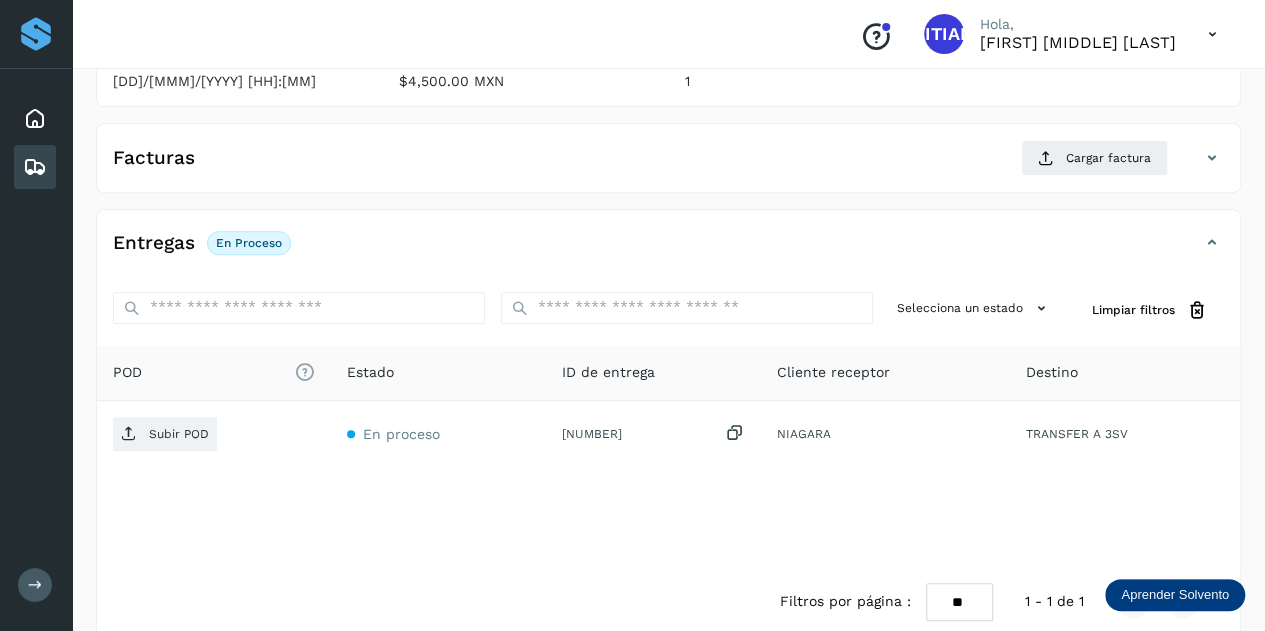 scroll, scrollTop: 0, scrollLeft: 0, axis: both 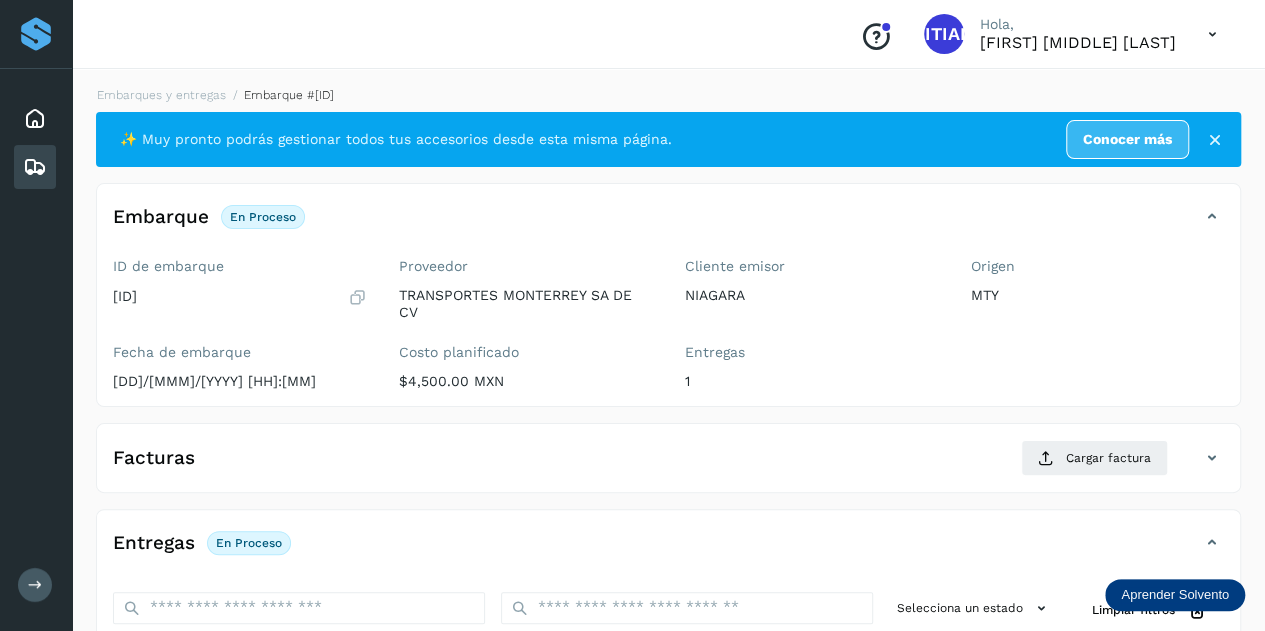 click on "Hola," at bounding box center (1078, 24) 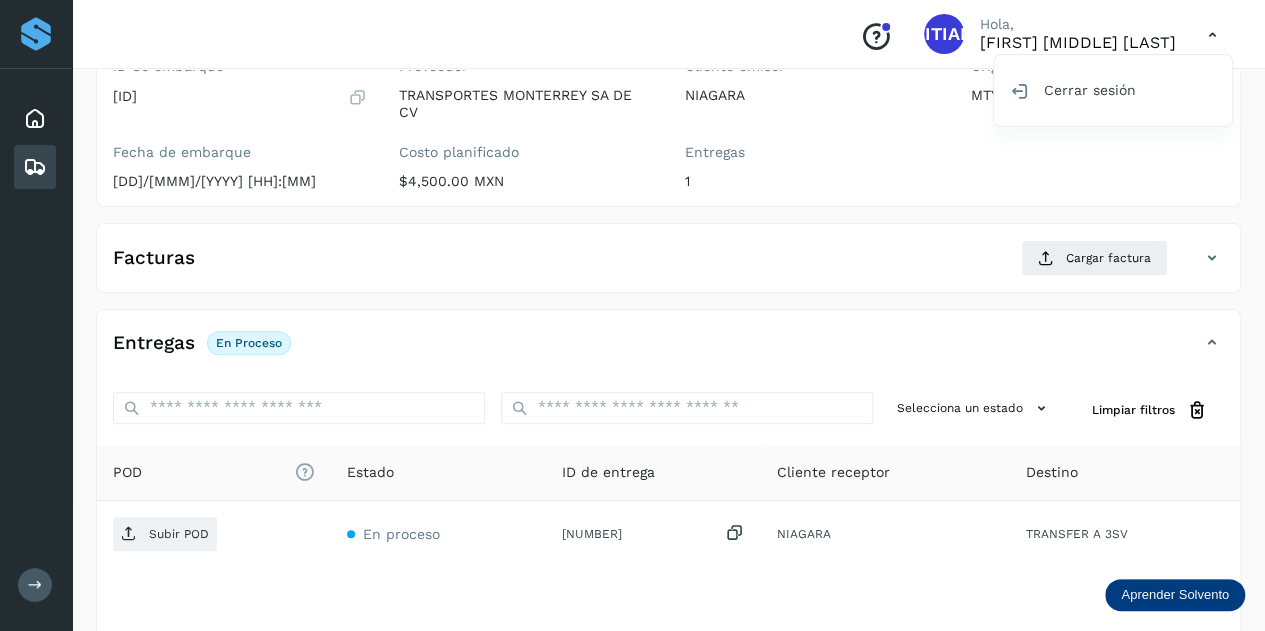 scroll, scrollTop: 300, scrollLeft: 0, axis: vertical 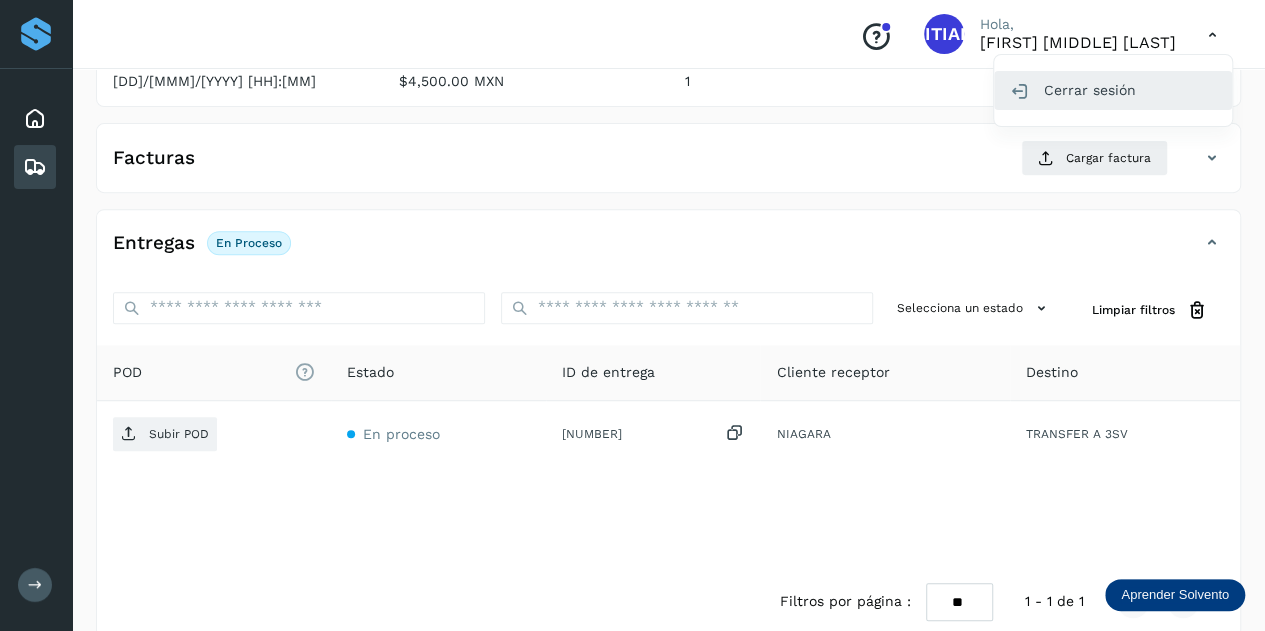 click on "Cerrar sesión" 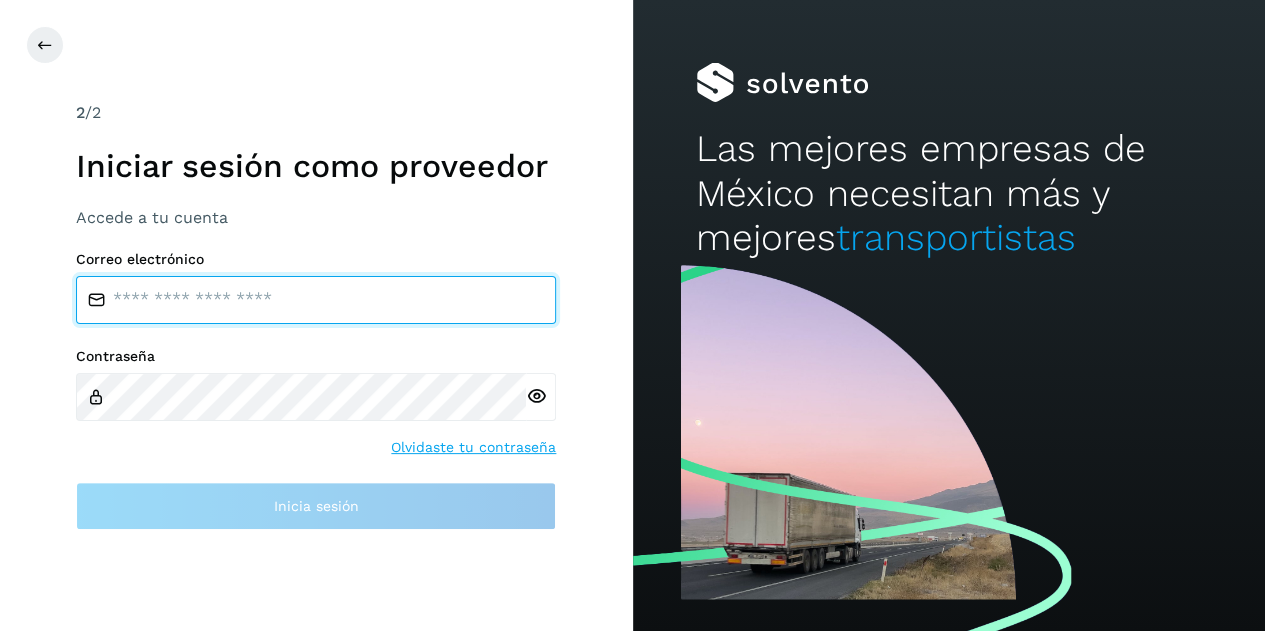 type on "**********" 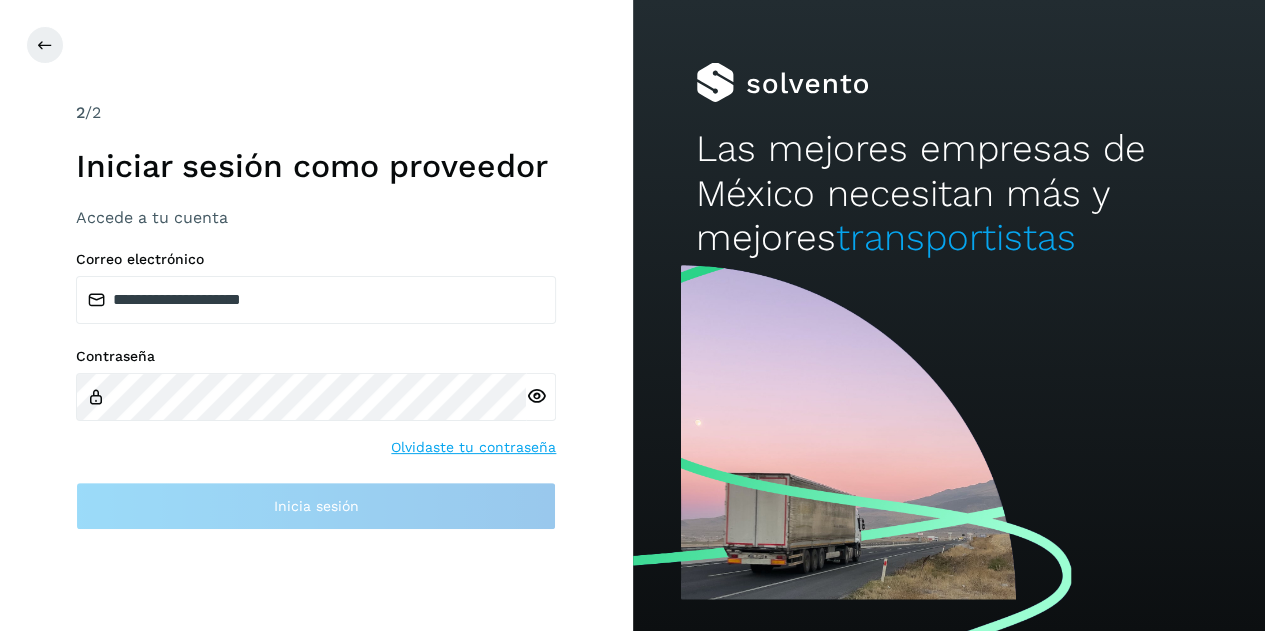 scroll, scrollTop: 0, scrollLeft: 0, axis: both 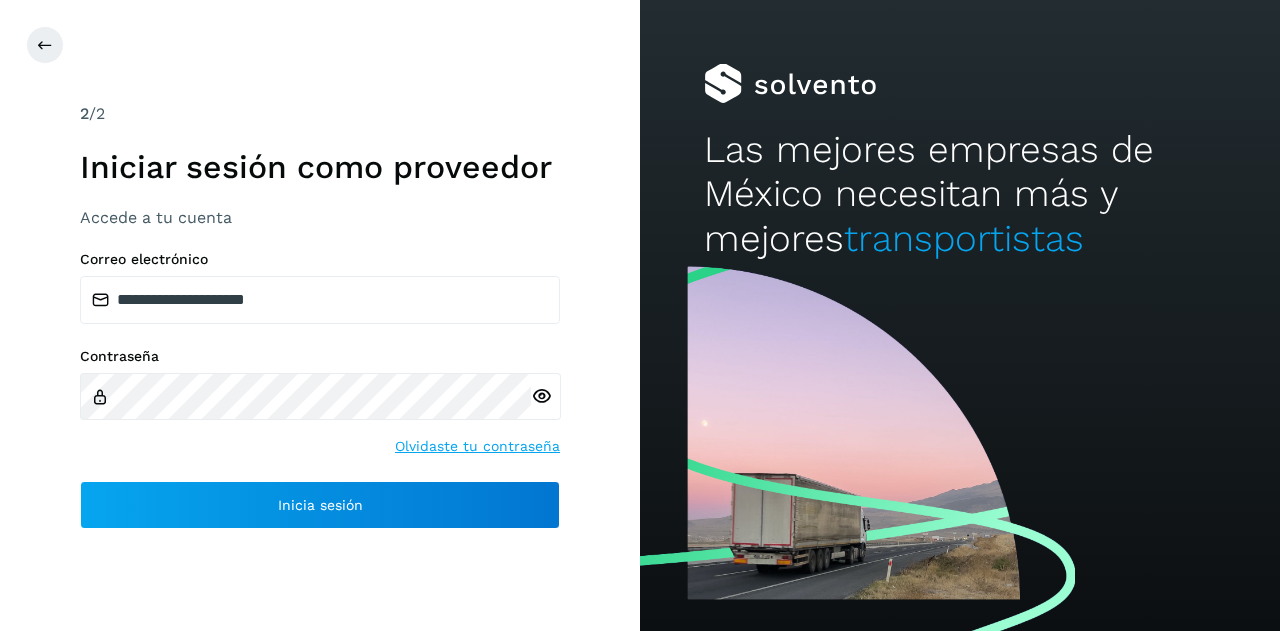 click at bounding box center [541, 396] 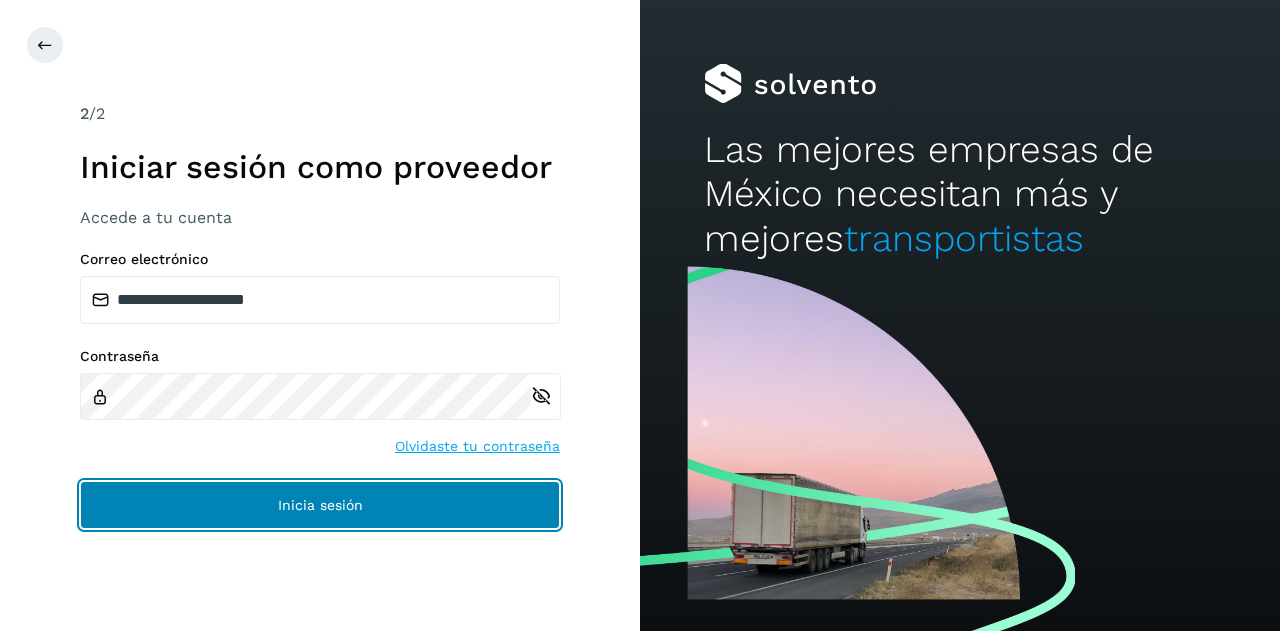 click on "Inicia sesión" at bounding box center (320, 505) 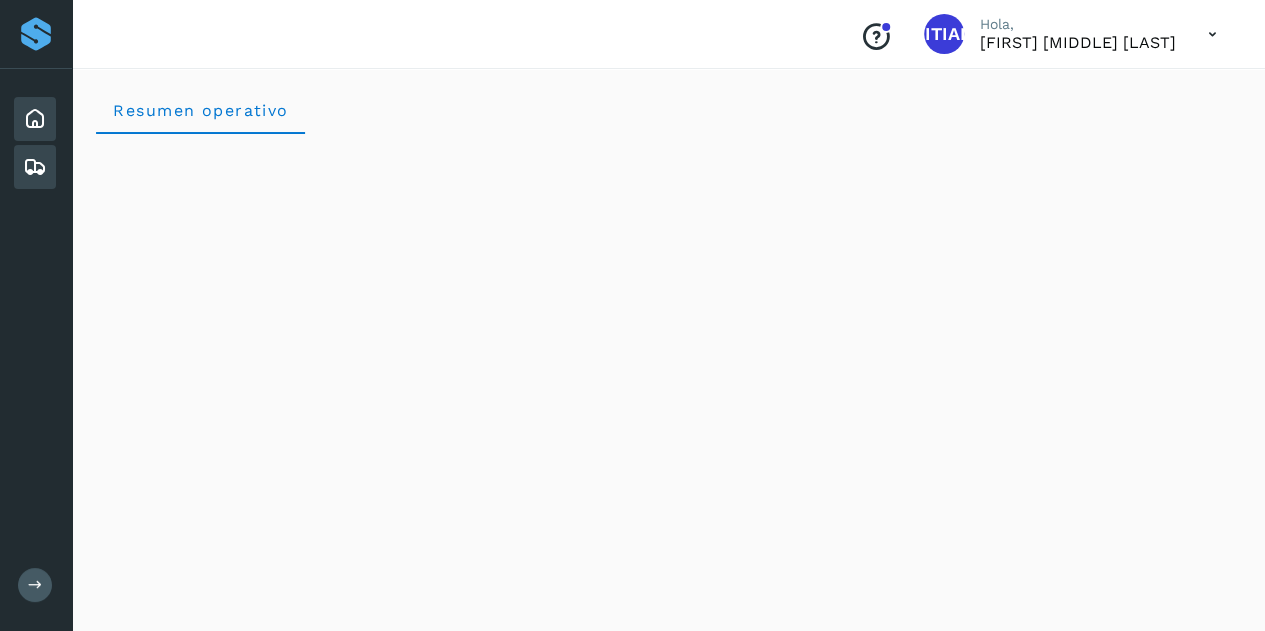 click on "Embarques y entregas" 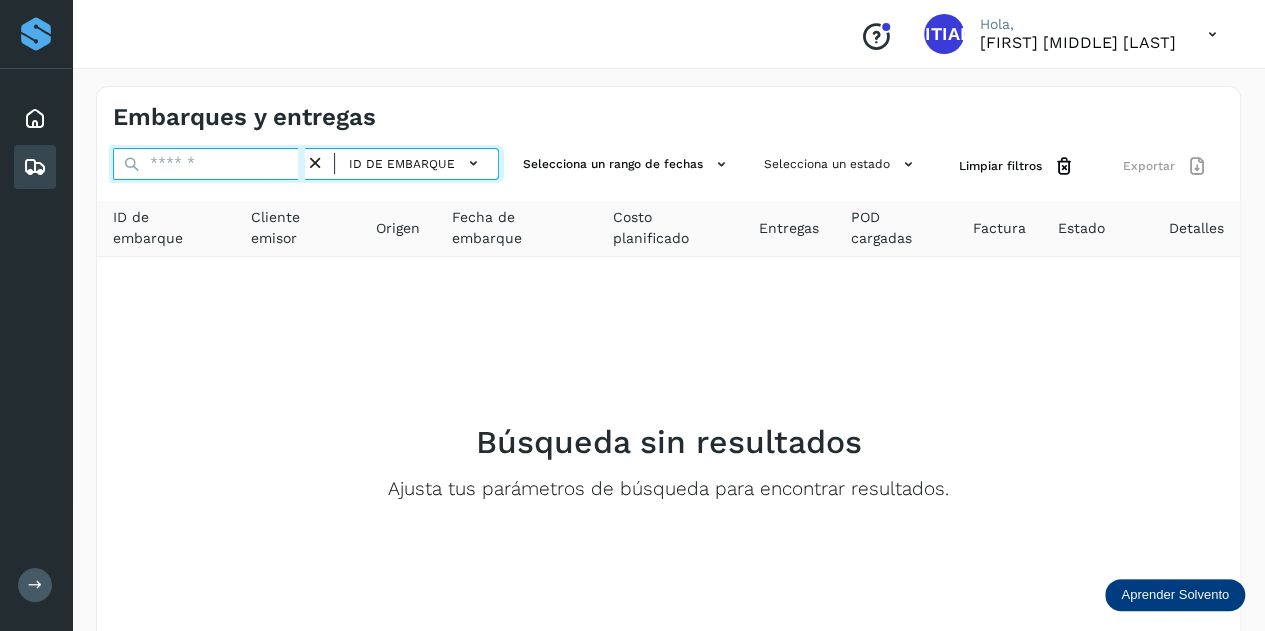 drag, startPoint x: 206, startPoint y: 150, endPoint x: 205, endPoint y: 160, distance: 10.049875 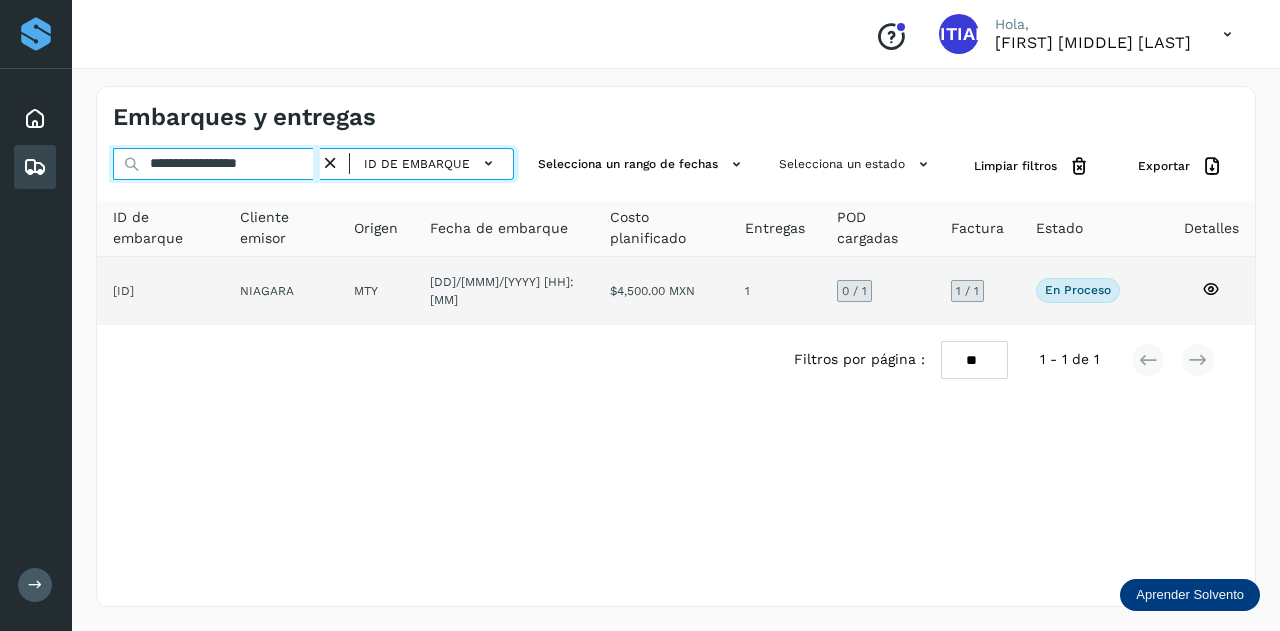 type on "**********" 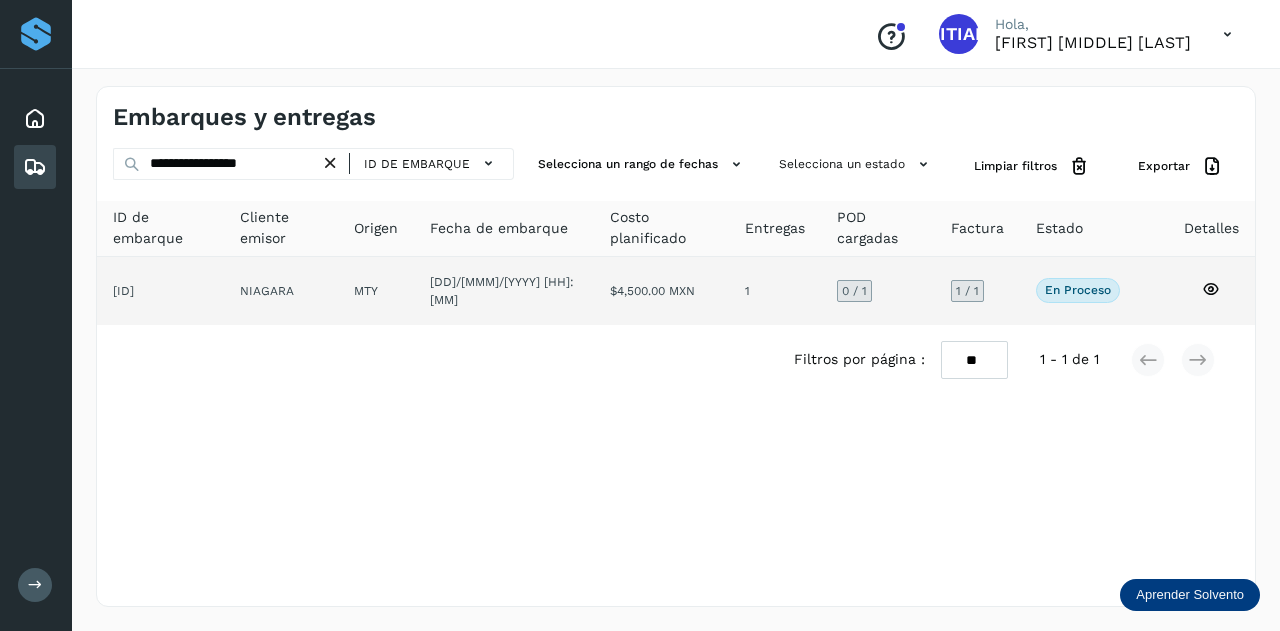 click on "NIAGARA" 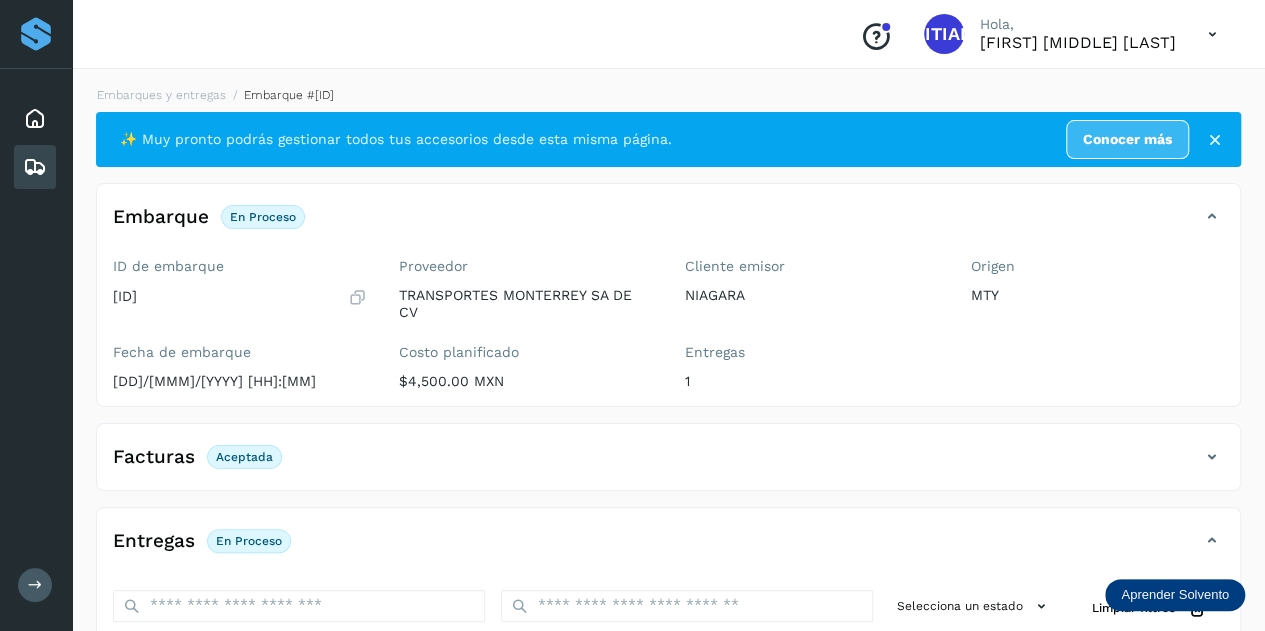 scroll, scrollTop: 200, scrollLeft: 0, axis: vertical 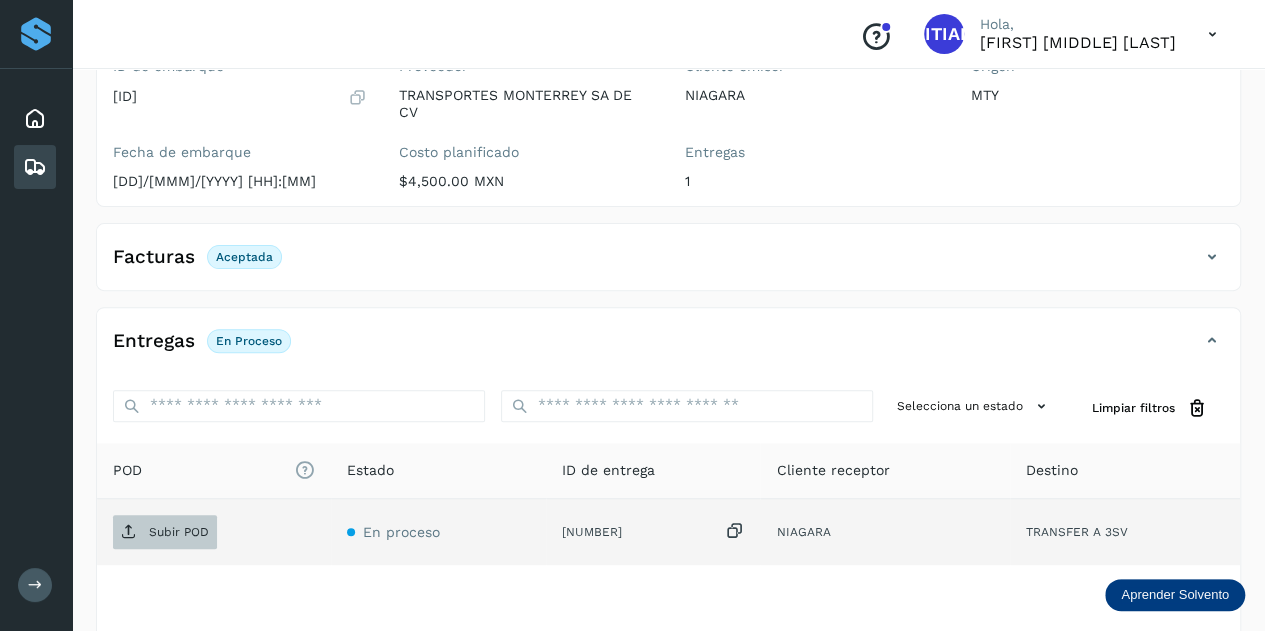 click on "Subir POD" at bounding box center (165, 532) 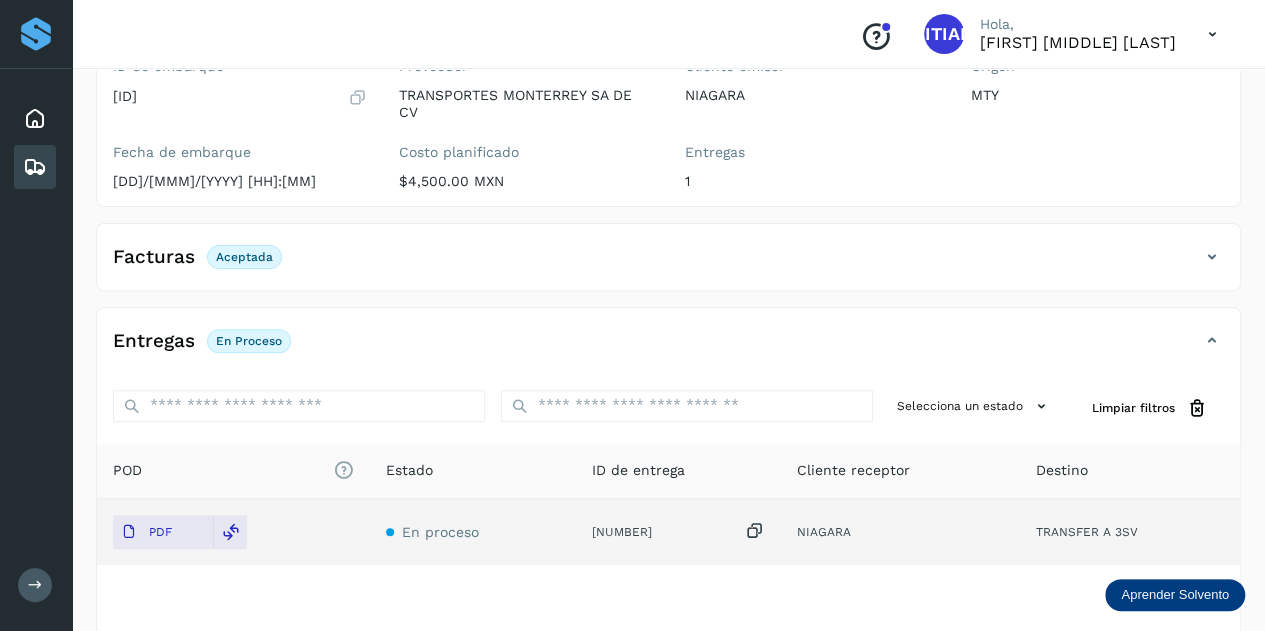 scroll, scrollTop: 0, scrollLeft: 0, axis: both 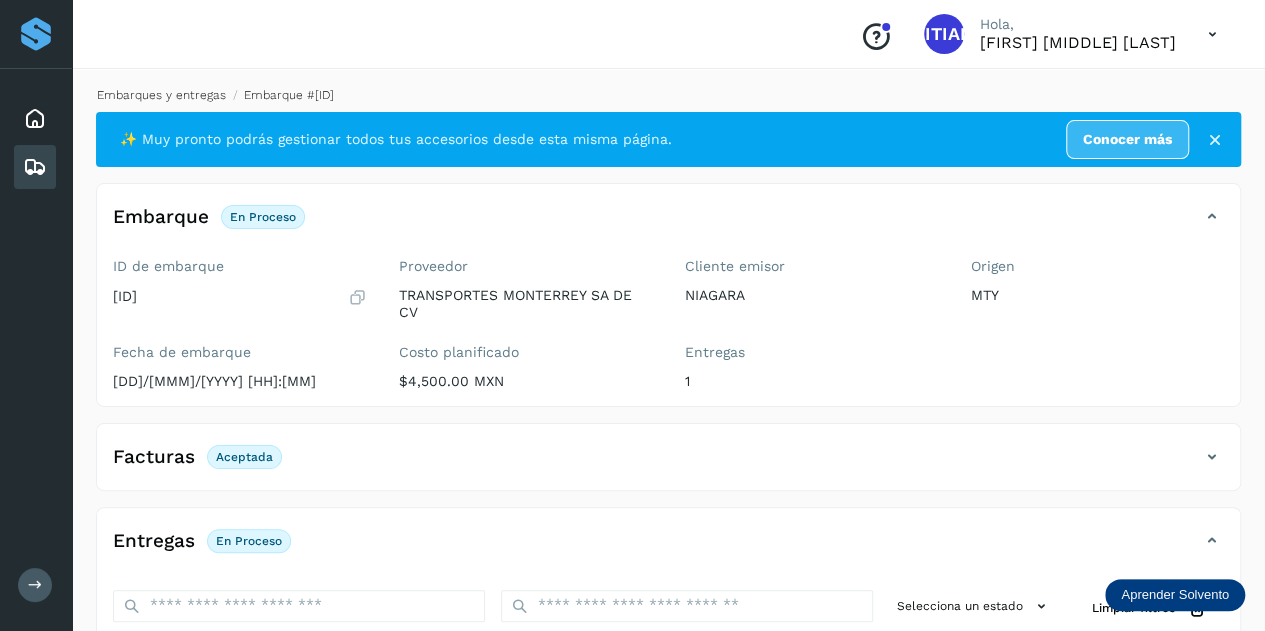 click on "Embarques y entregas" at bounding box center (161, 95) 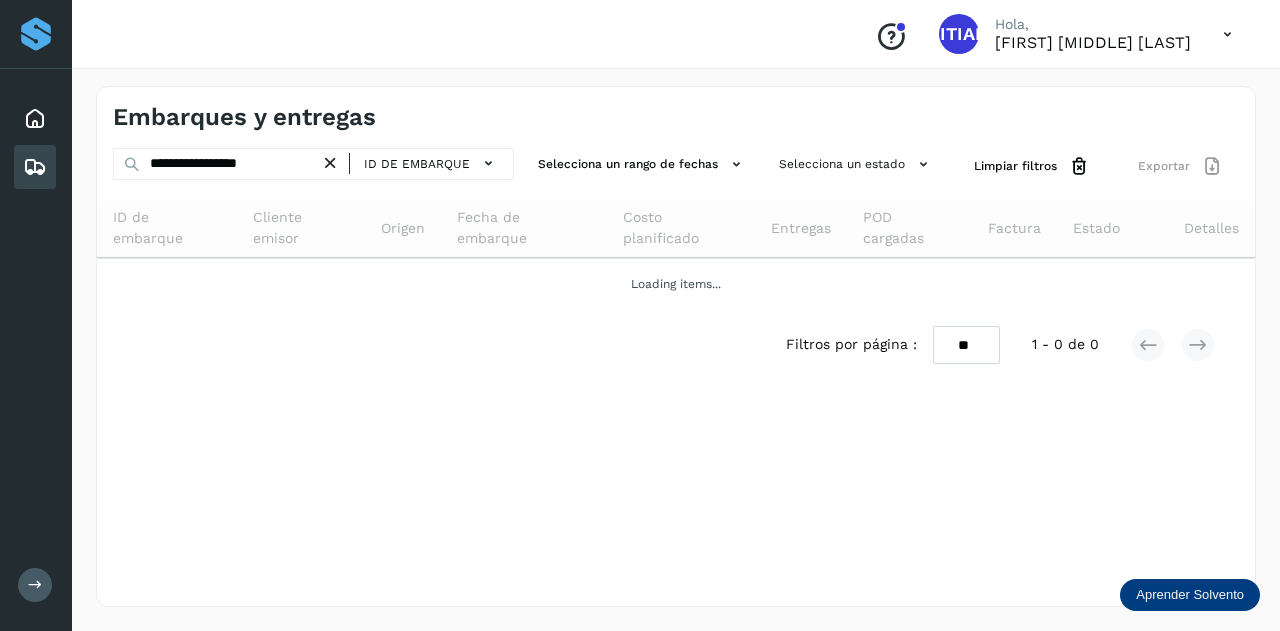 click at bounding box center (330, 163) 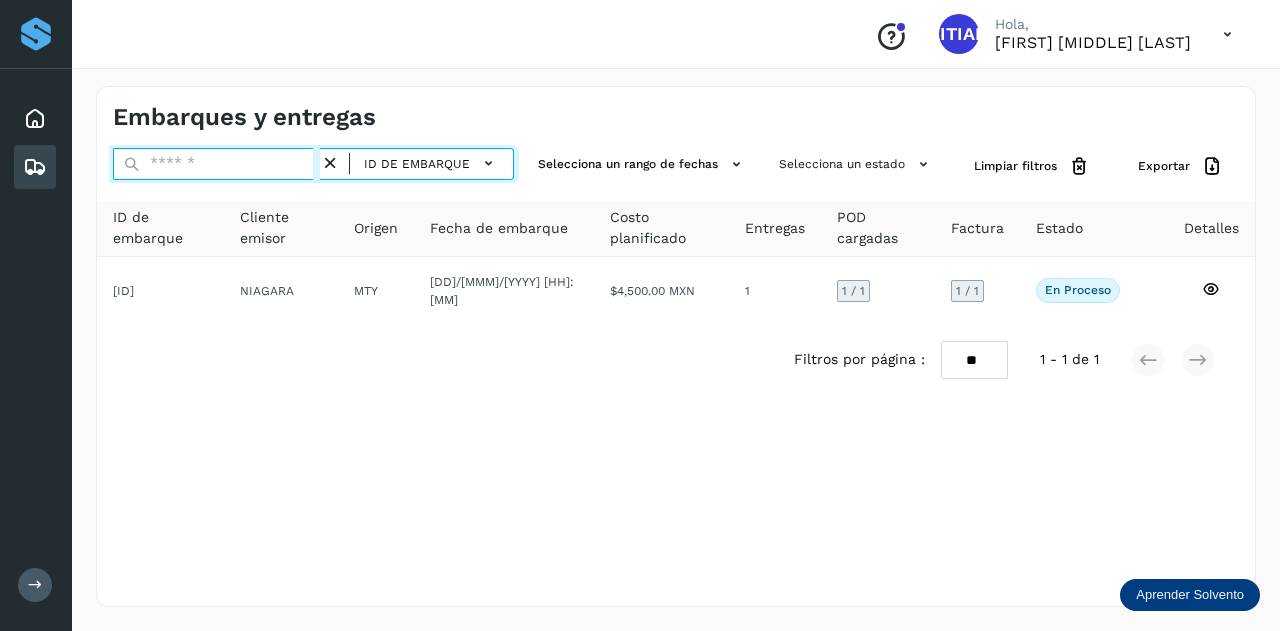 click at bounding box center (216, 164) 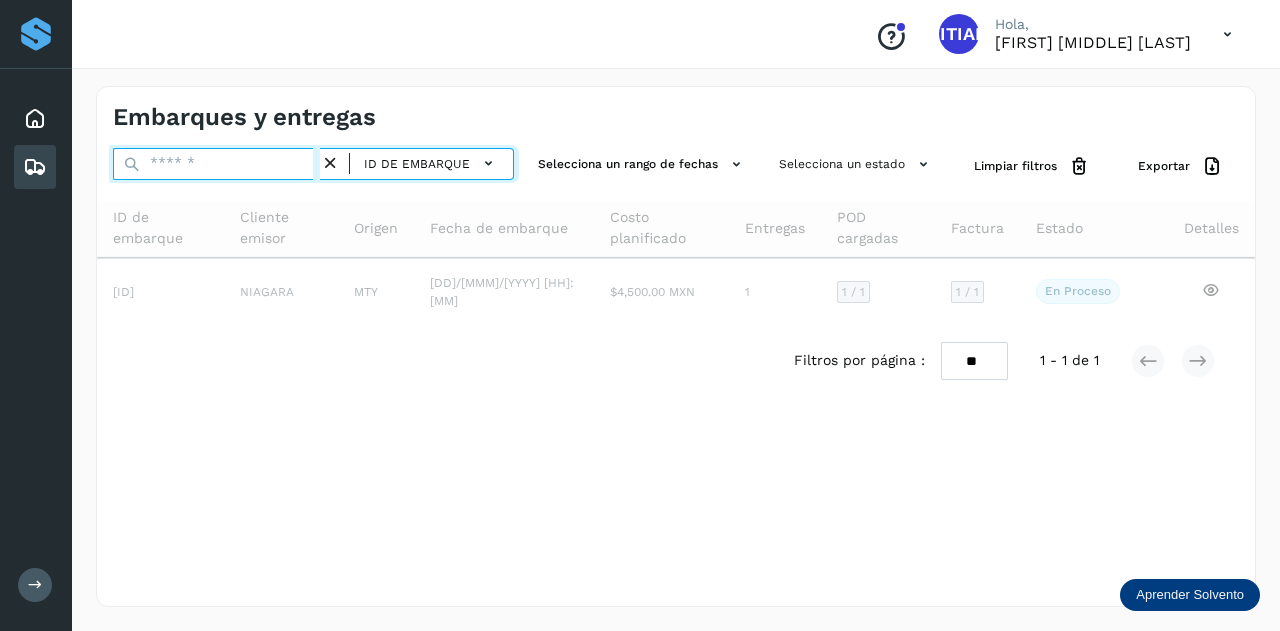 paste on "**********" 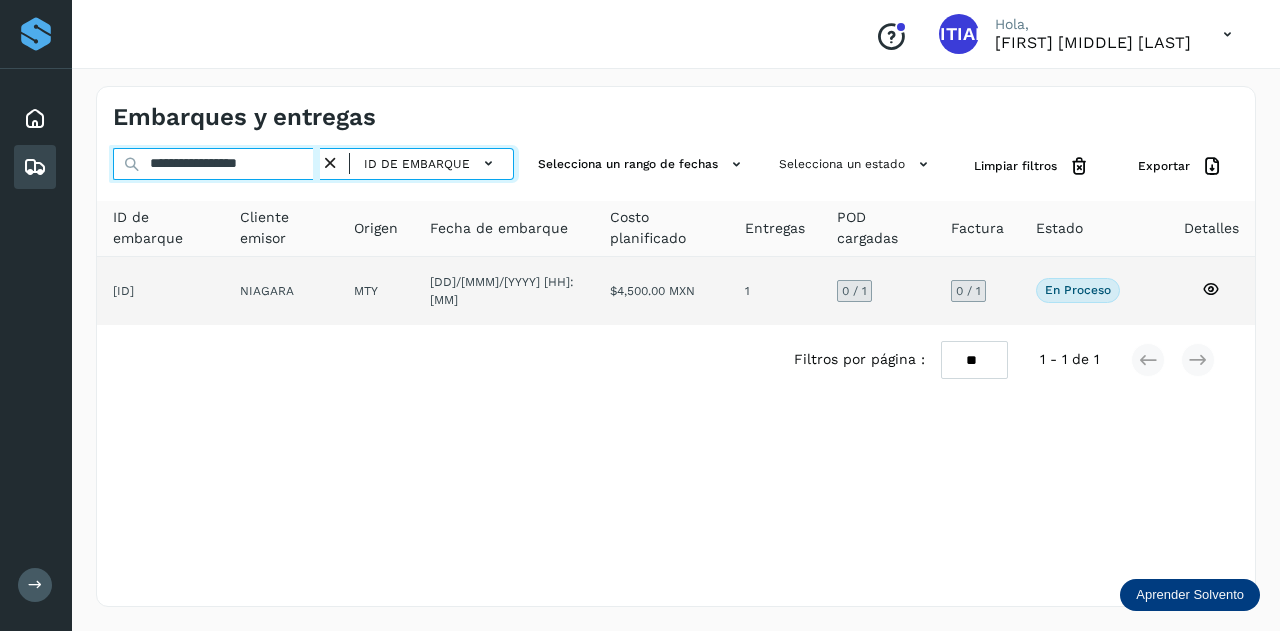 type on "**********" 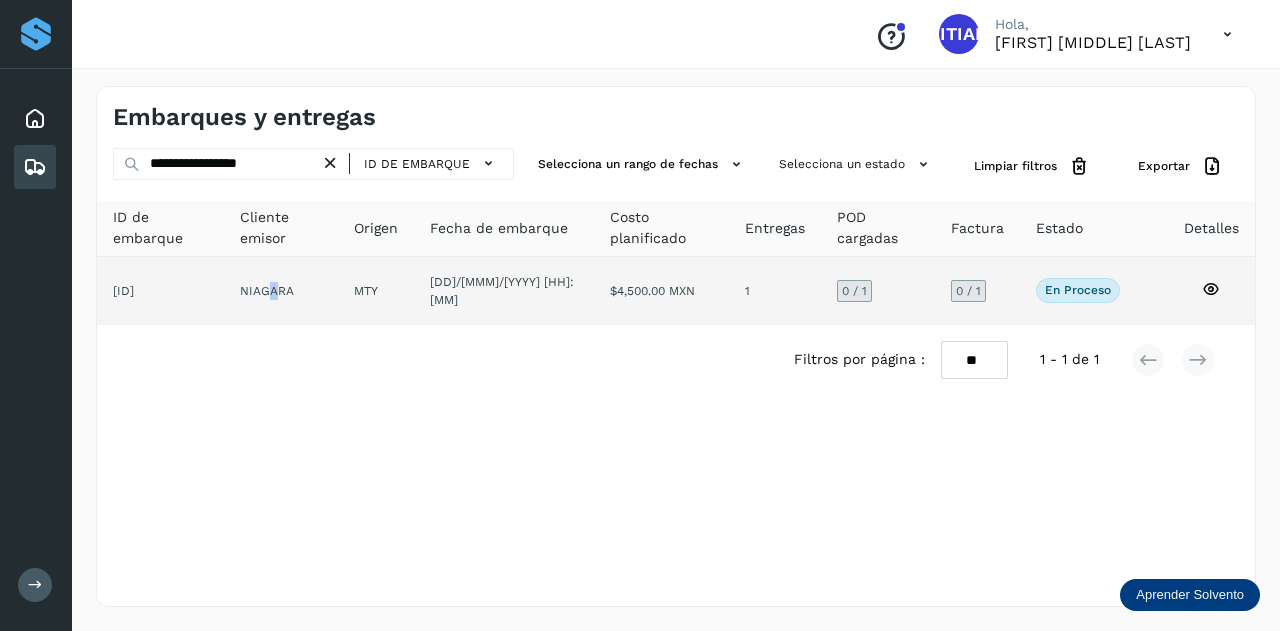 click on "NIAGARA" 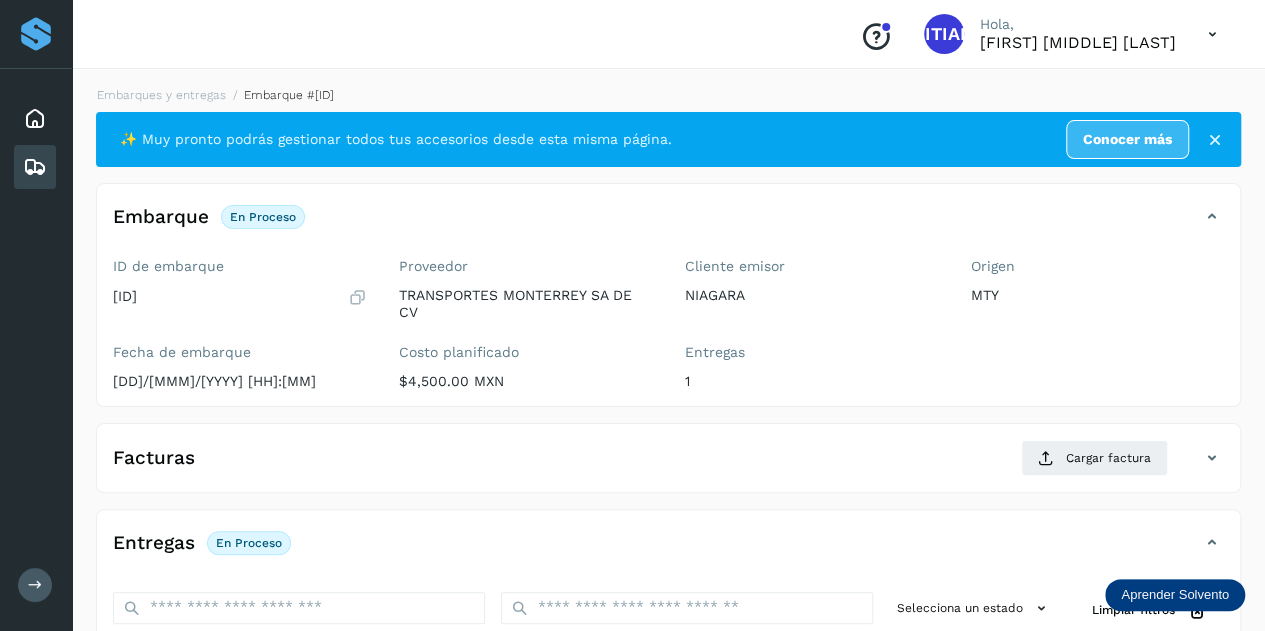 scroll, scrollTop: 200, scrollLeft: 0, axis: vertical 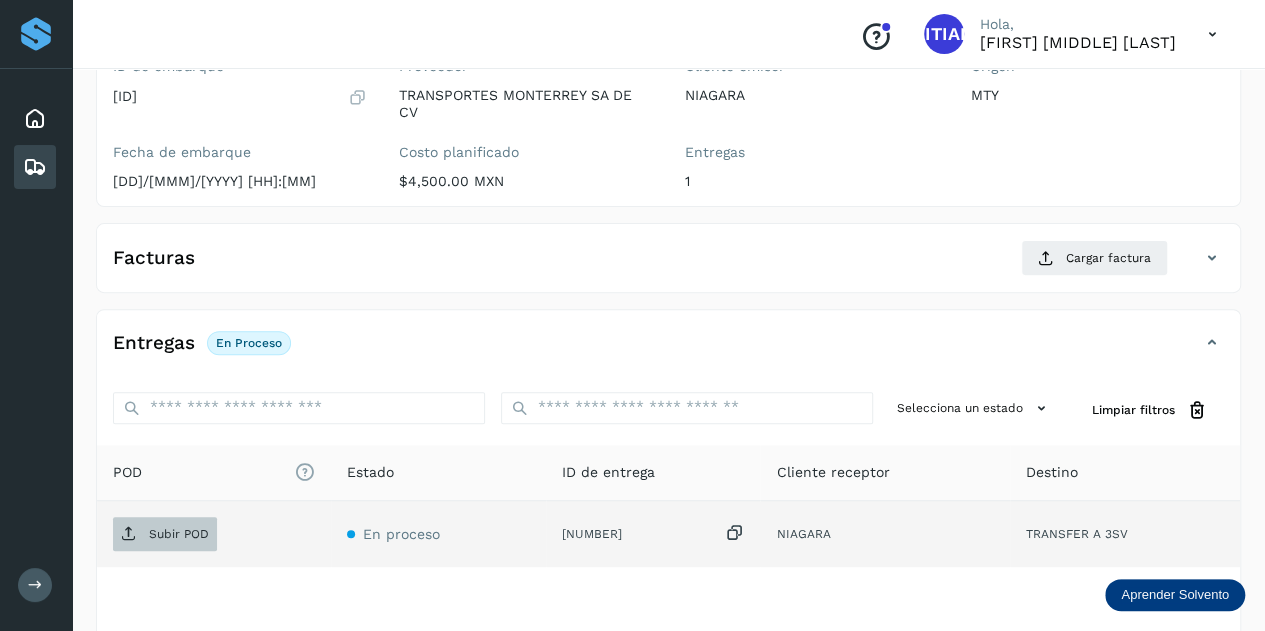 click on "Subir POD" at bounding box center [179, 534] 